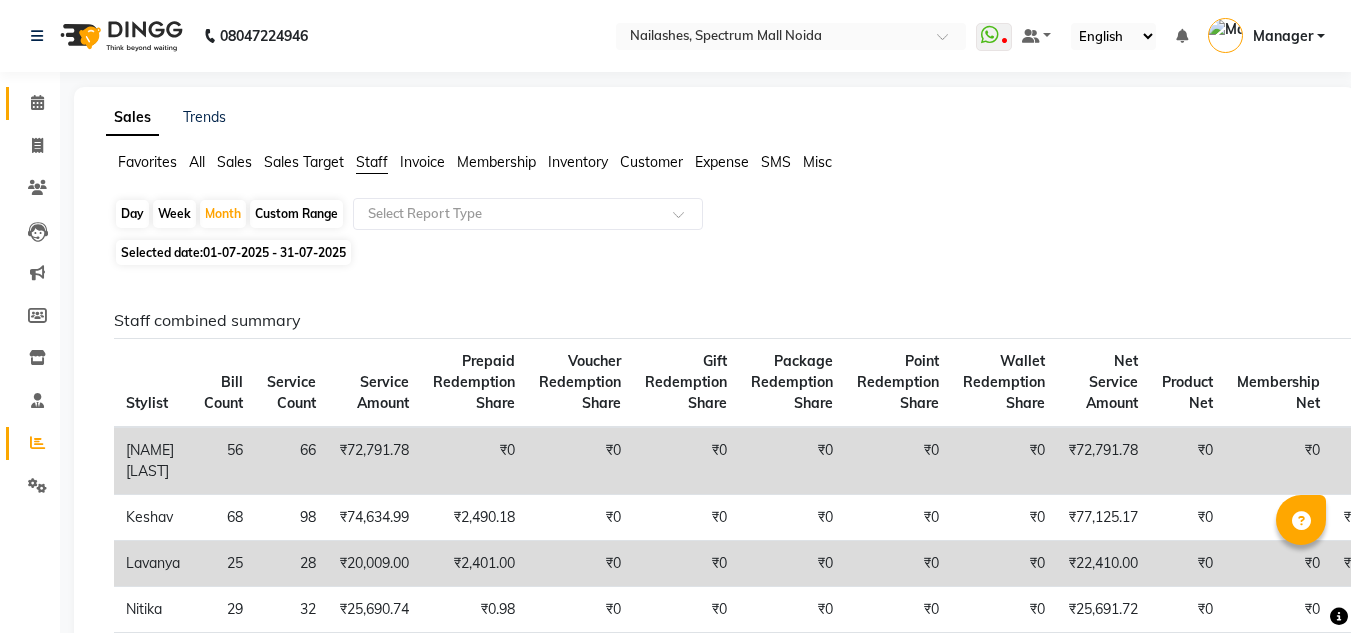 scroll, scrollTop: 0, scrollLeft: 0, axis: both 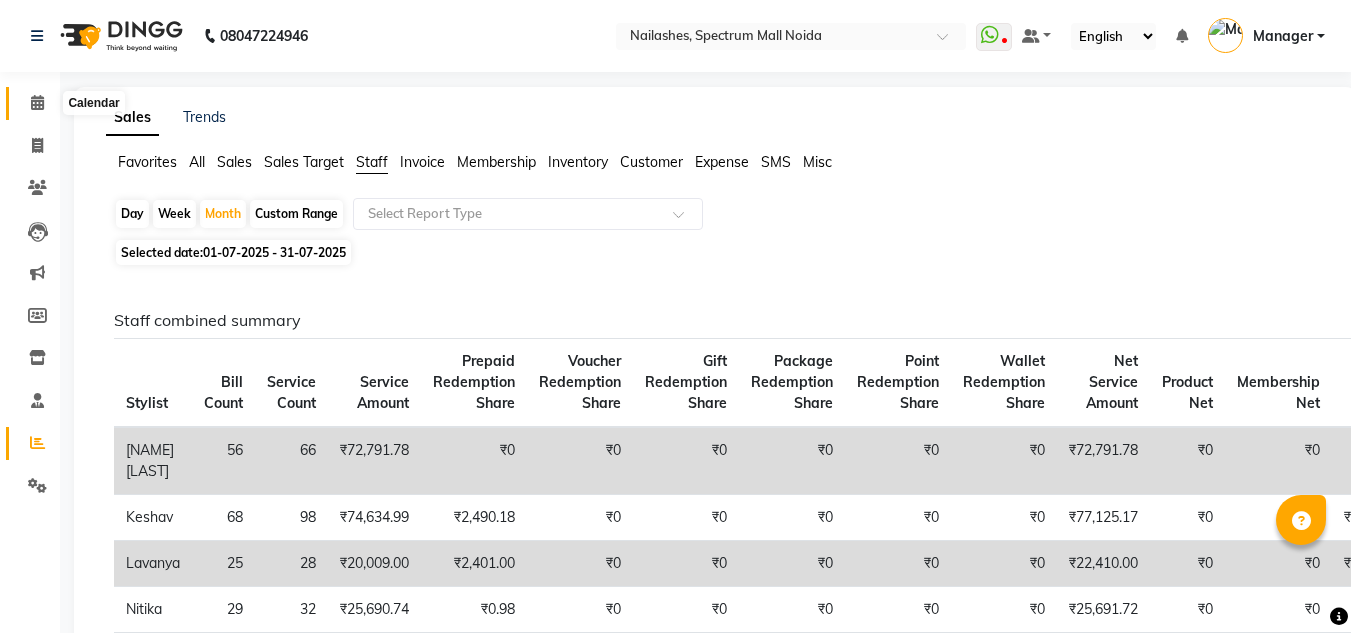 click 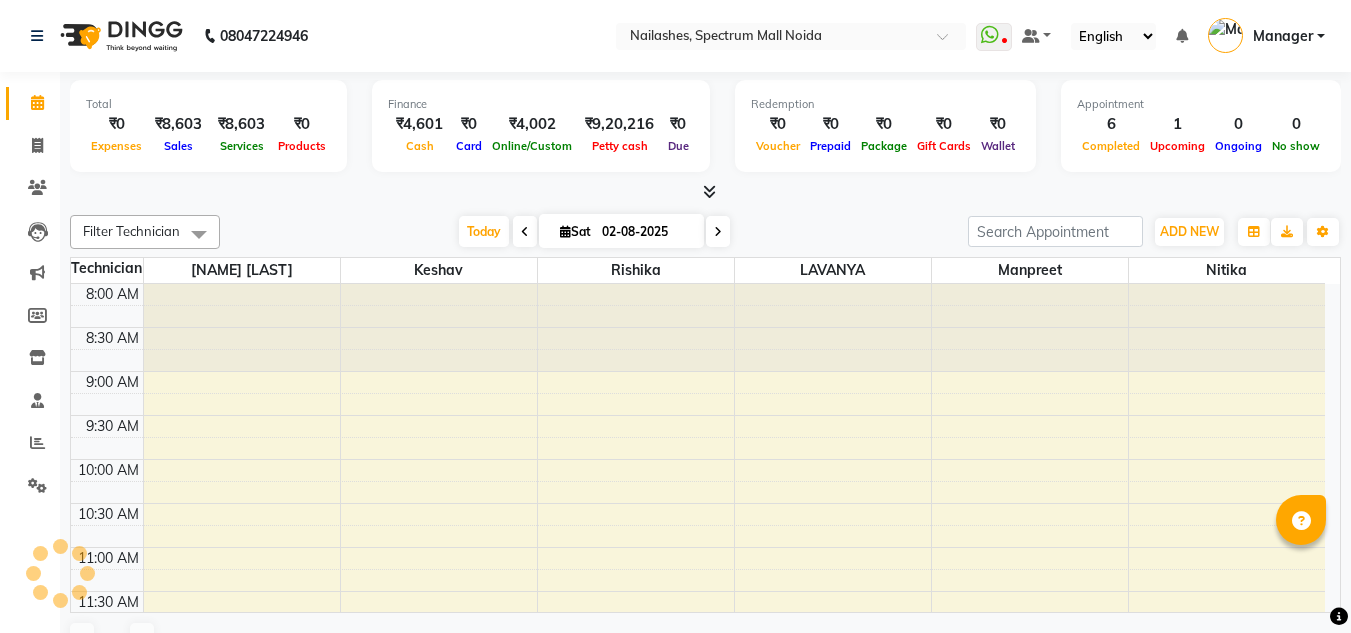 scroll, scrollTop: 0, scrollLeft: 0, axis: both 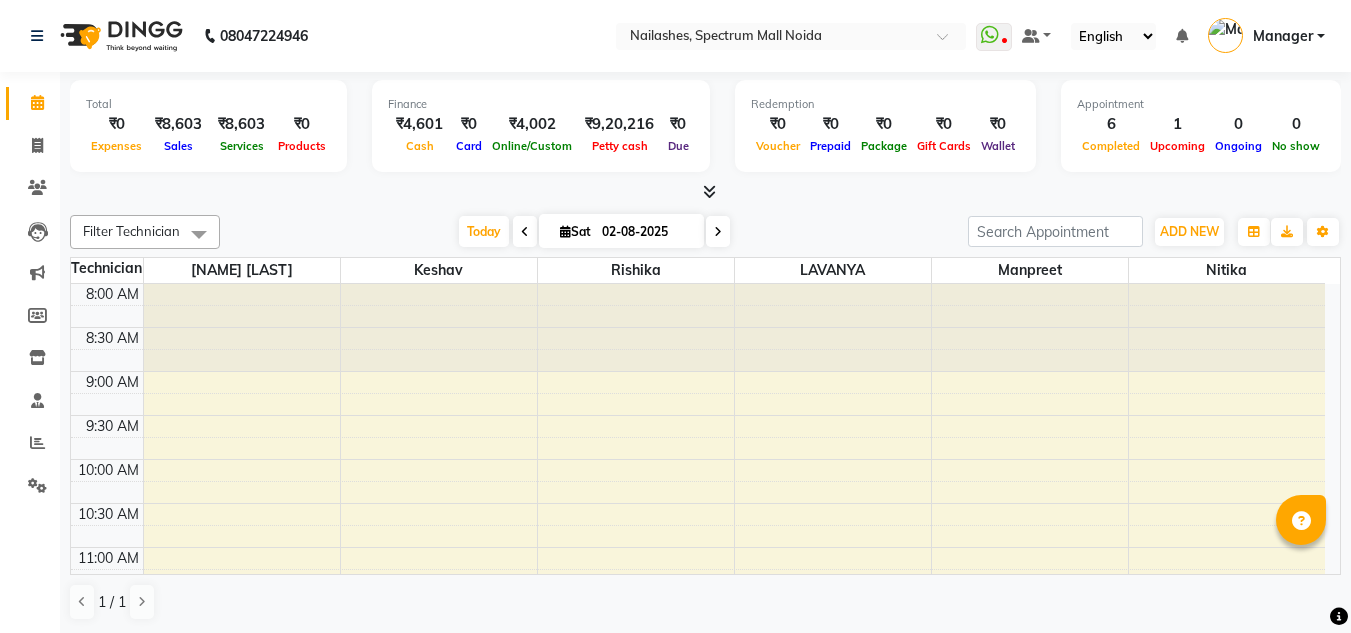 click at bounding box center [718, 232] 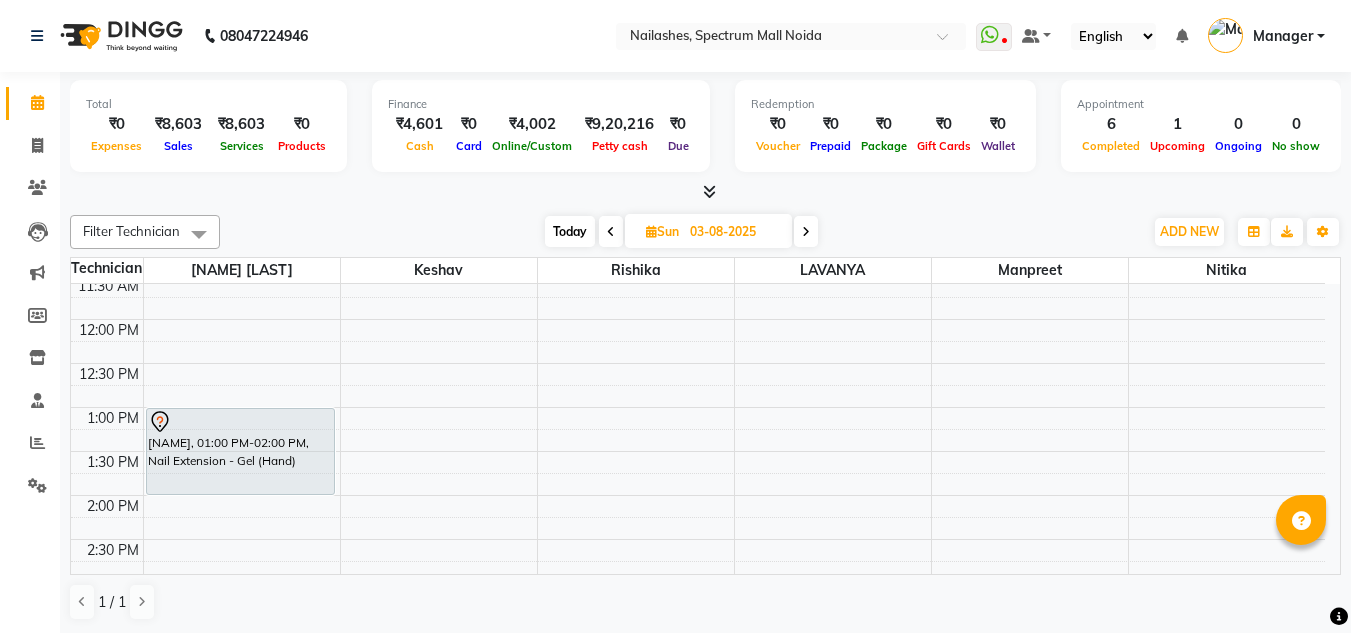 scroll, scrollTop: 324, scrollLeft: 0, axis: vertical 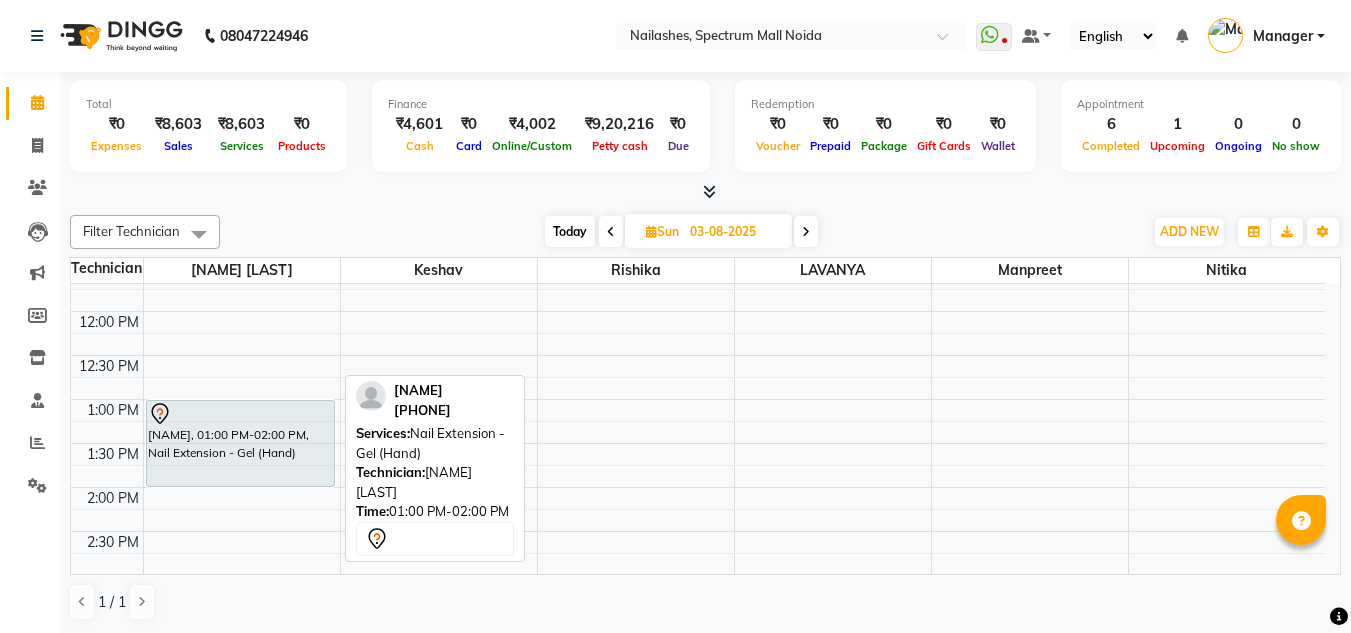 click on "[NAME], 01:00 PM-02:00 PM, Nail Extension - Gel (Hand)" at bounding box center (240, 443) 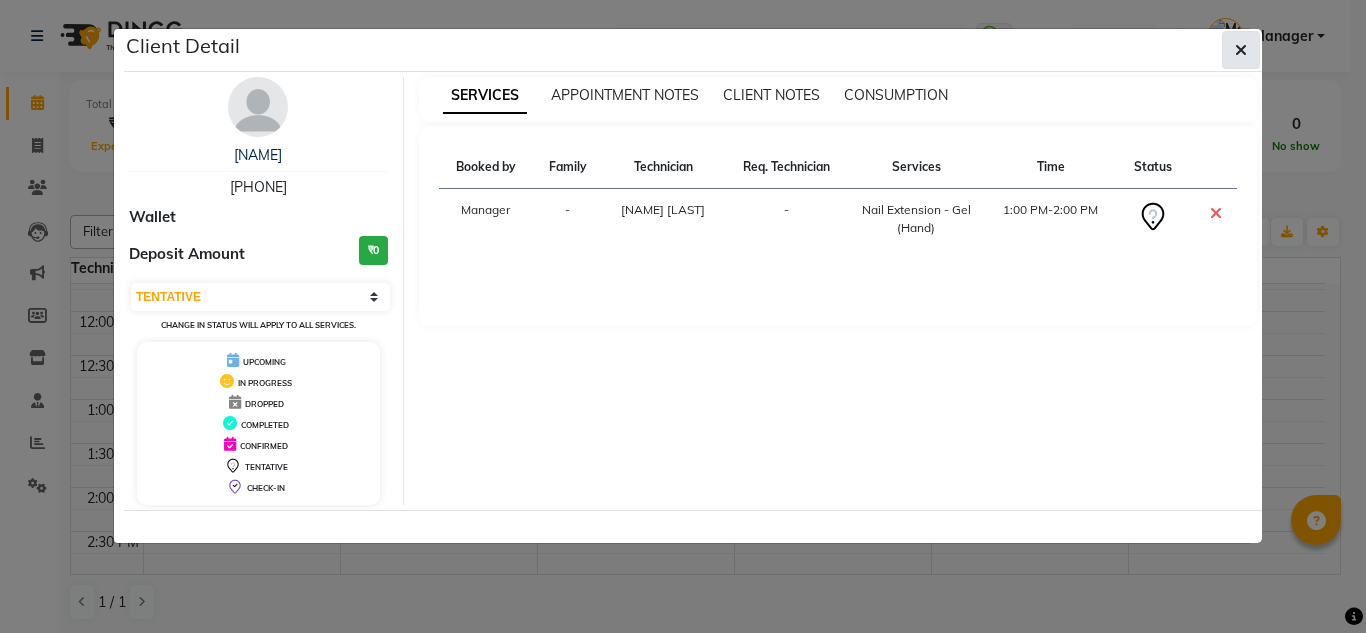 click 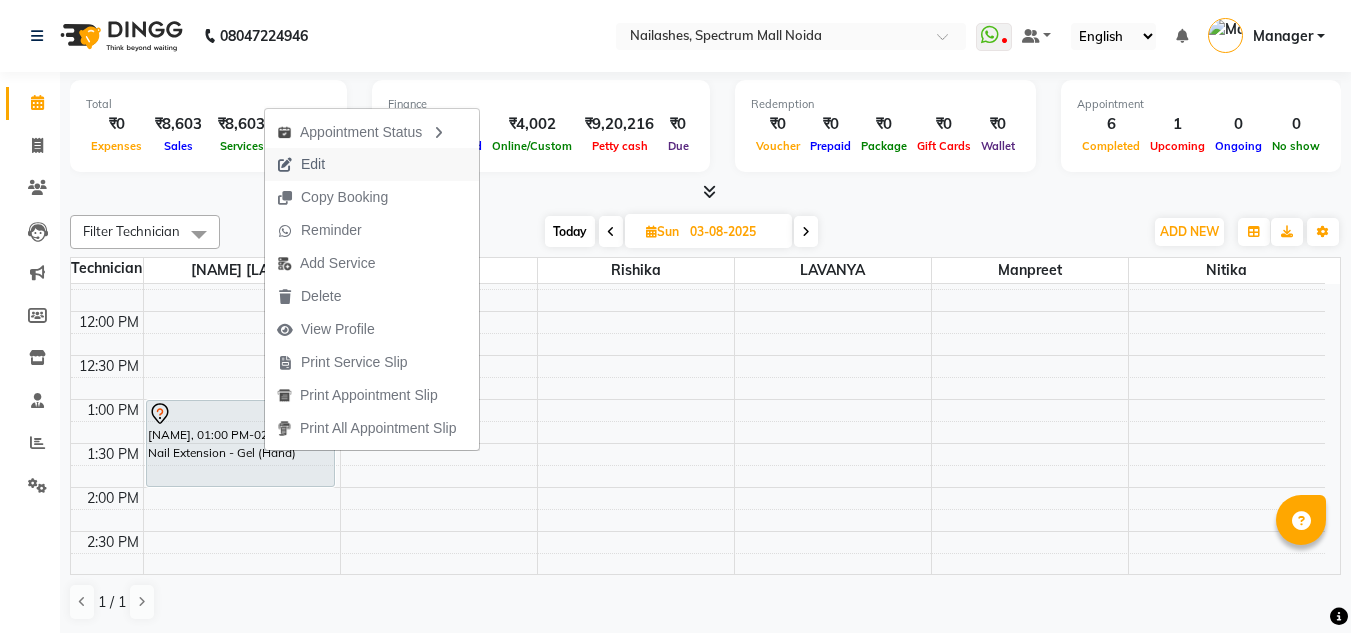 click on "Edit" at bounding box center [301, 164] 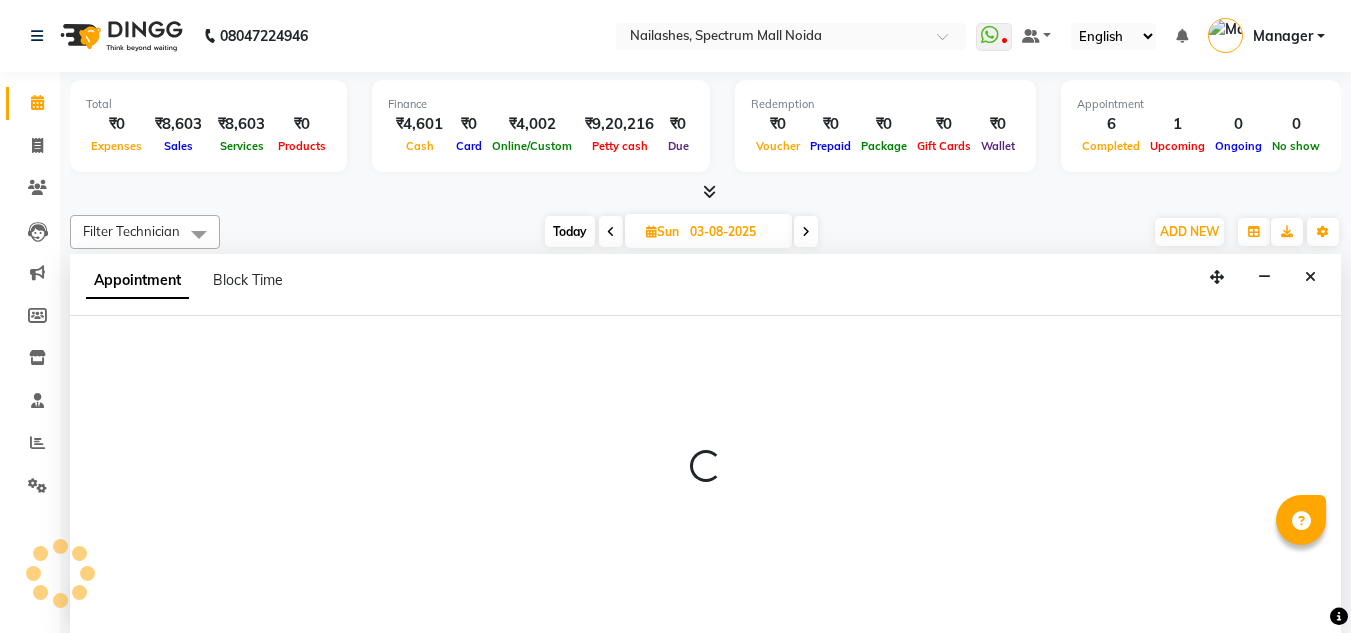 scroll, scrollTop: 1, scrollLeft: 0, axis: vertical 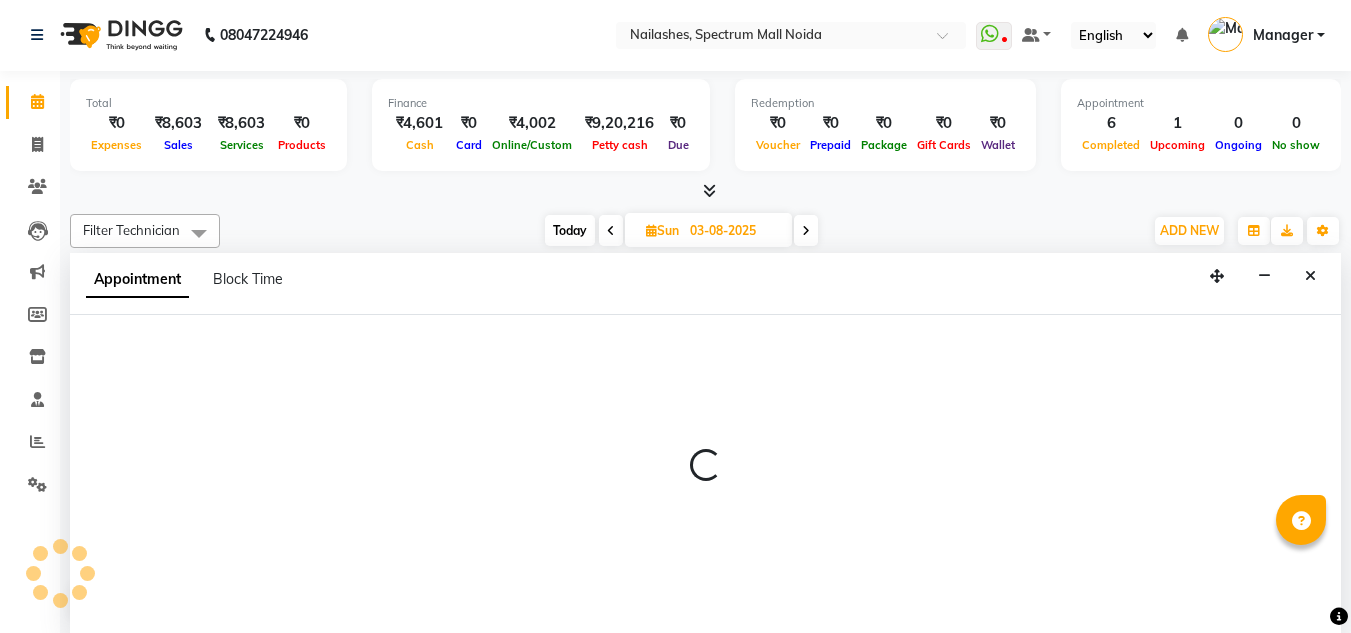 select on "tentative" 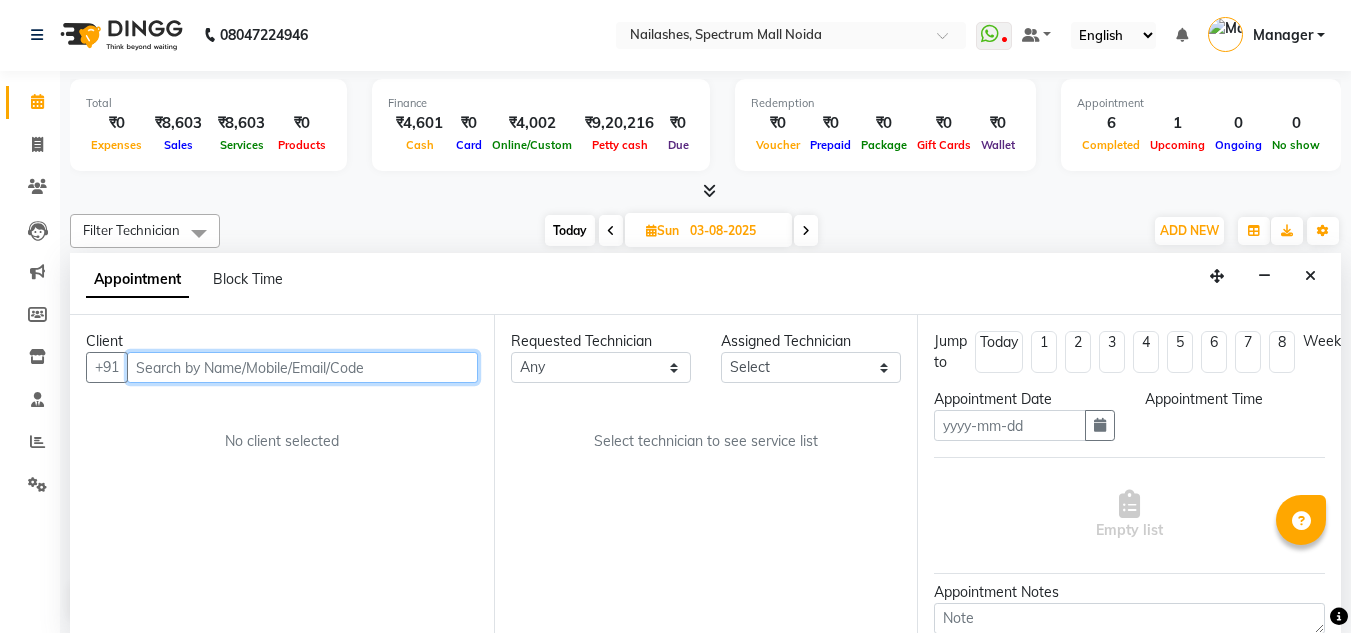 type on "03-08-2025" 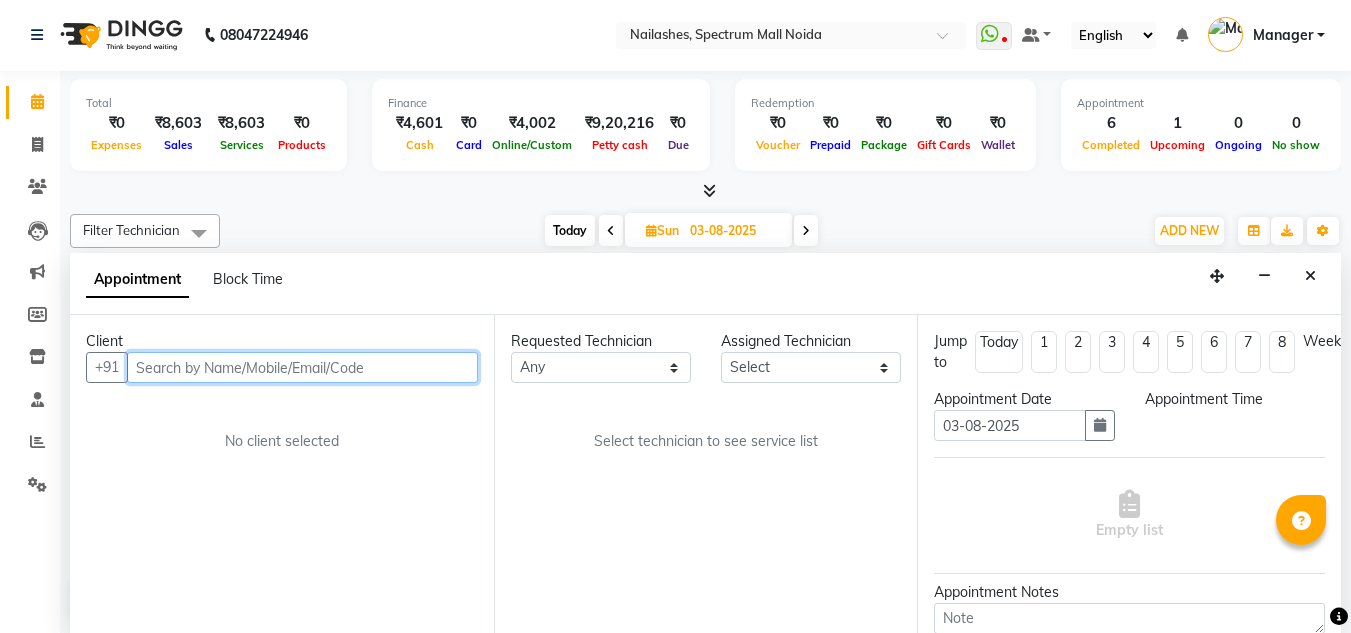 scroll, scrollTop: 0, scrollLeft: 0, axis: both 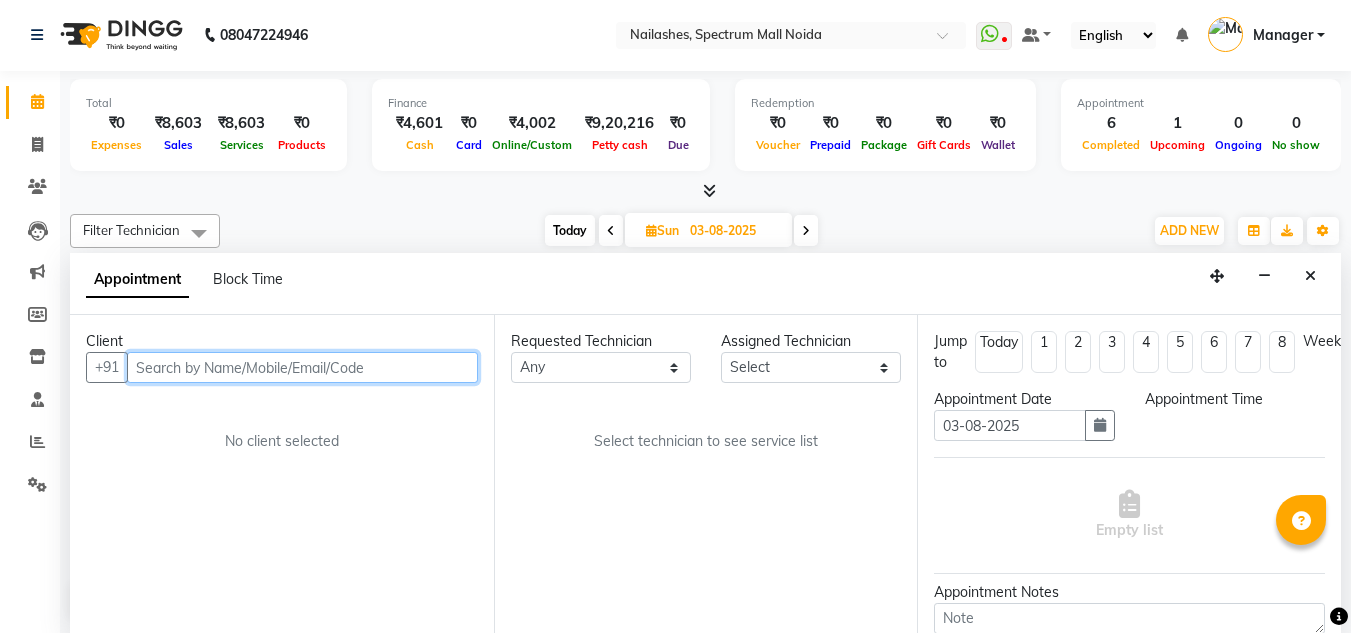 select on "780" 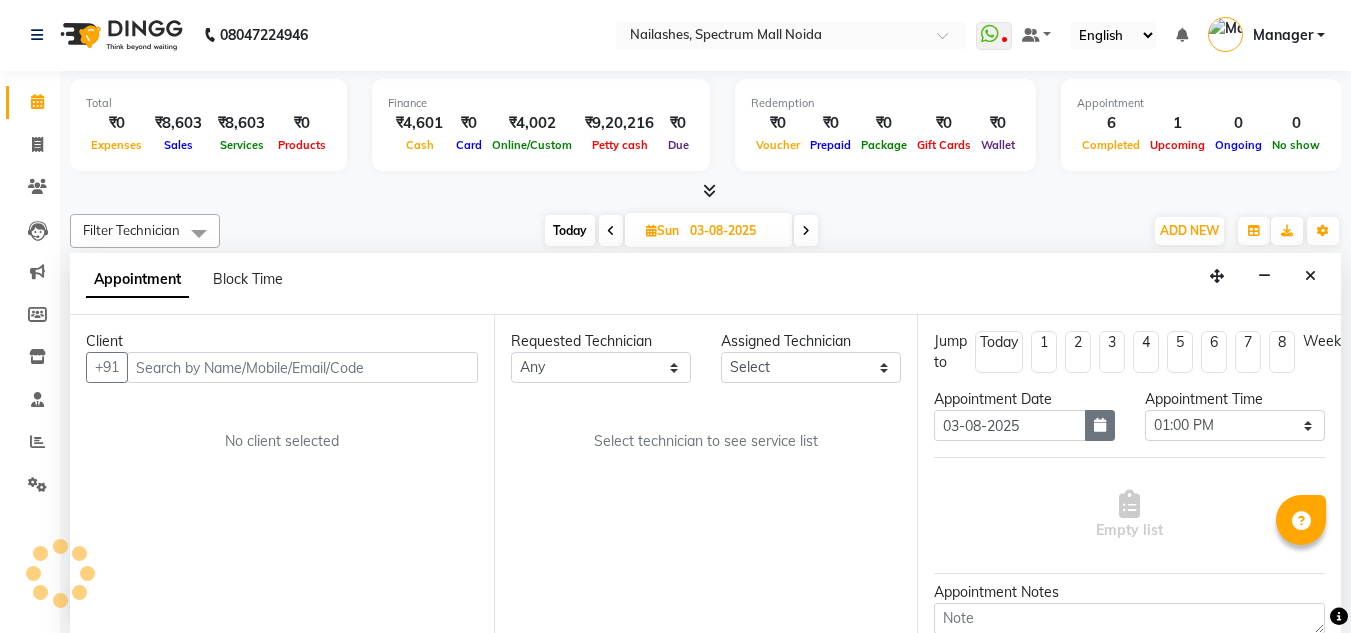 click at bounding box center [1100, 425] 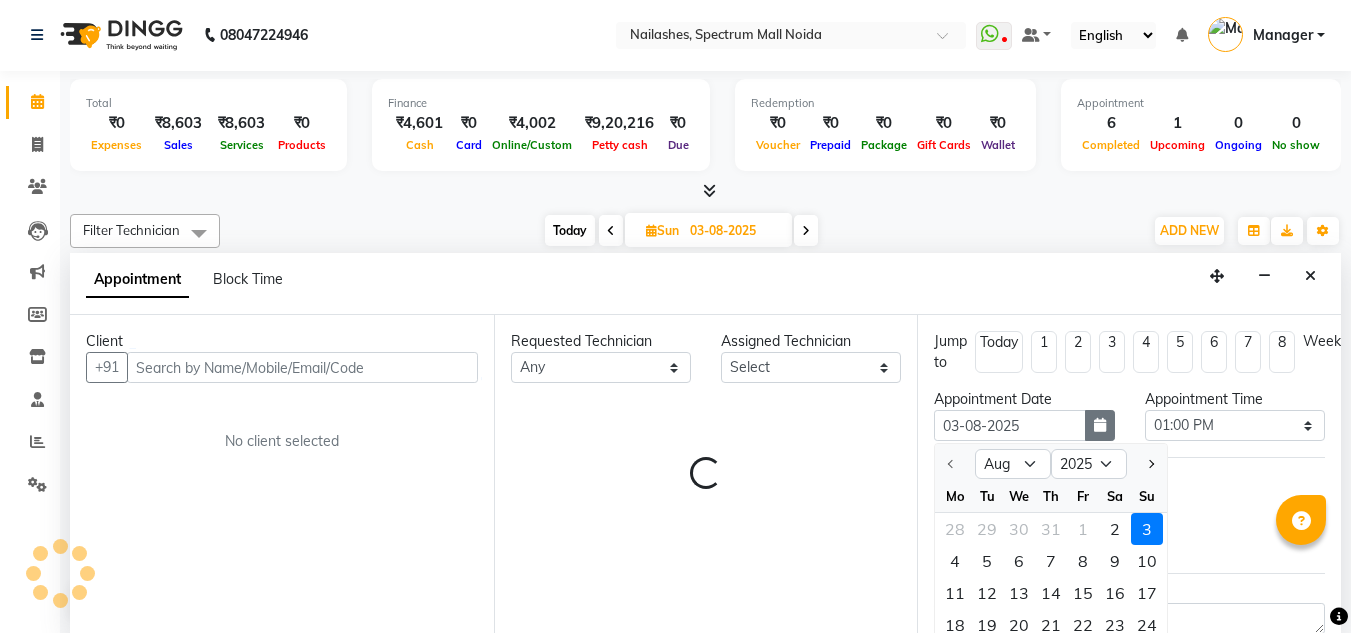 select on "44095" 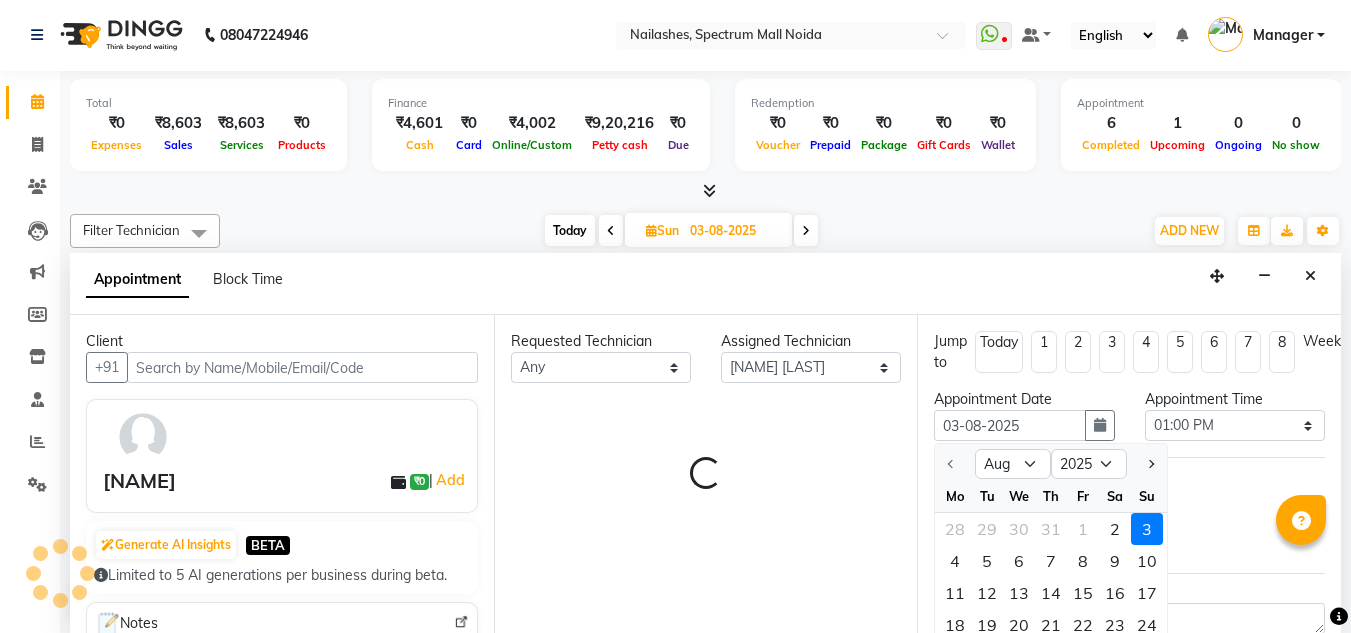 select on "2975" 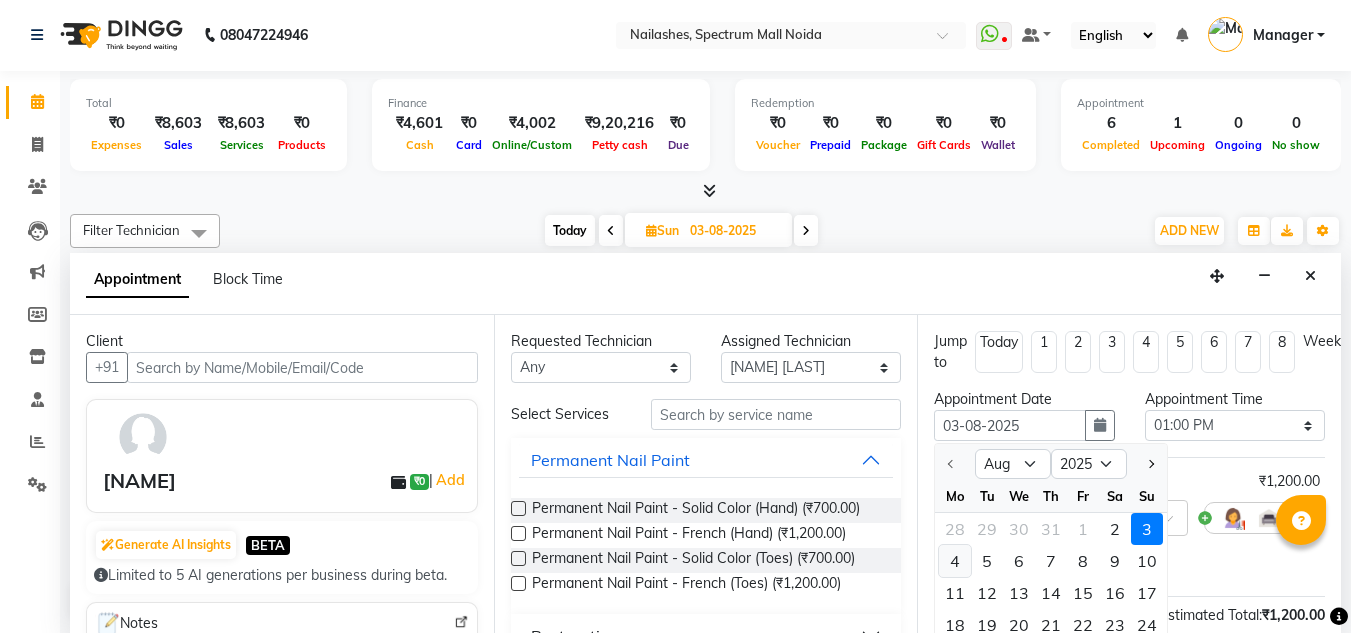 scroll, scrollTop: 853, scrollLeft: 0, axis: vertical 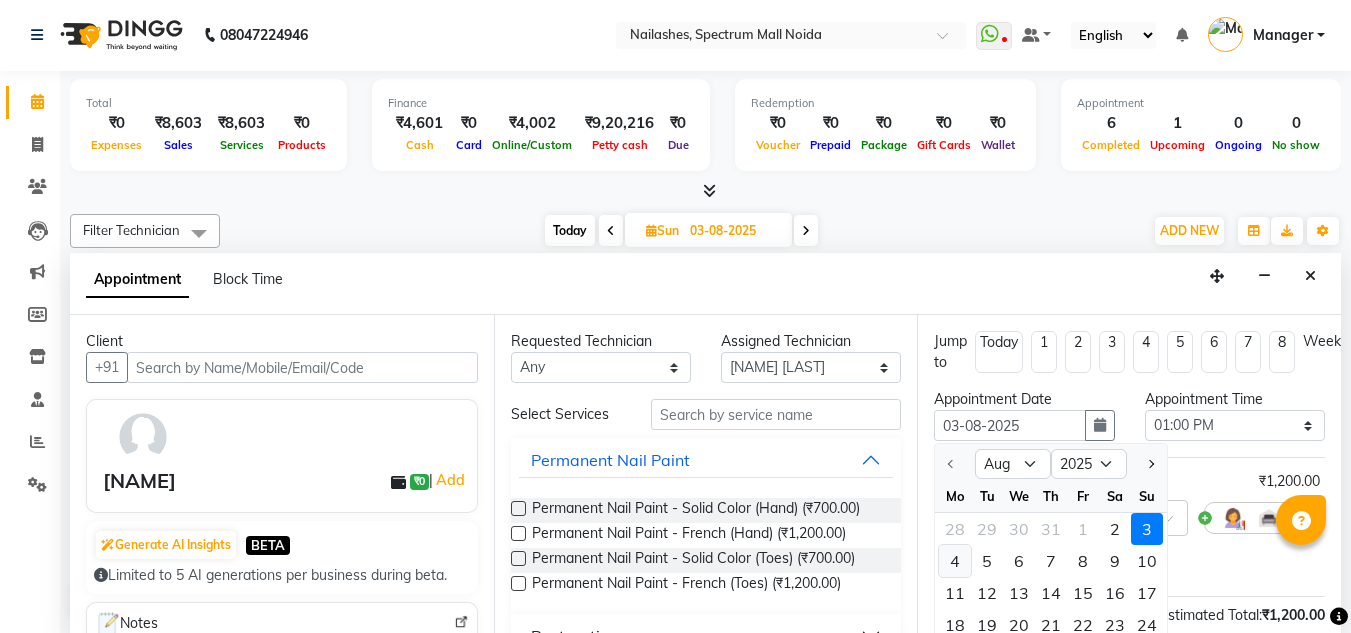 click on "4" at bounding box center [955, 561] 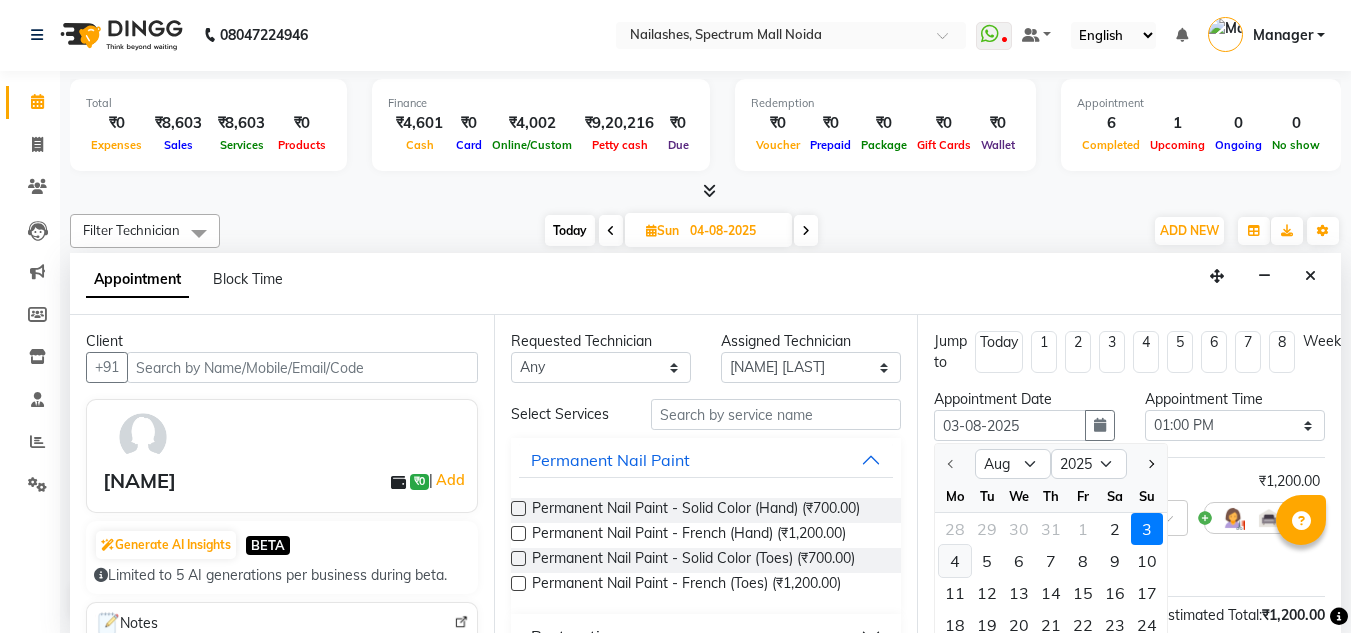type on "04-08-2025" 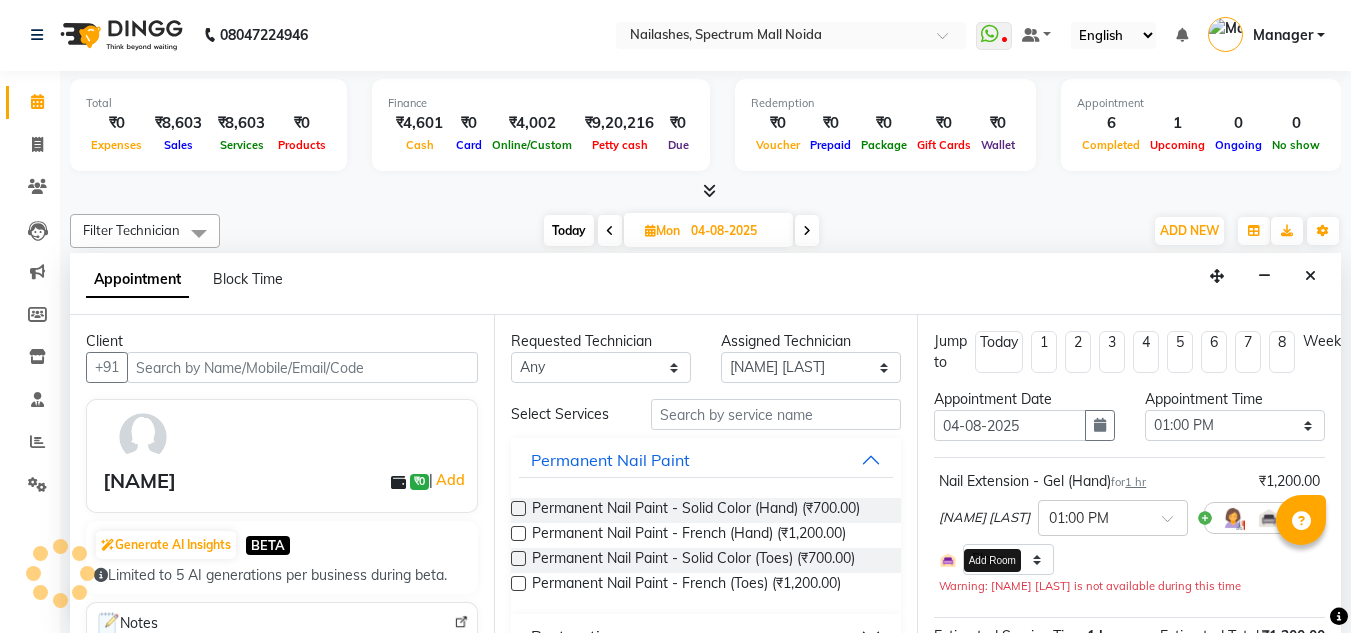 scroll, scrollTop: 853, scrollLeft: 0, axis: vertical 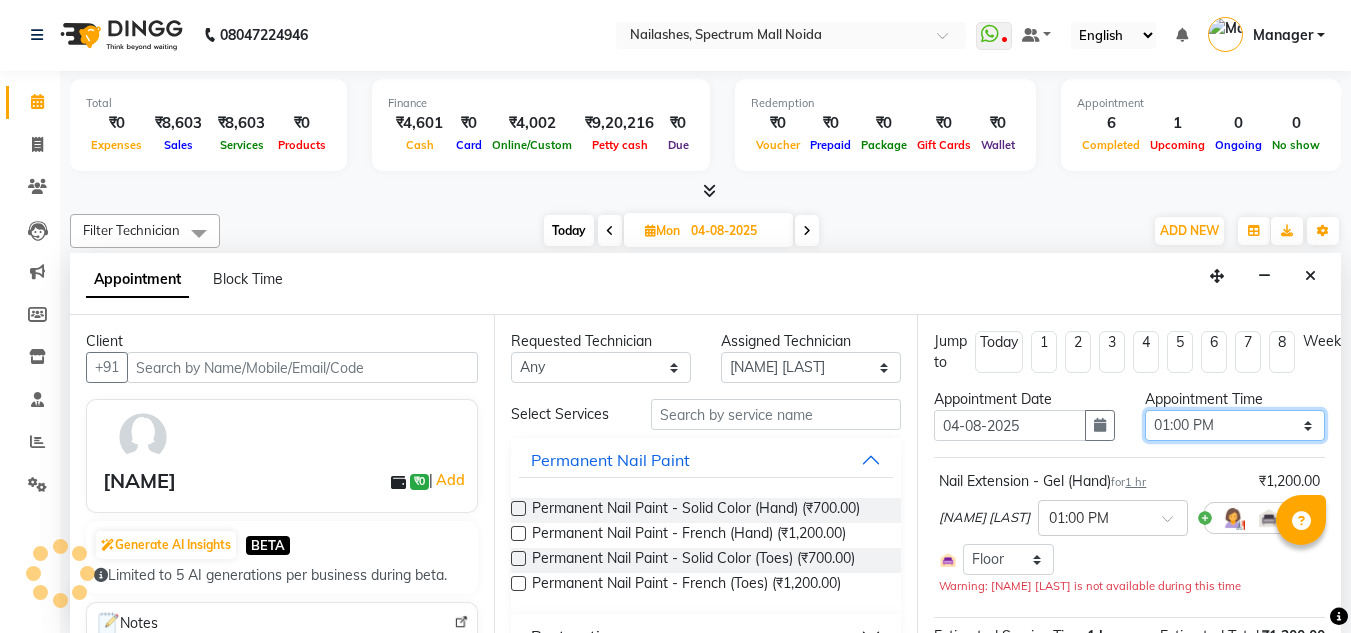 click on "Select 09:00 AM 09:15 AM 09:30 AM 09:45 AM 10:00 AM 10:15 AM 10:30 AM 10:45 AM 11:00 AM 11:15 AM 11:30 AM 11:45 AM 12:00 PM 12:15 PM 12:30 PM 12:45 PM 01:00 PM 01:15 PM 01:30 PM 01:45 PM 02:00 PM 02:15 PM 02:30 PM 02:45 PM 03:00 PM 03:15 PM 03:30 PM 03:45 PM 04:00 PM 04:15 PM 04:30 PM 04:45 PM 05:00 PM 05:15 PM 05:30 PM 05:45 PM 06:00 PM 06:15 PM 06:30 PM 06:45 PM 07:00 PM 07:15 PM 07:30 PM 07:45 PM 08:00 PM 08:15 PM 08:30 PM" at bounding box center (1235, 425) 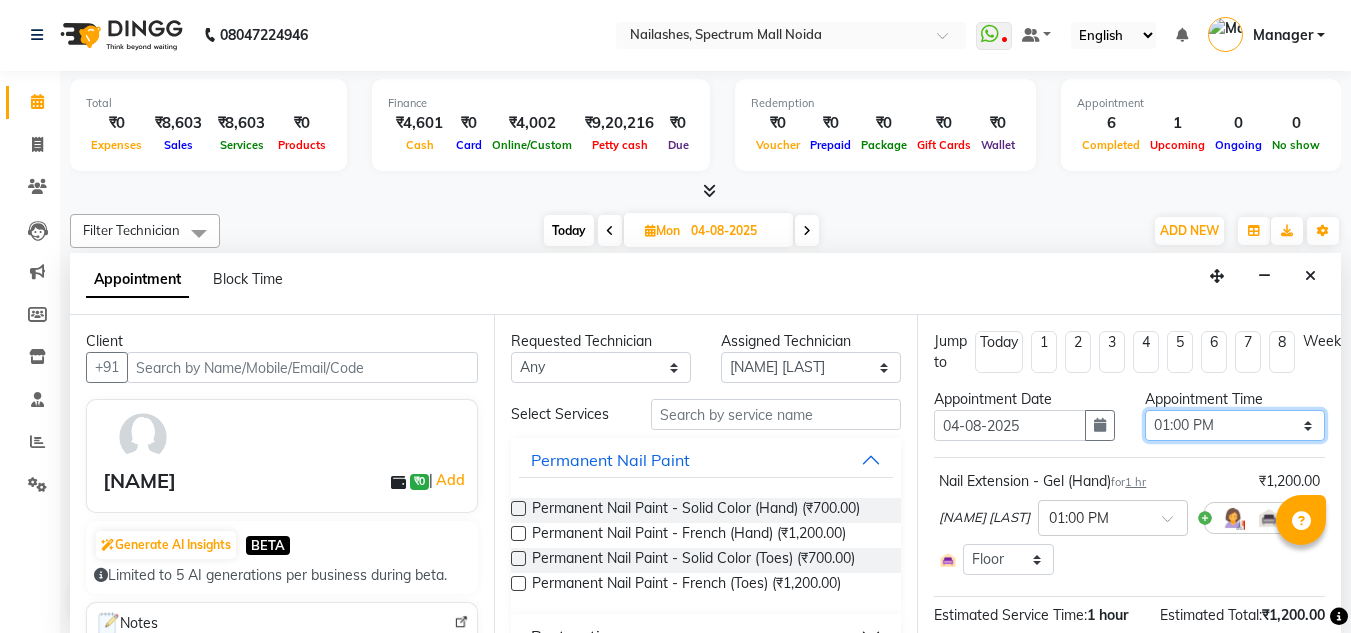 select on "900" 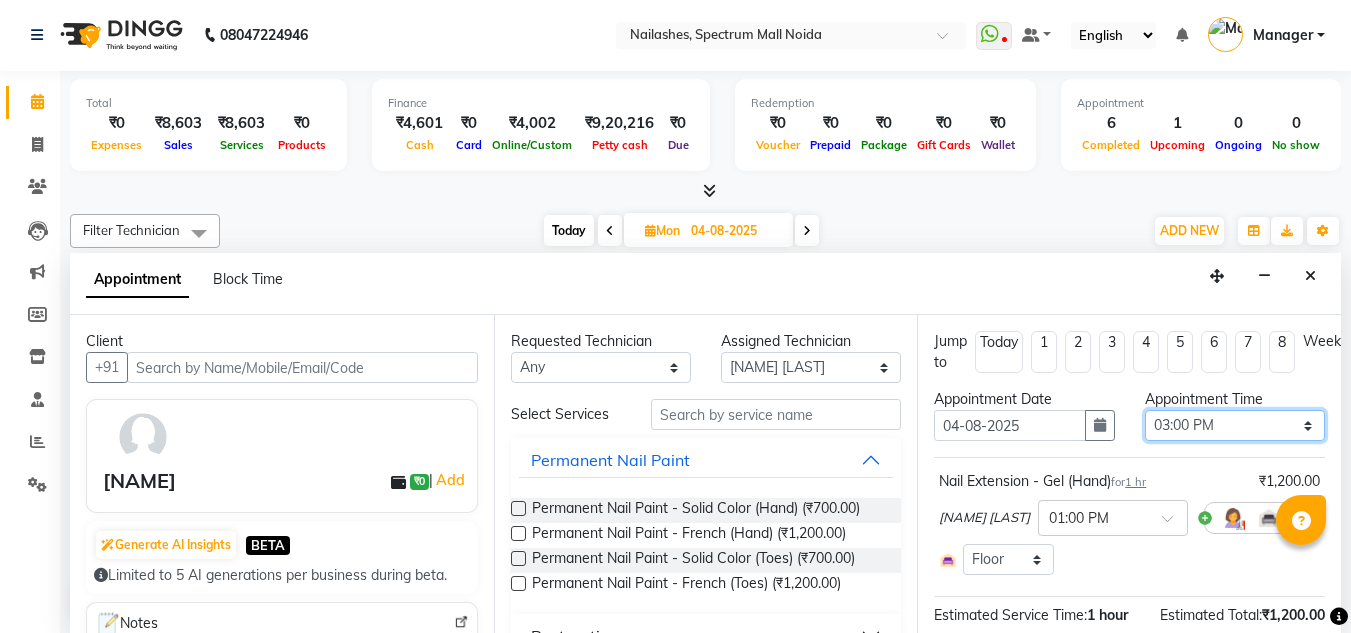 click on "Select 09:00 AM 09:15 AM 09:30 AM 09:45 AM 10:00 AM 10:15 AM 10:30 AM 10:45 AM 11:00 AM 11:15 AM 11:30 AM 11:45 AM 12:00 PM 12:15 PM 12:30 PM 12:45 PM 01:00 PM 01:15 PM 01:30 PM 01:45 PM 02:00 PM 02:15 PM 02:30 PM 02:45 PM 03:00 PM 03:15 PM 03:30 PM 03:45 PM 04:00 PM 04:15 PM 04:30 PM 04:45 PM 05:00 PM 05:15 PM 05:30 PM 05:45 PM 06:00 PM 06:15 PM 06:30 PM 06:45 PM 07:00 PM 07:15 PM 07:30 PM 07:45 PM 08:00 PM 08:15 PM 08:30 PM" at bounding box center [1235, 425] 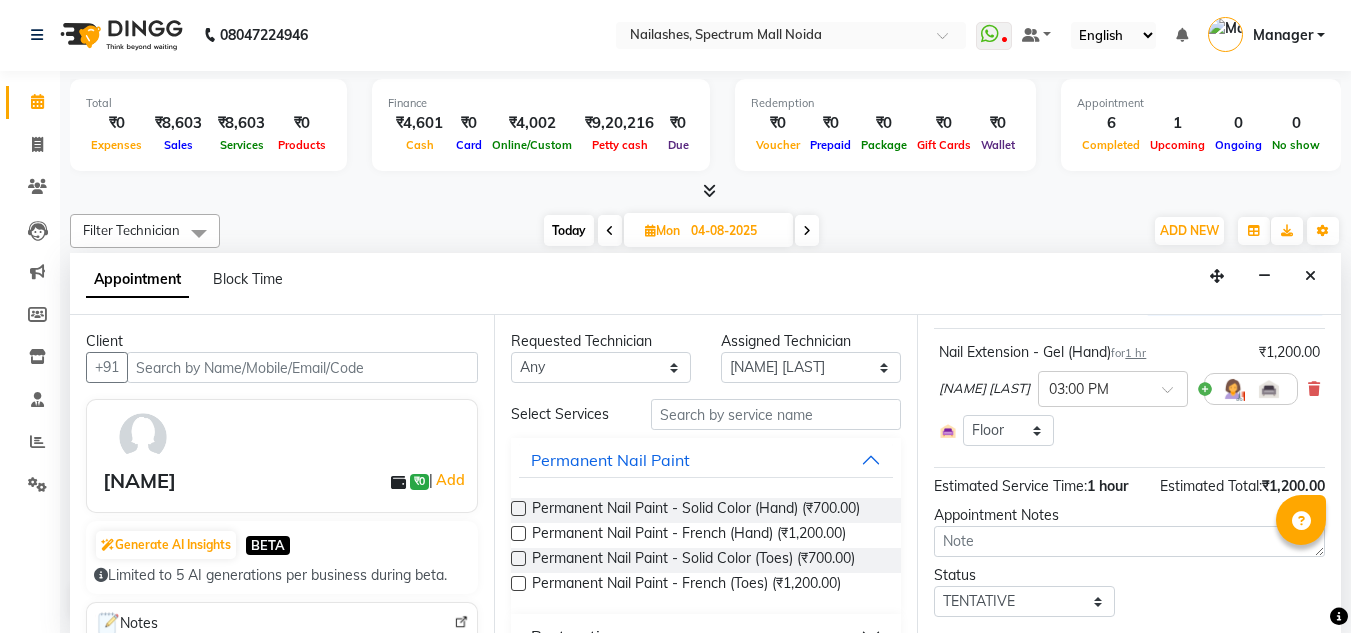 scroll, scrollTop: 196, scrollLeft: 0, axis: vertical 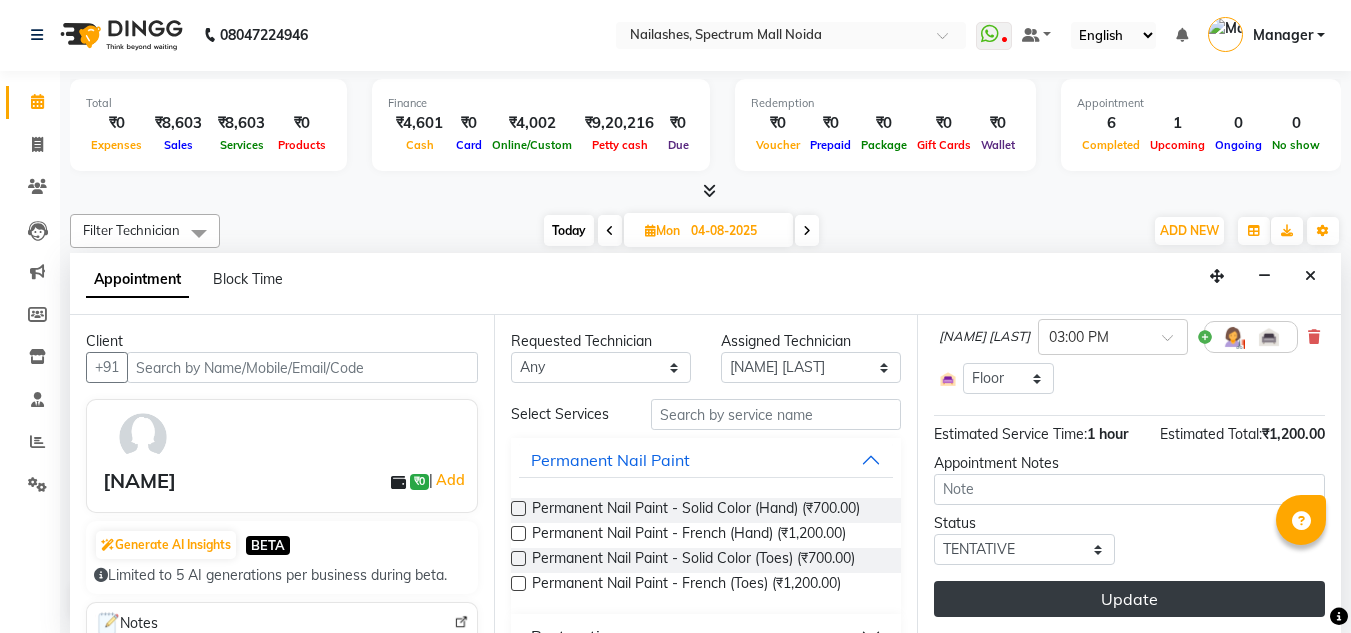 click on "Update" at bounding box center (1129, 599) 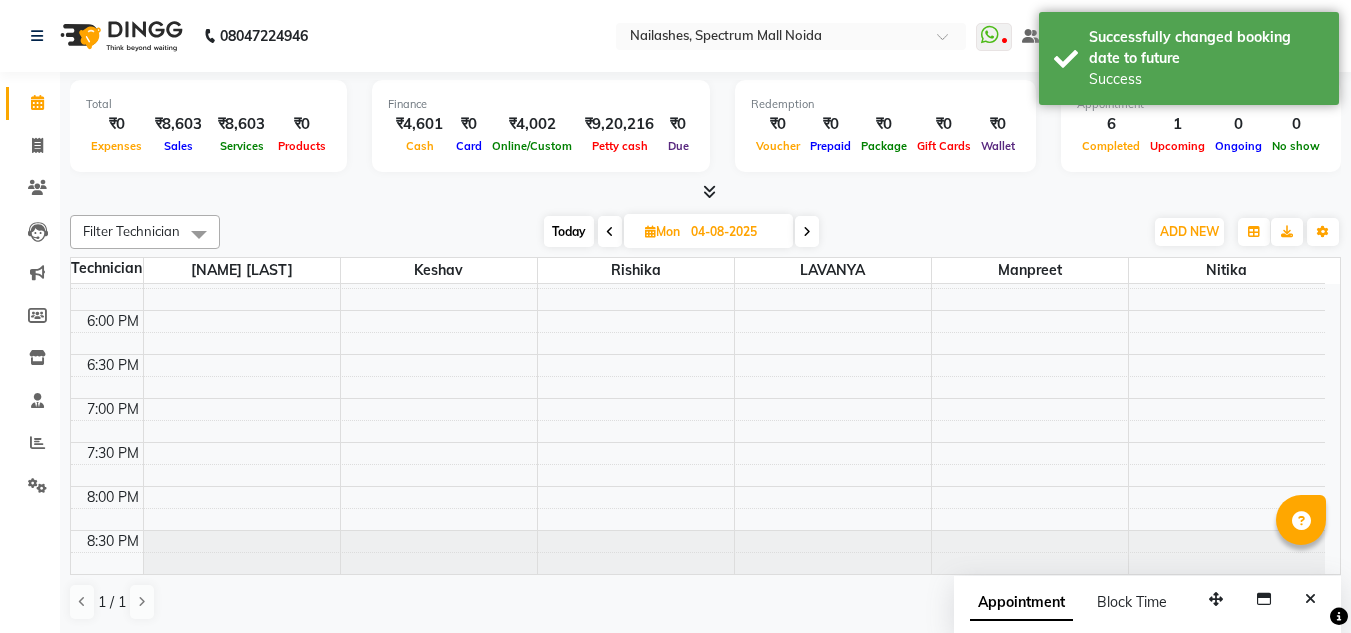 scroll, scrollTop: 1, scrollLeft: 0, axis: vertical 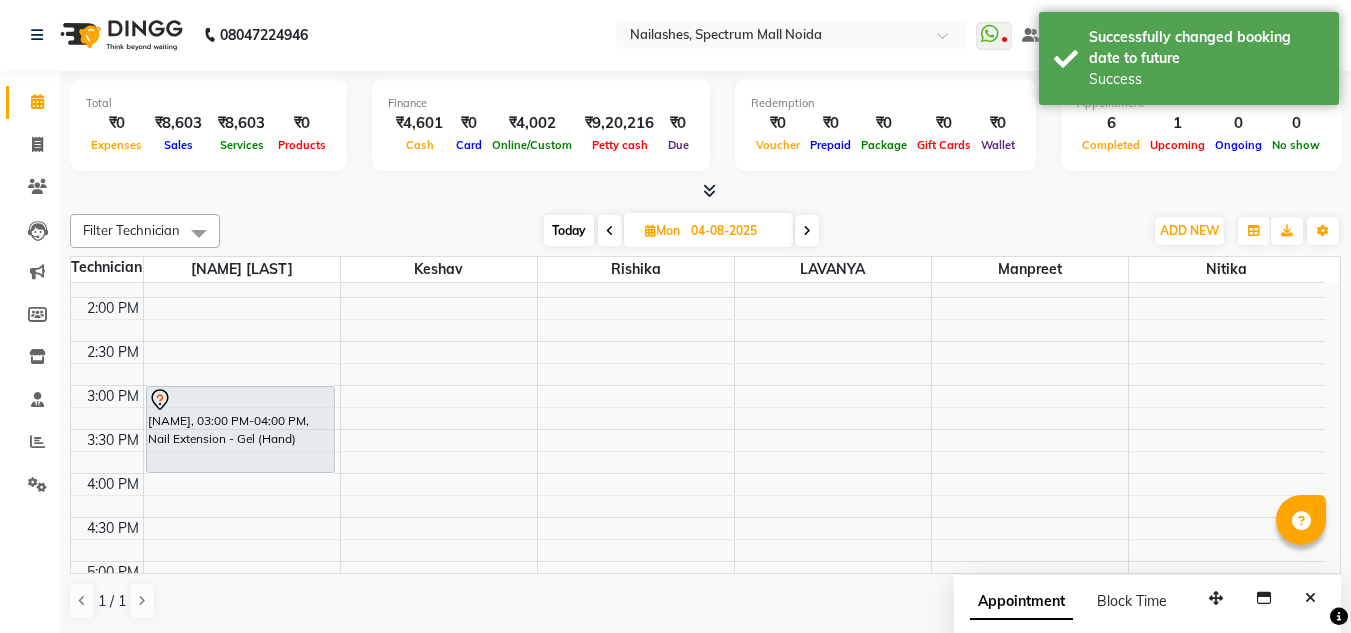 click on "Today" at bounding box center [569, 230] 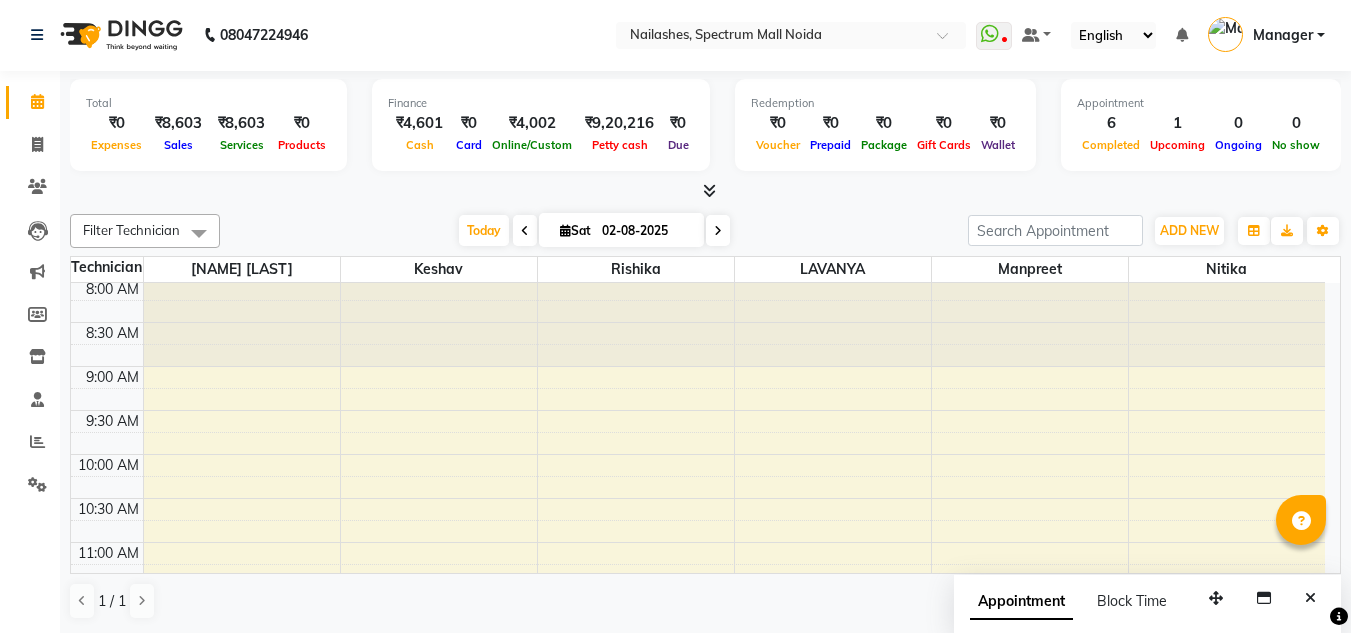 scroll, scrollTop: 0, scrollLeft: 0, axis: both 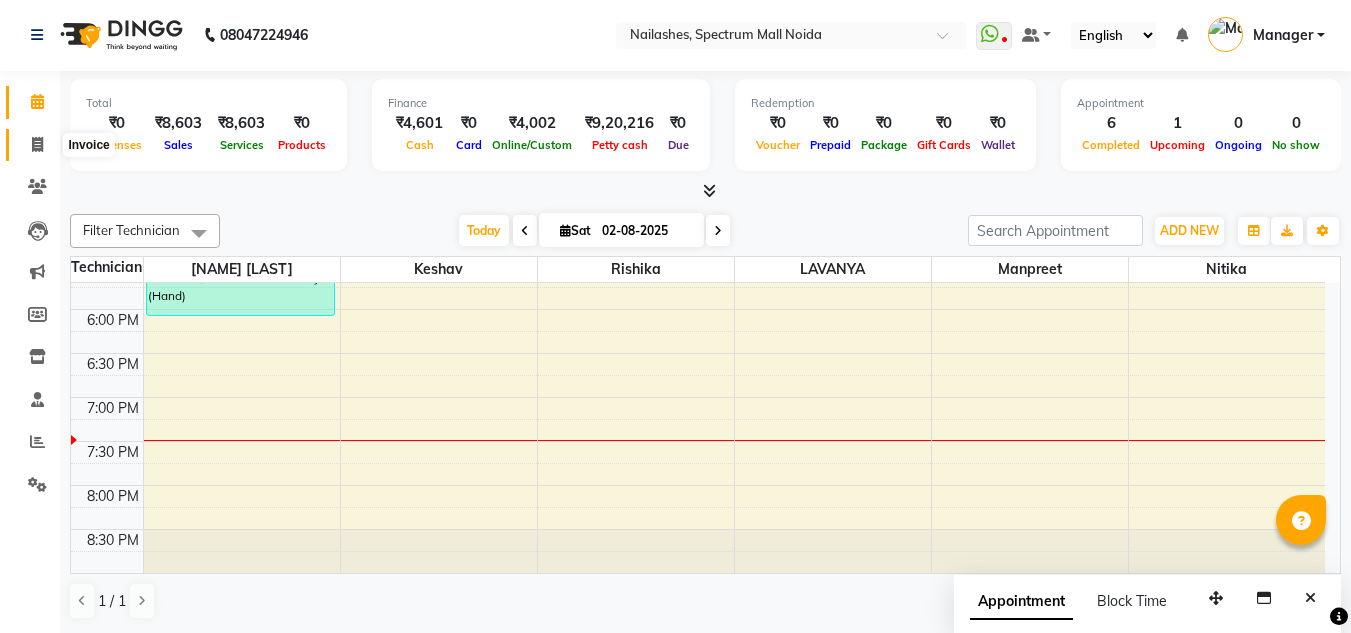 click 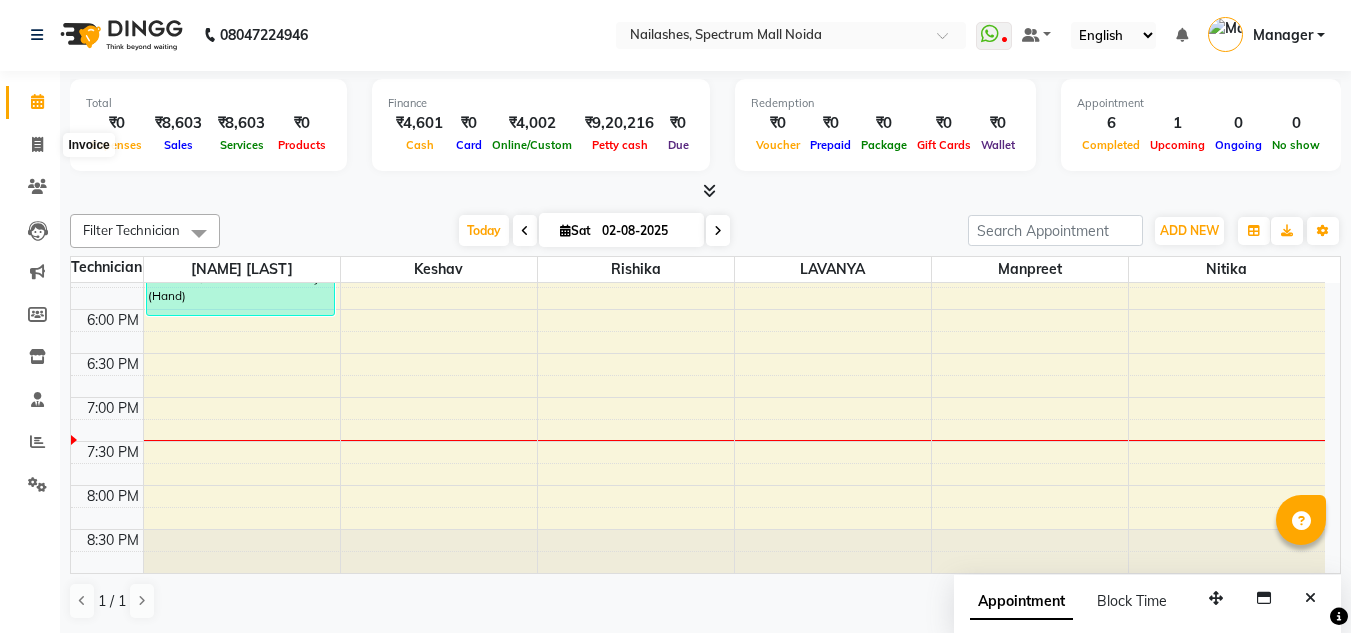 select on "service" 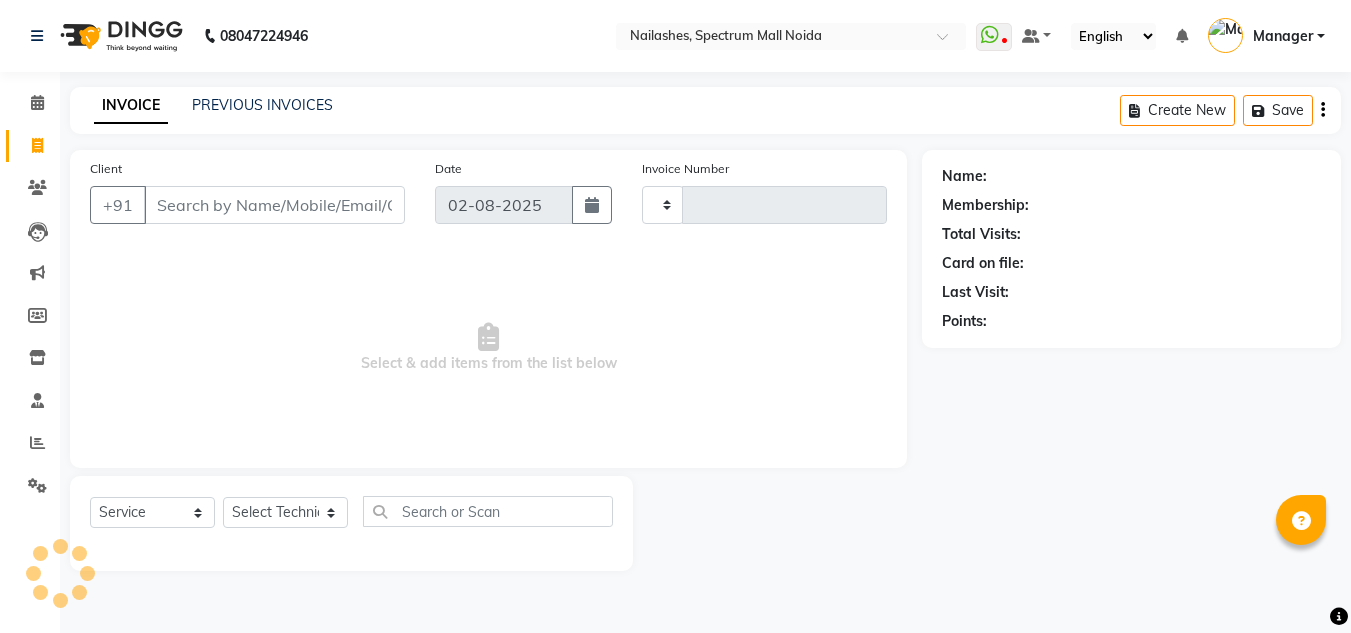 scroll, scrollTop: 0, scrollLeft: 0, axis: both 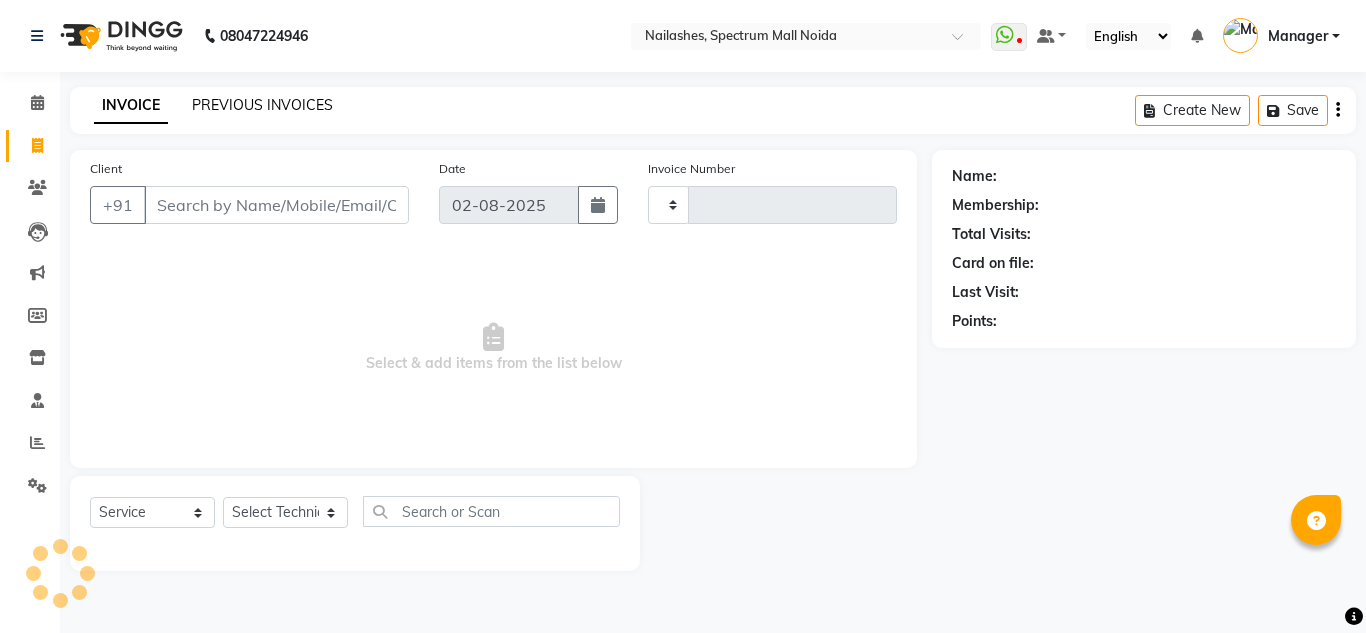 type on "0667" 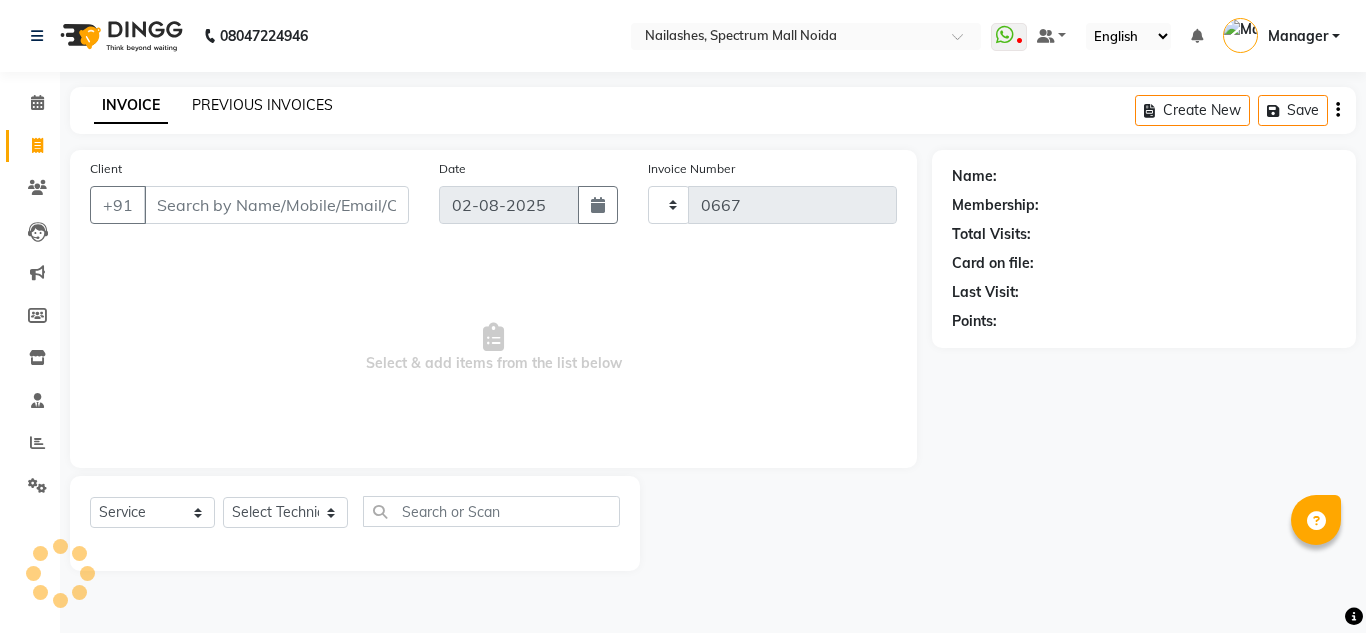 select on "6068" 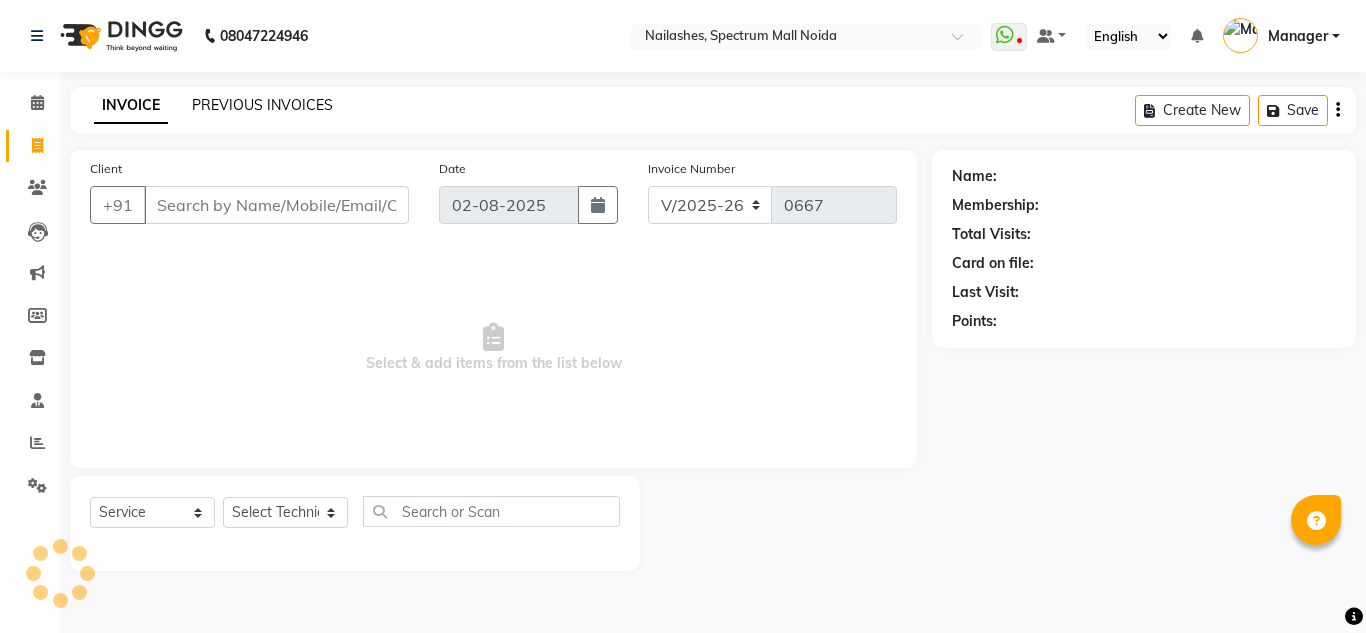 click on "PREVIOUS INVOICES" 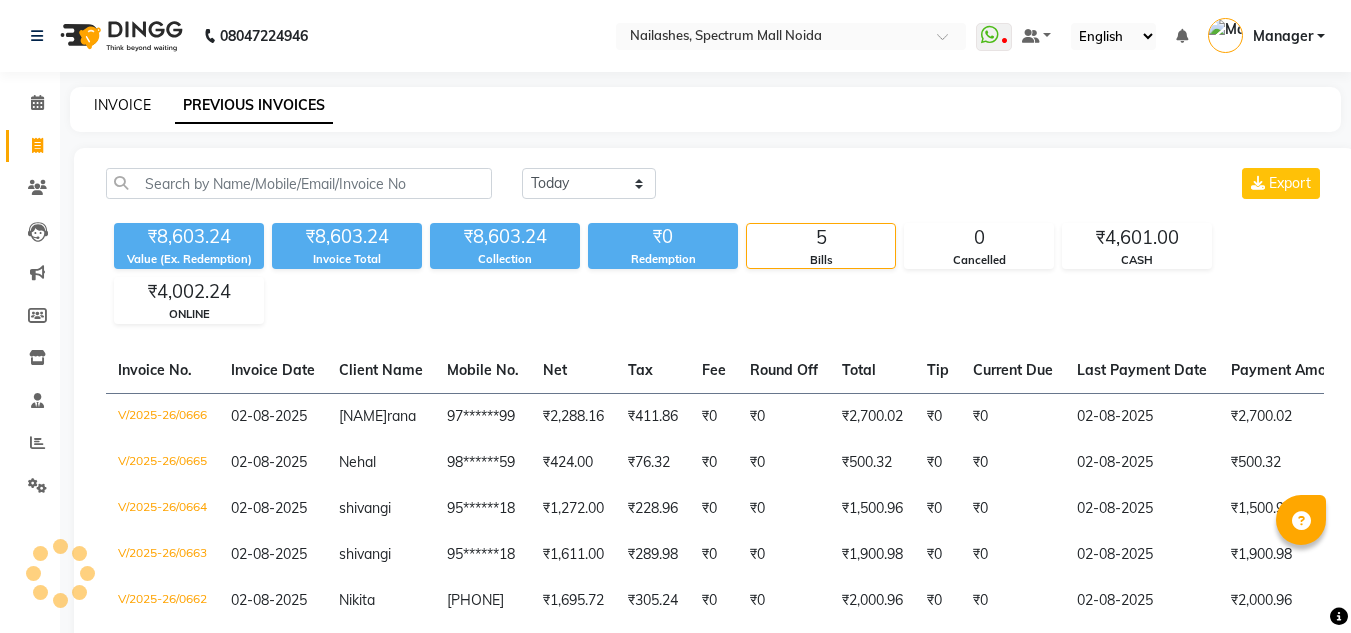 click on "INVOICE" 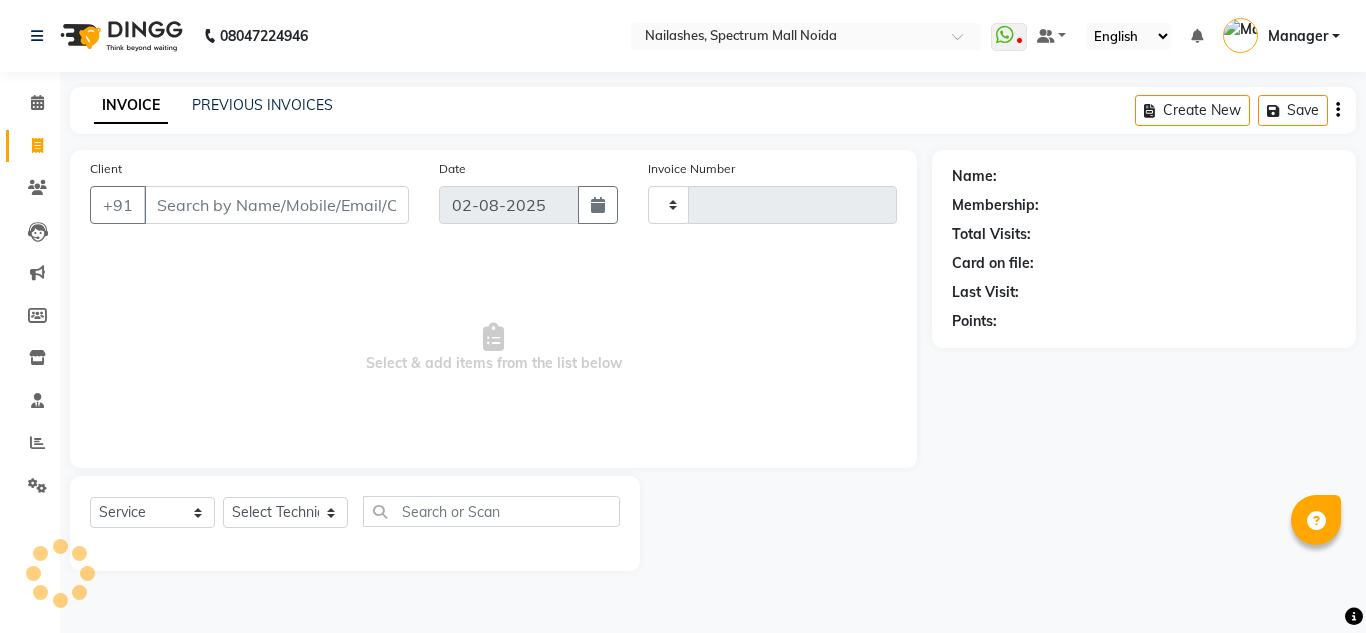 type on "0667" 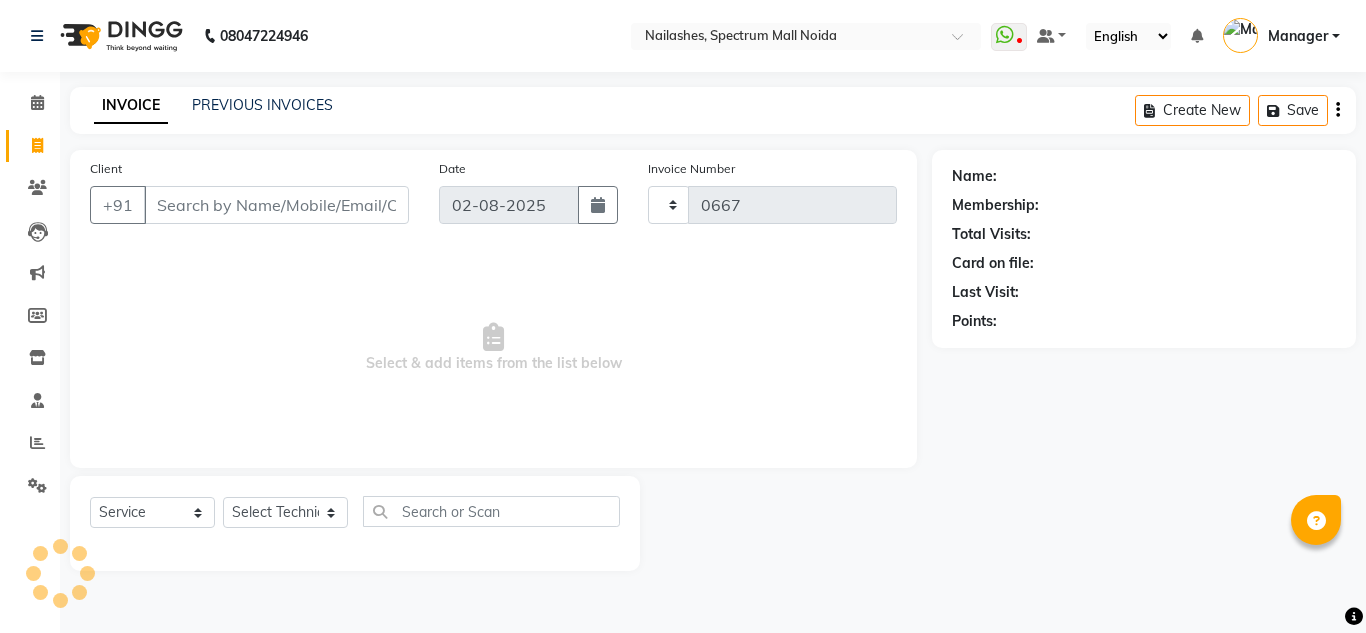 select on "6068" 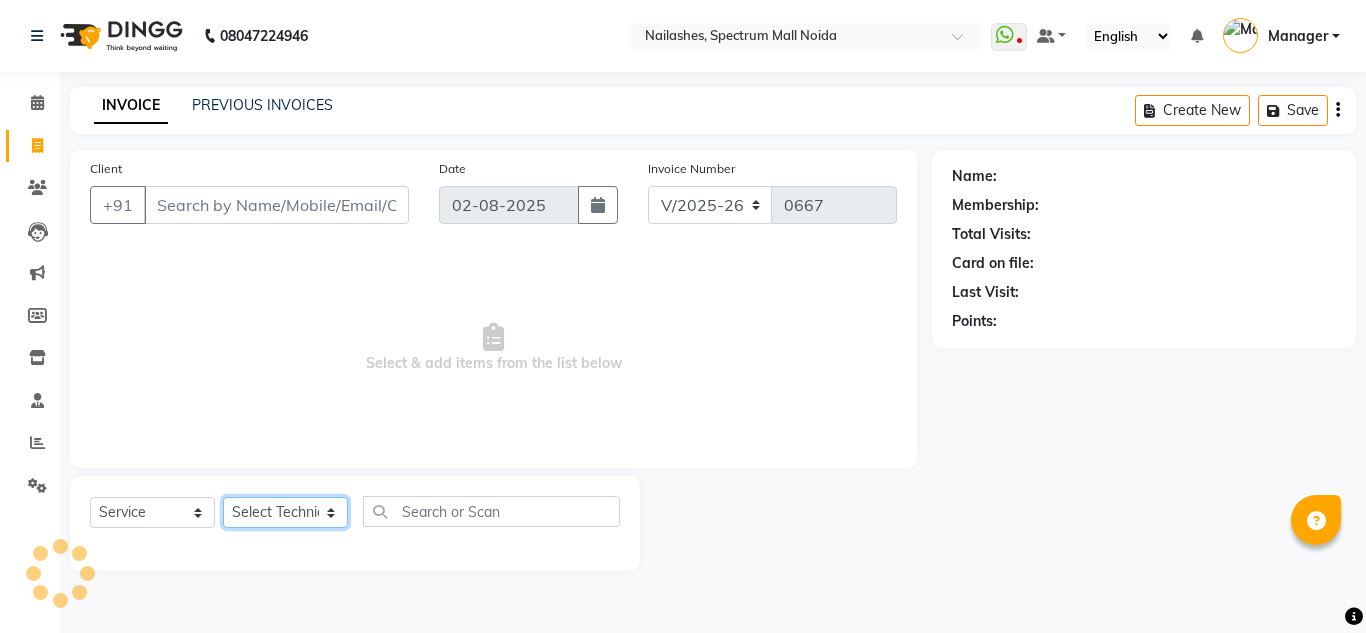 click on "Select Technician" 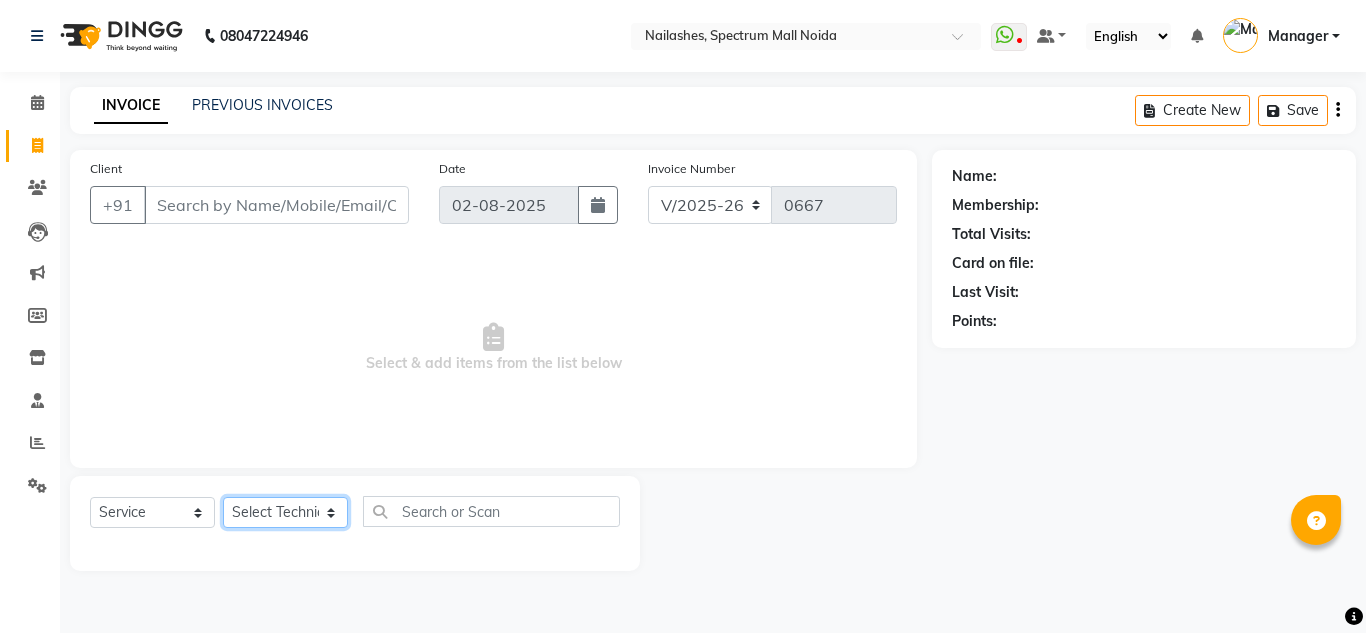 select on "46557" 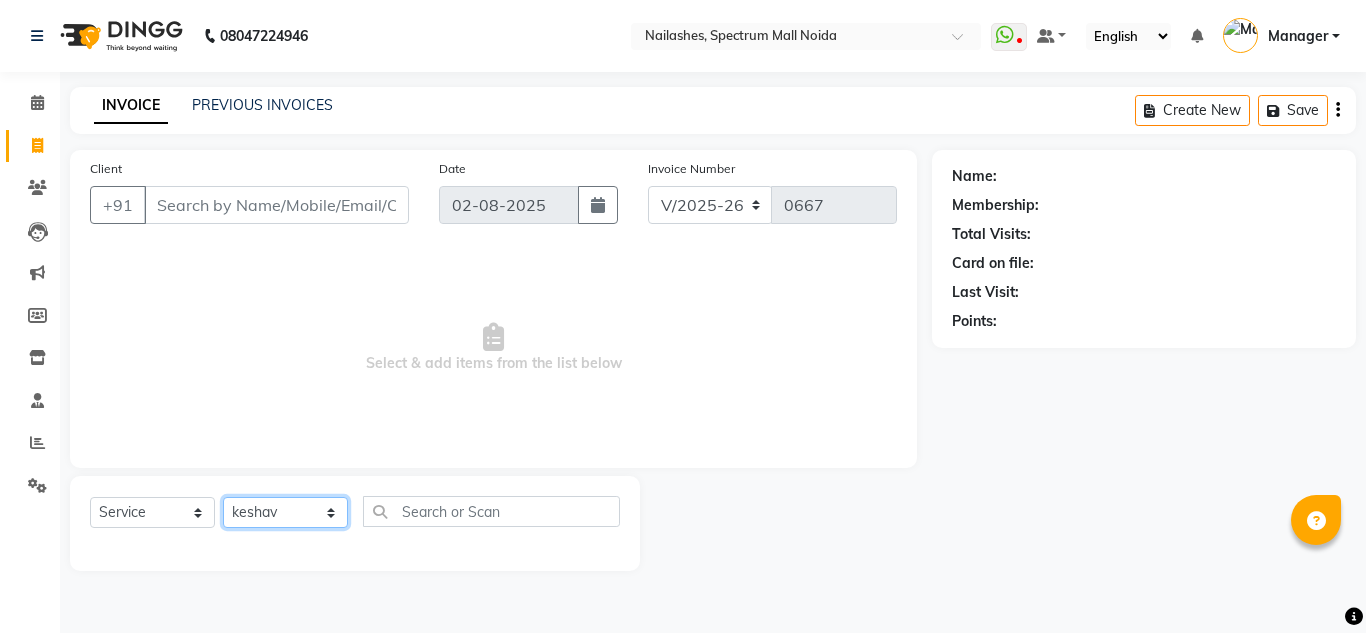 click on "Select Technician [NAME] [NAME] Manager [NAME] [NAME] [NAME]" 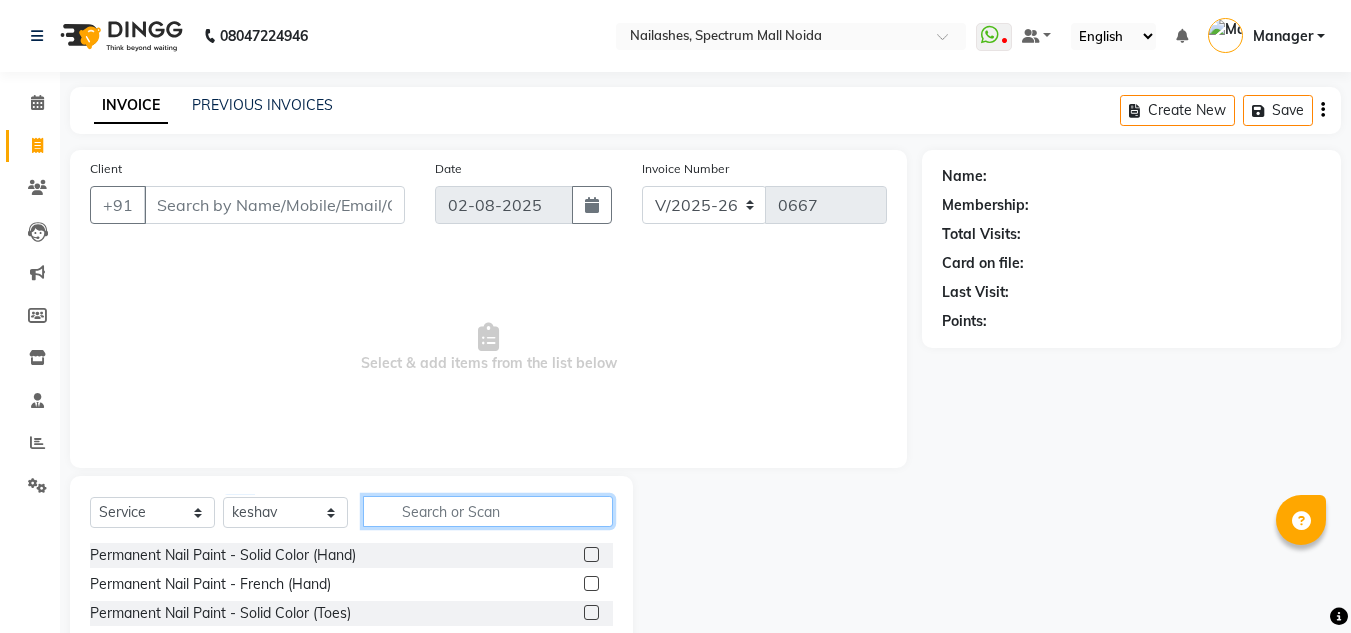 click 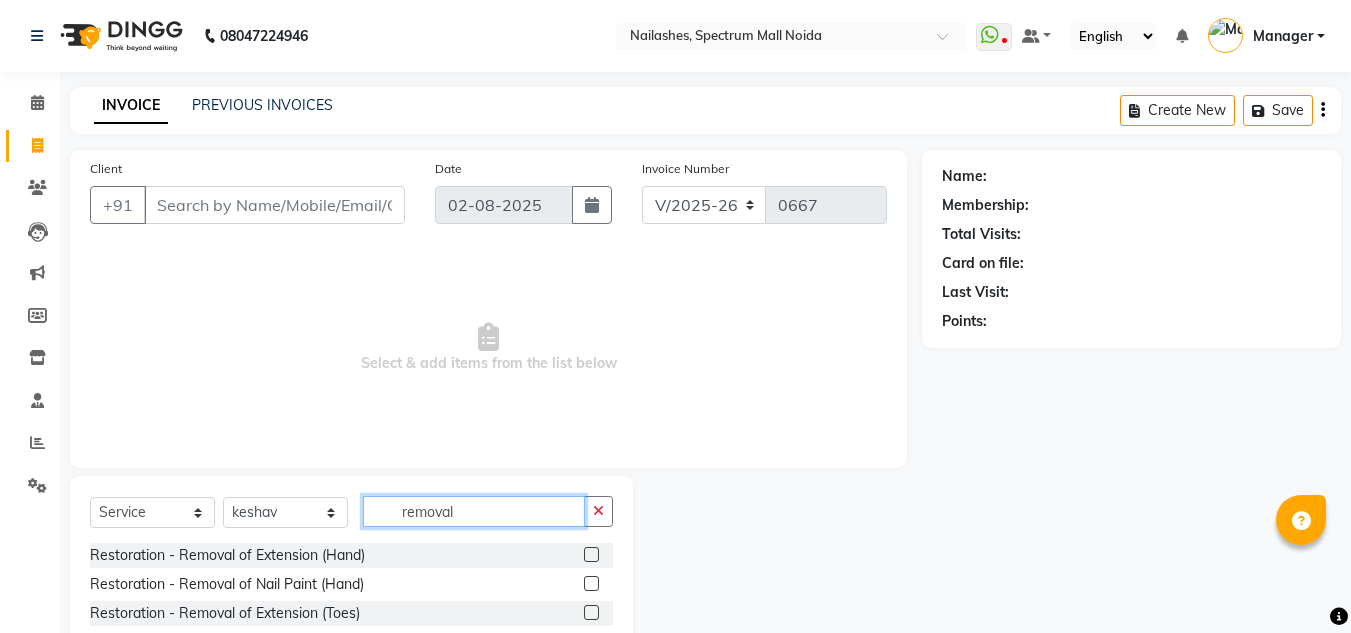 type on "removal" 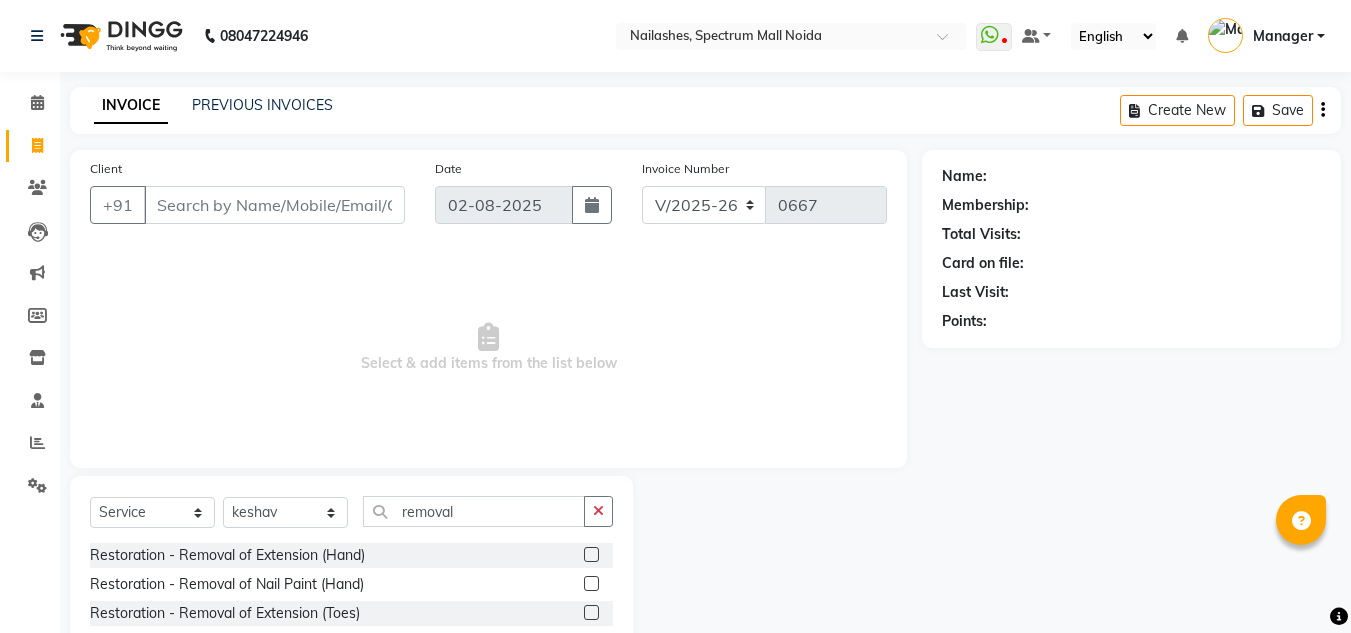 click 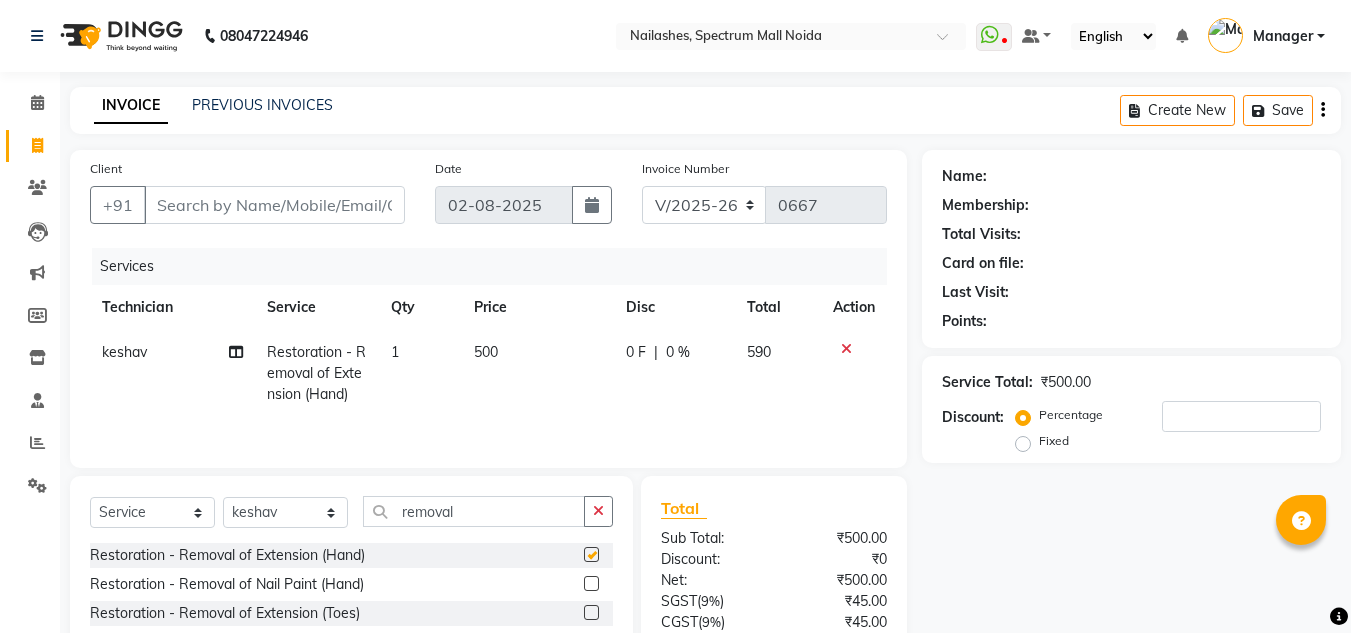checkbox on "false" 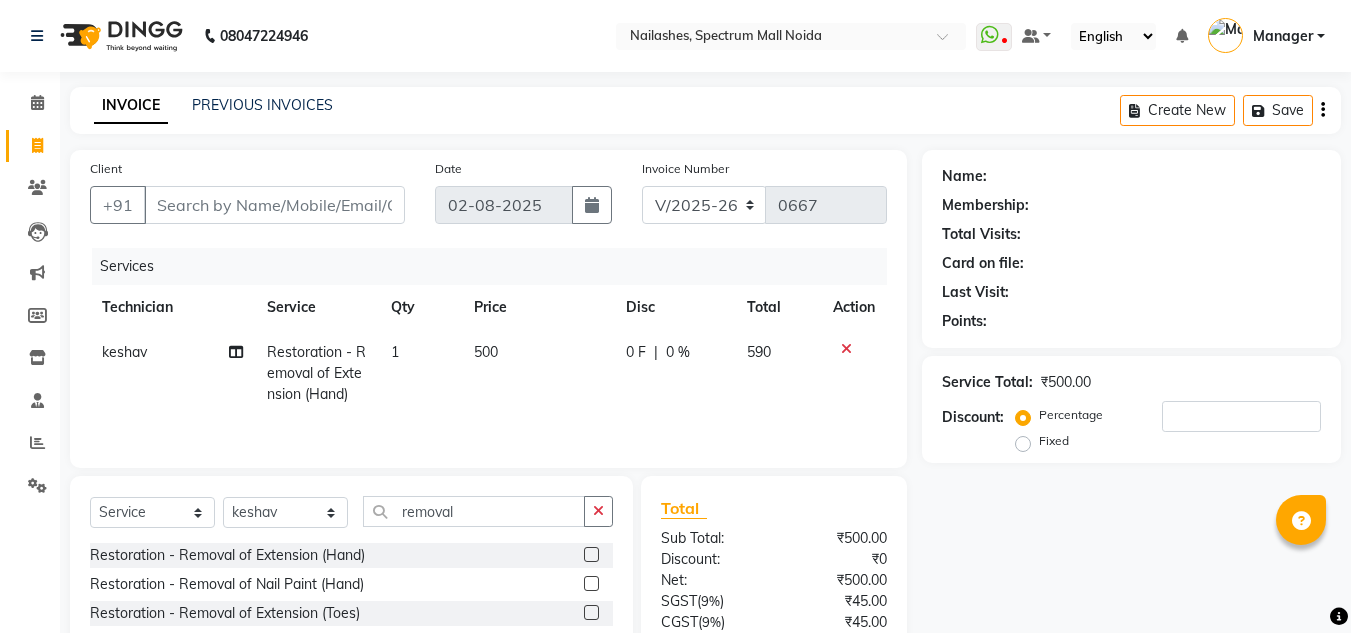 click on "500" 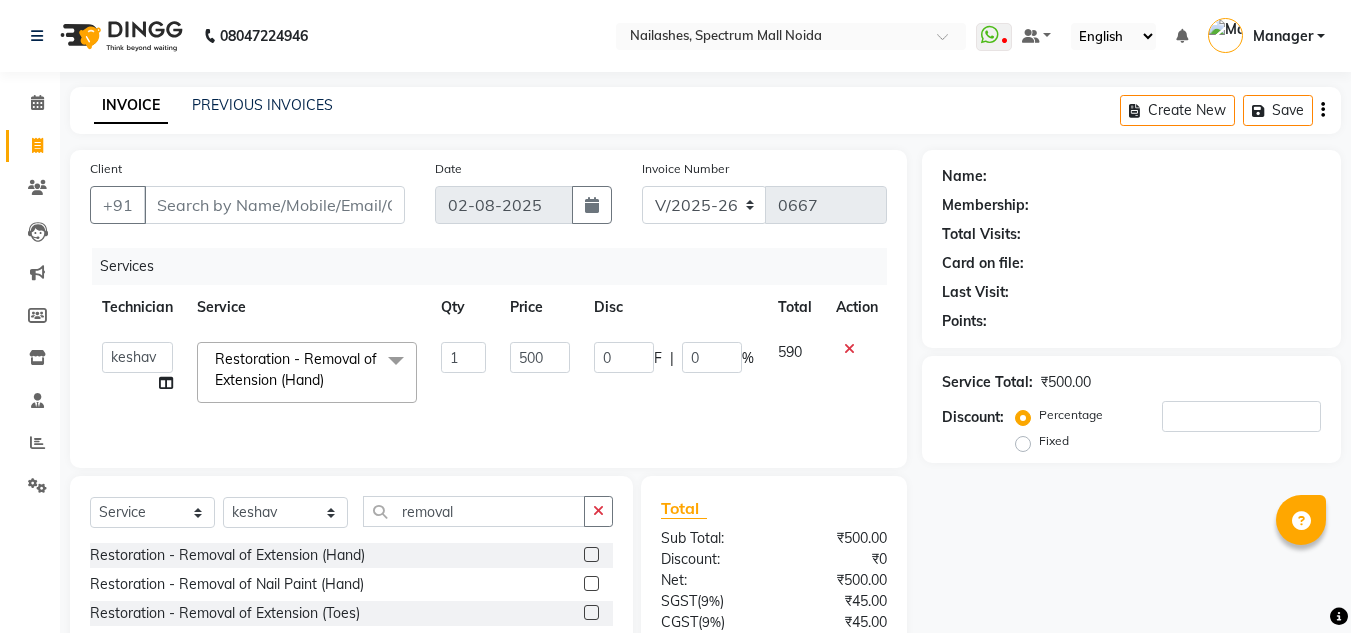 click on "500" 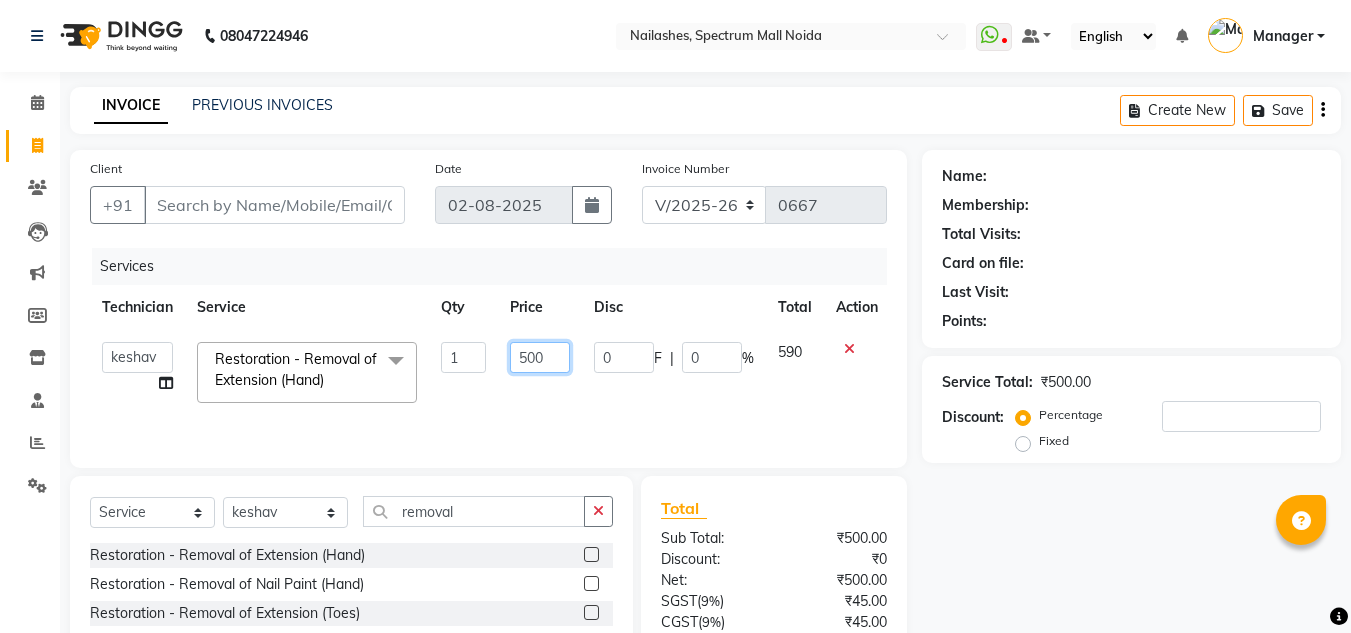 click on "500" 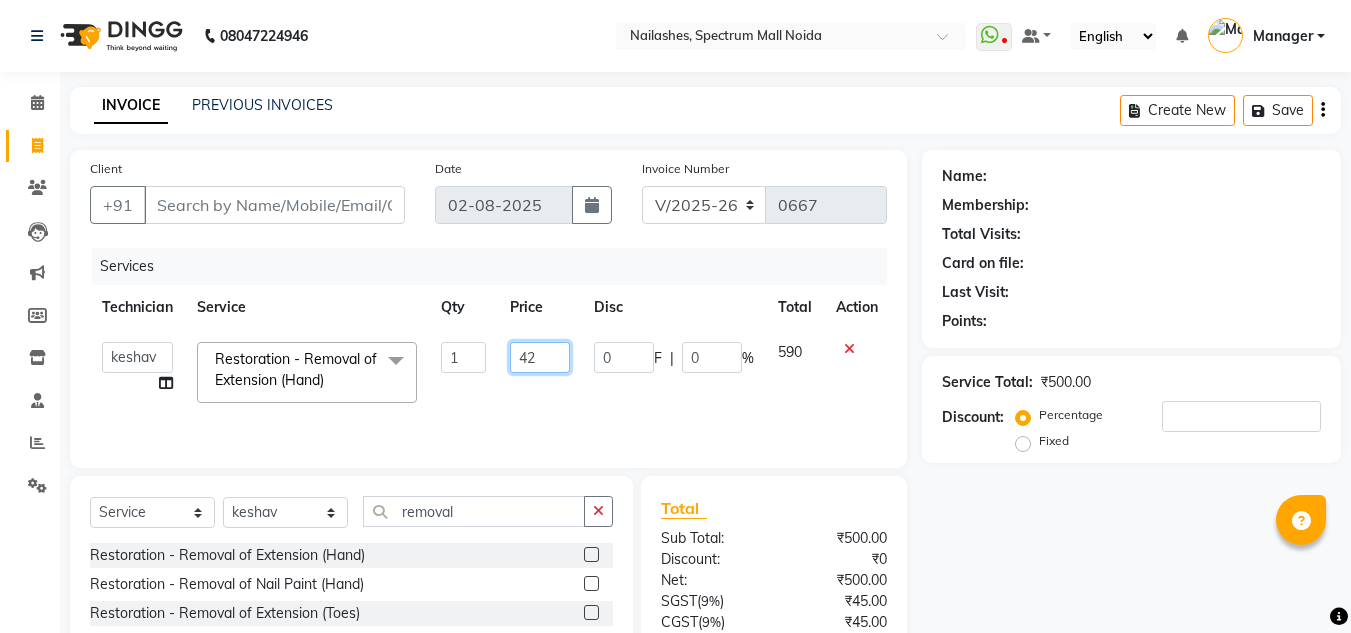type on "424" 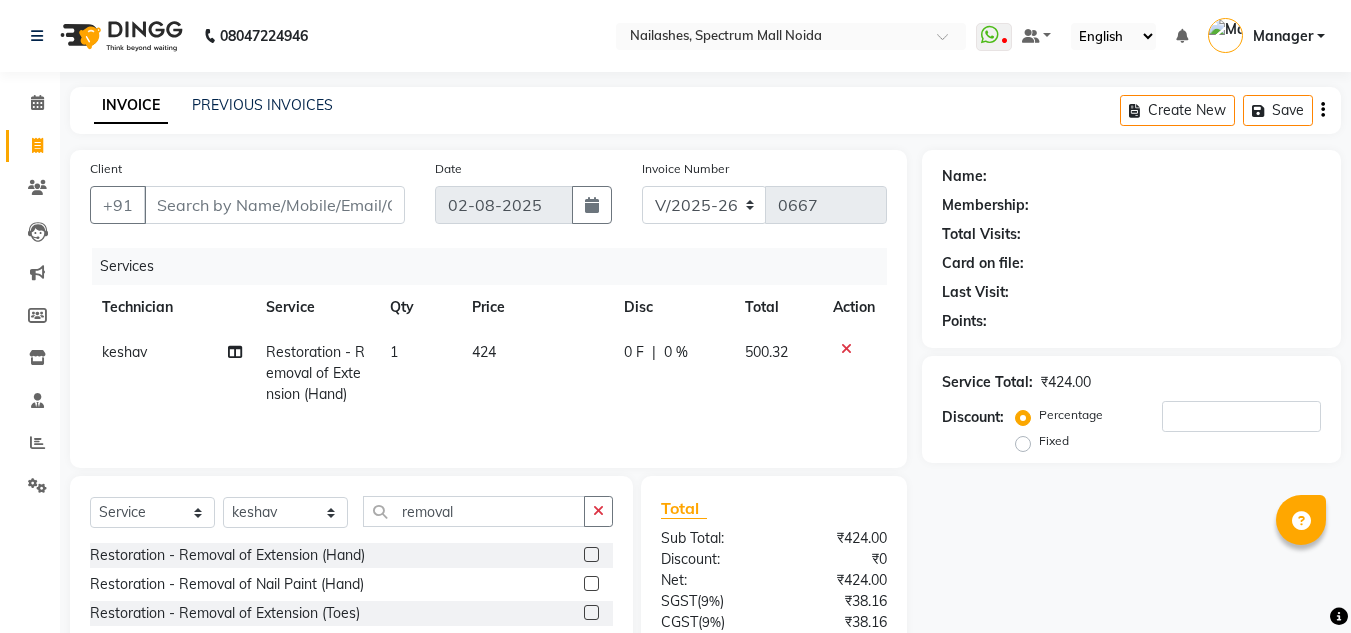 click on "Services Technician Service Qty Price Disc Total Action [NAME] Restoration - Removal of Extension (Hand) 1 424 0 F | 0 % 500.32" 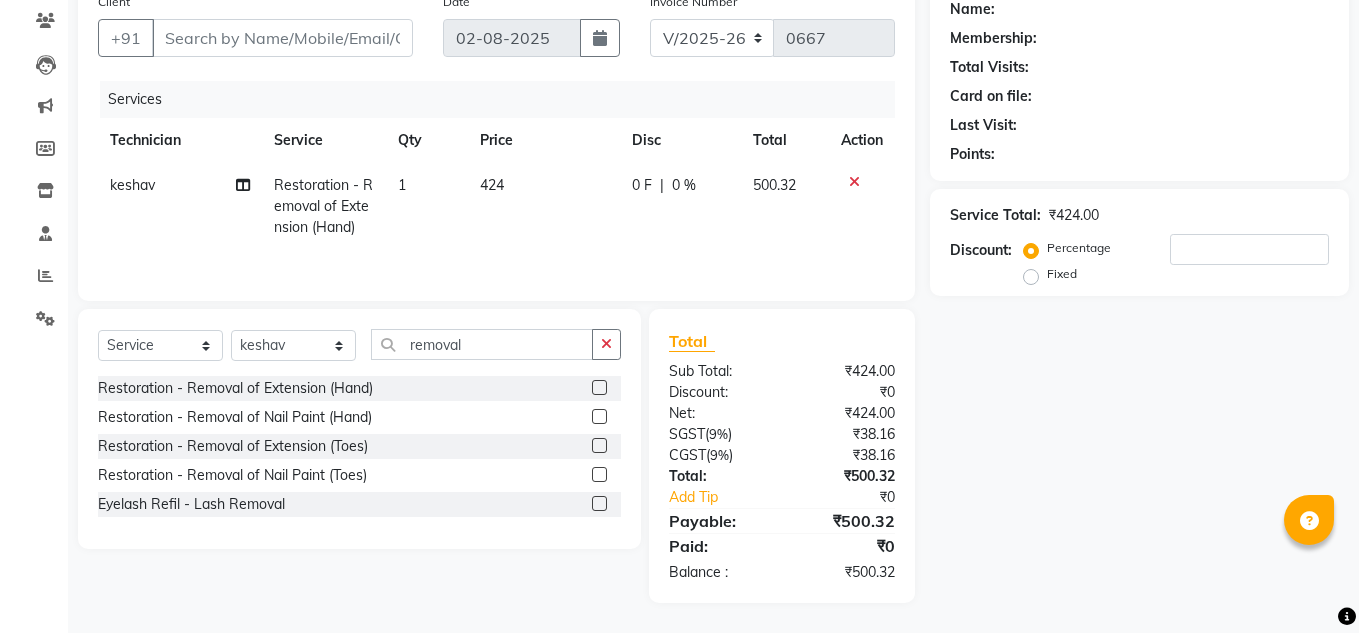scroll, scrollTop: 0, scrollLeft: 0, axis: both 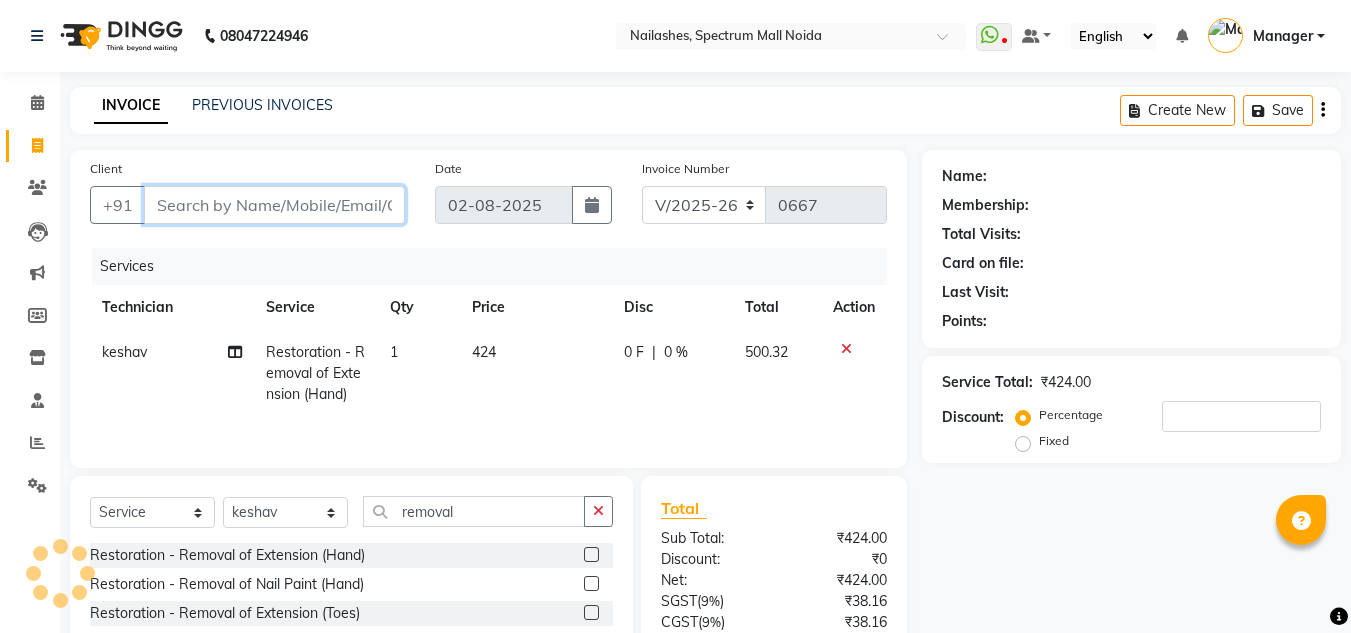 click on "Client" at bounding box center [274, 205] 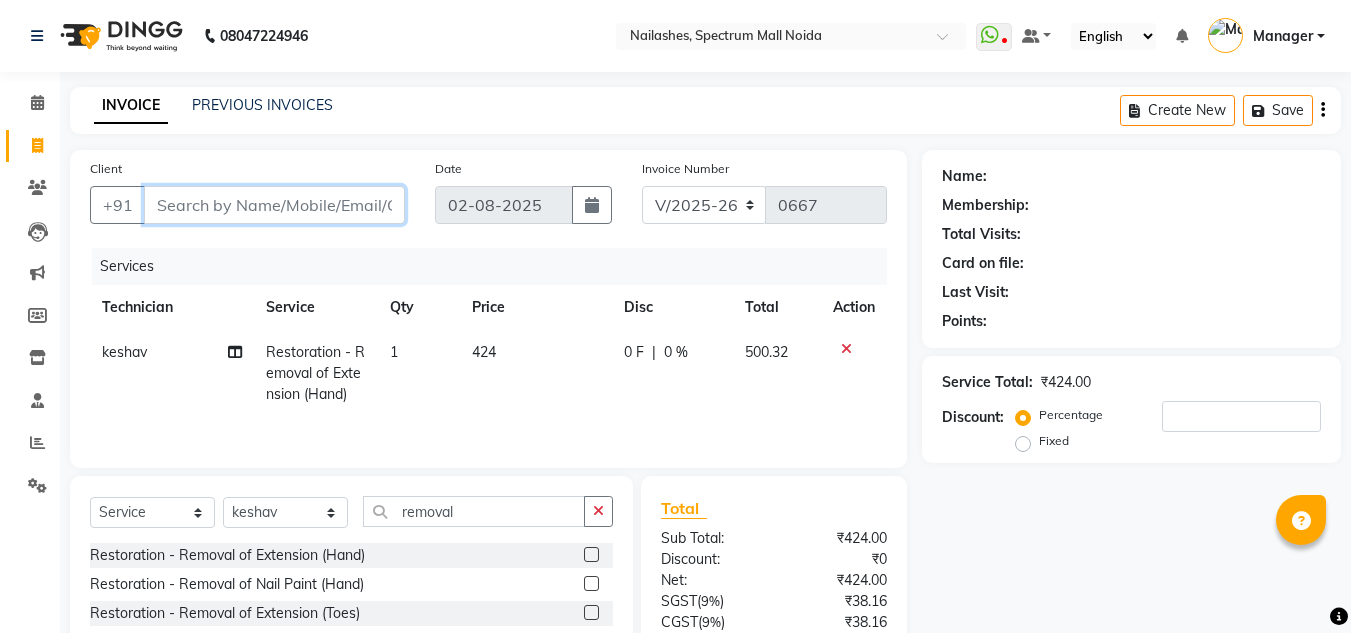 type on "9" 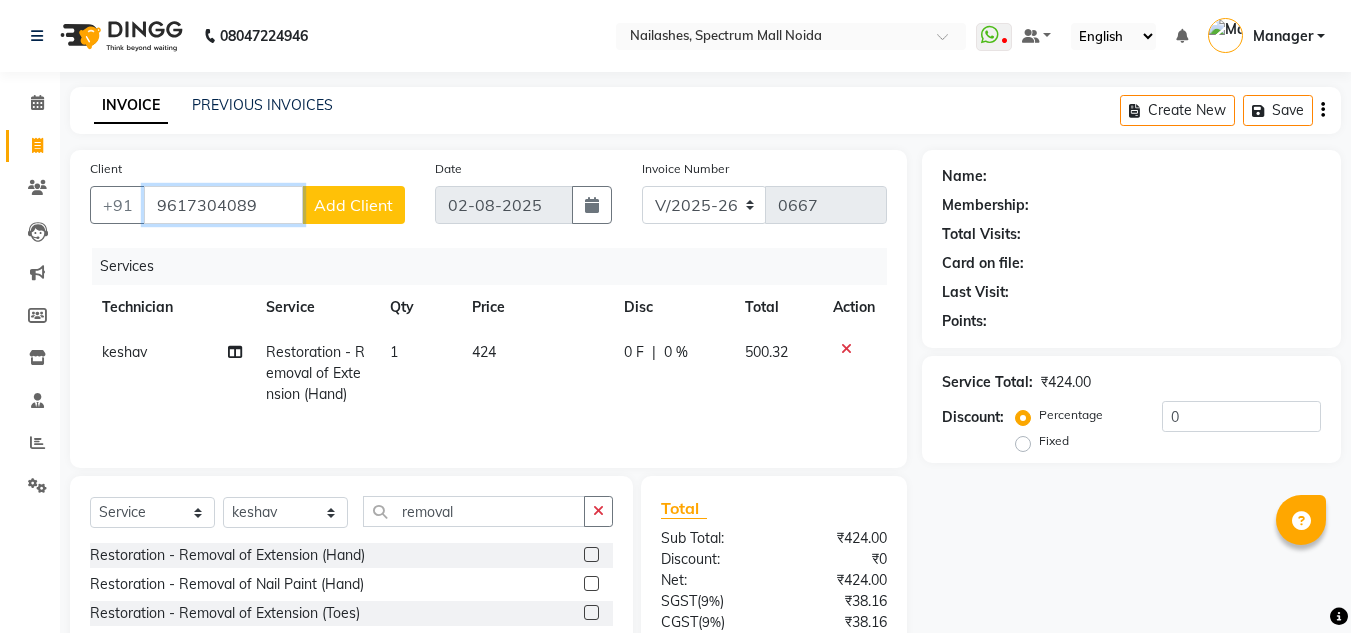 type on "9617304089" 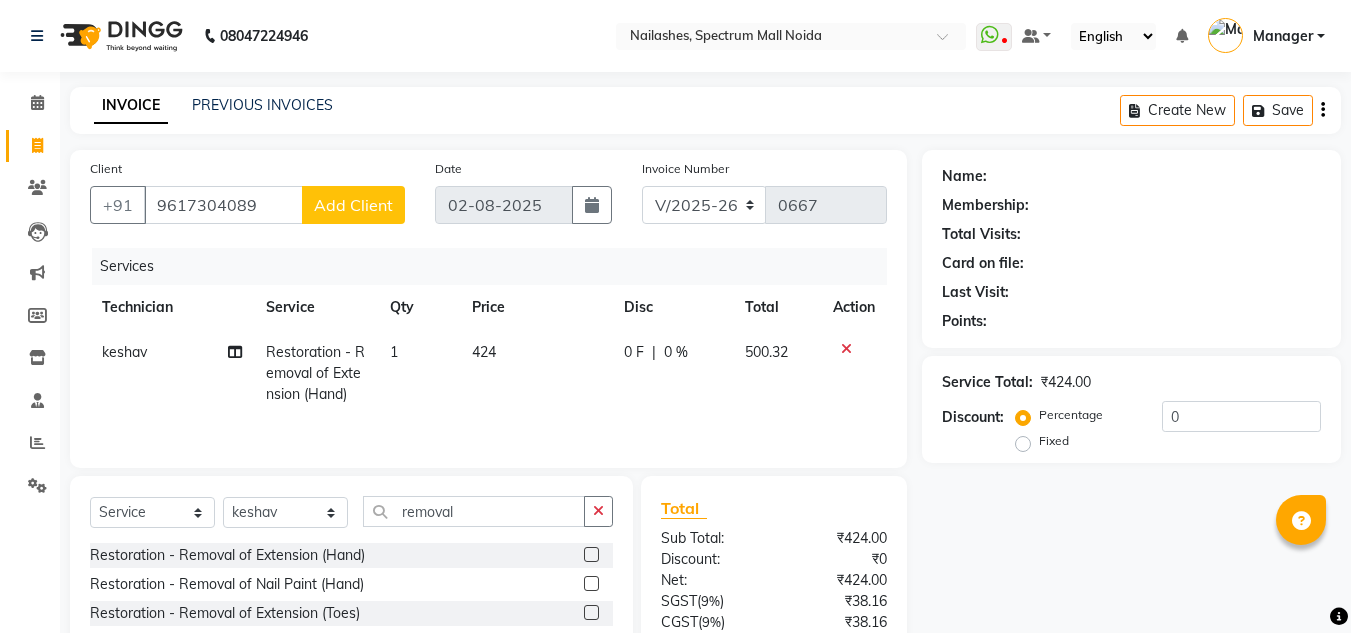 click on "Add Client" 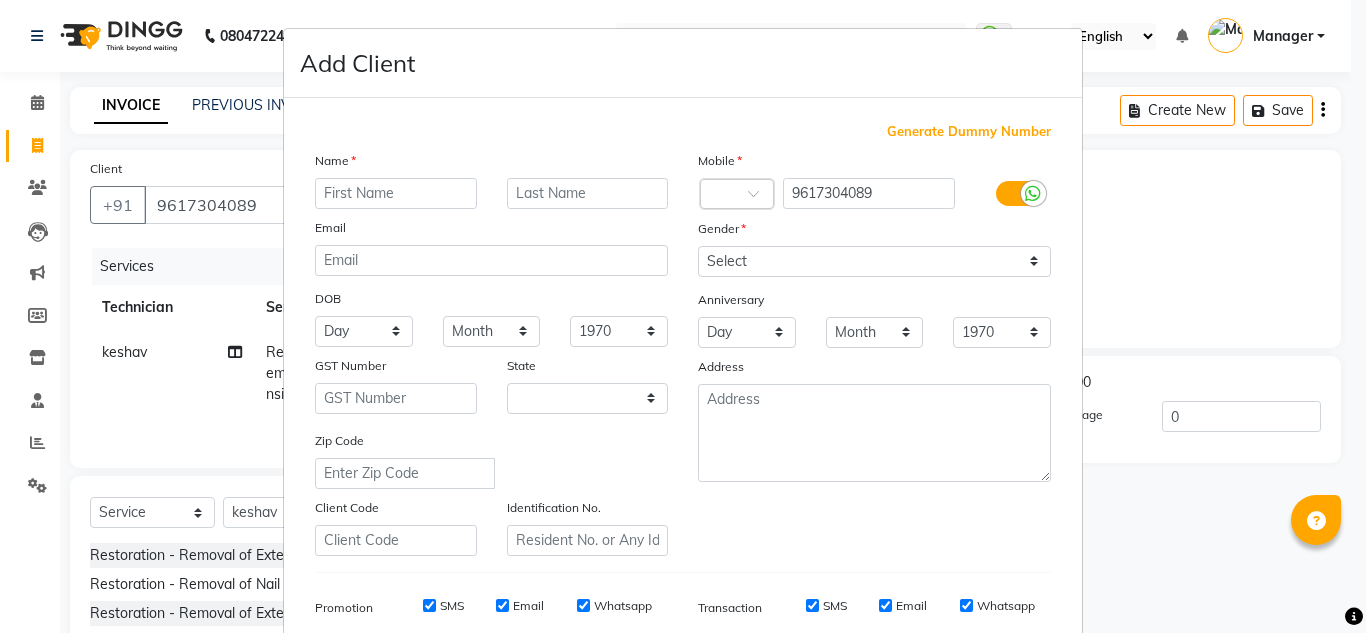 select on "21" 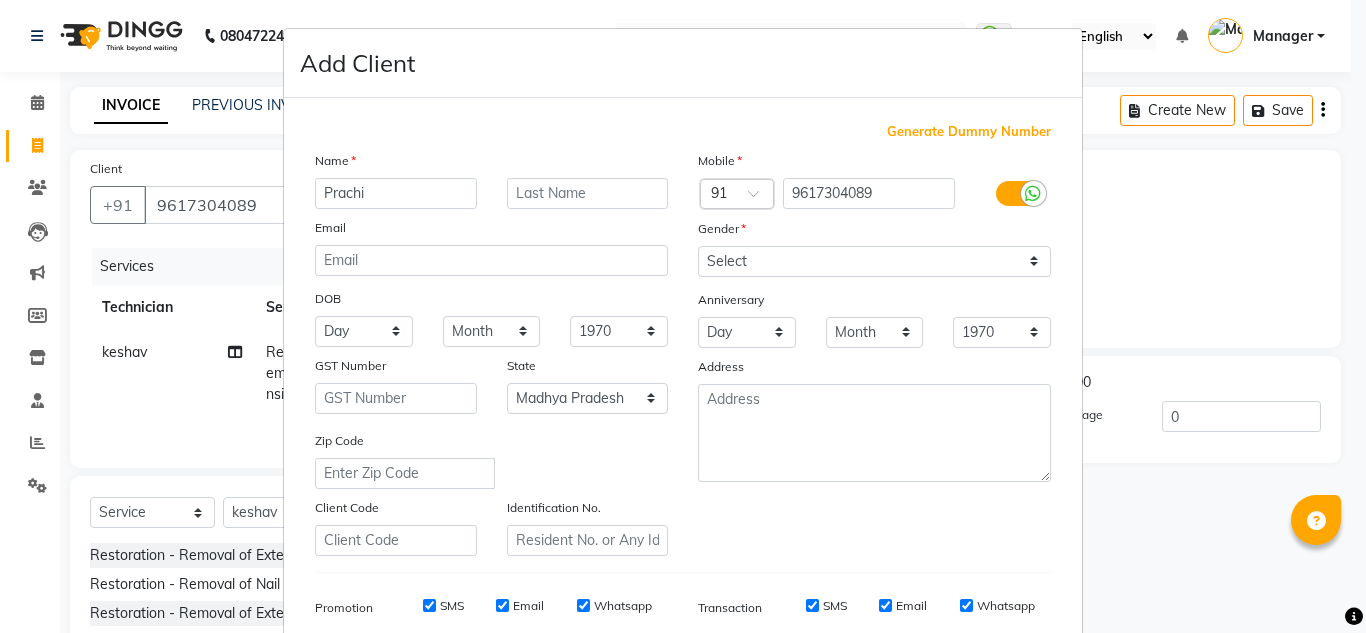 type on "Prachi" 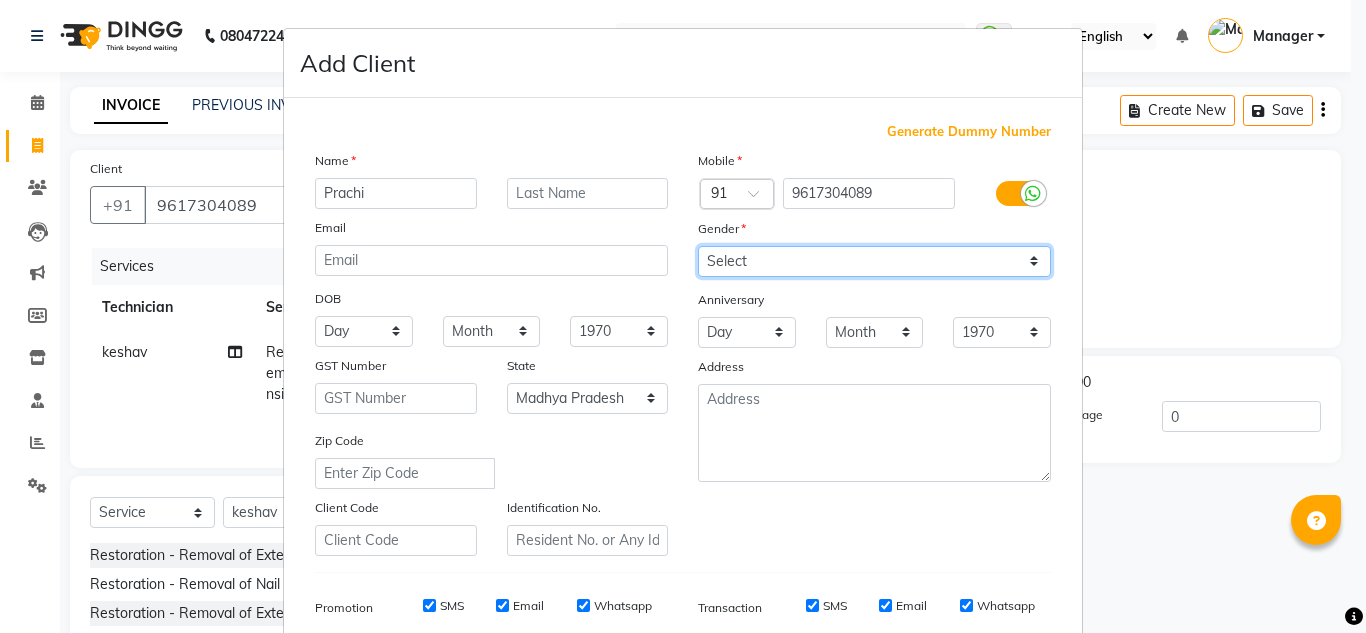 click on "Select Male Female Other Prefer Not To Say" at bounding box center [874, 261] 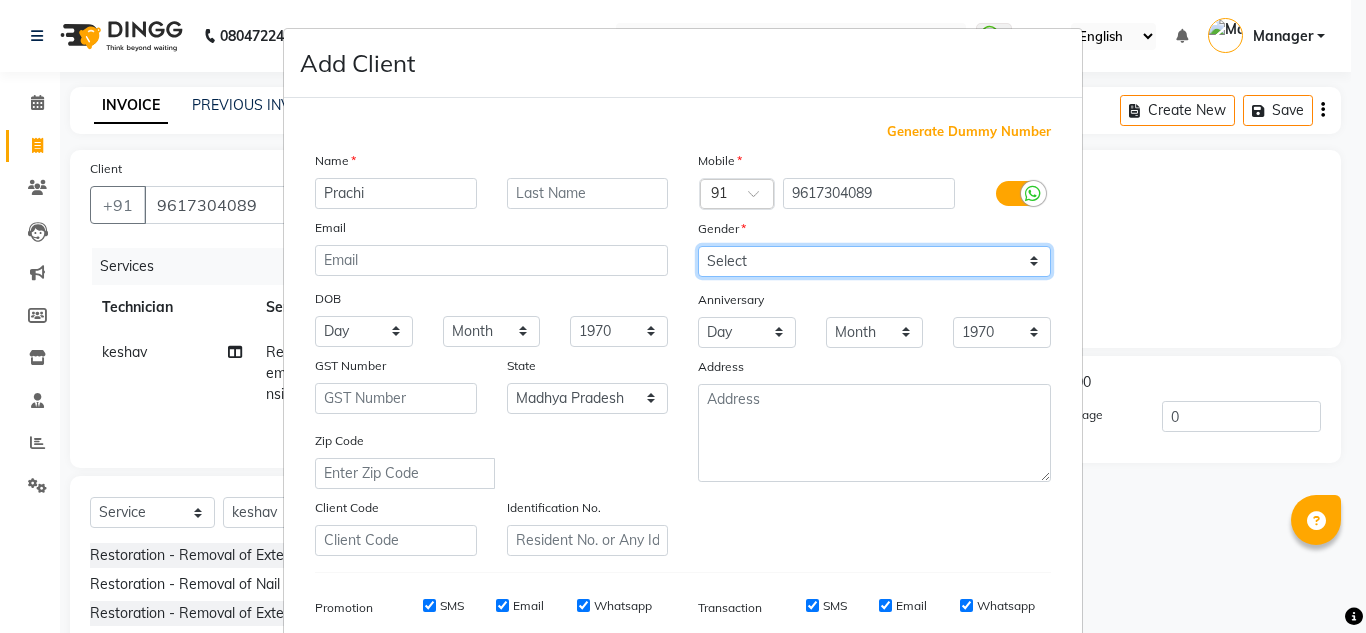 select on "female" 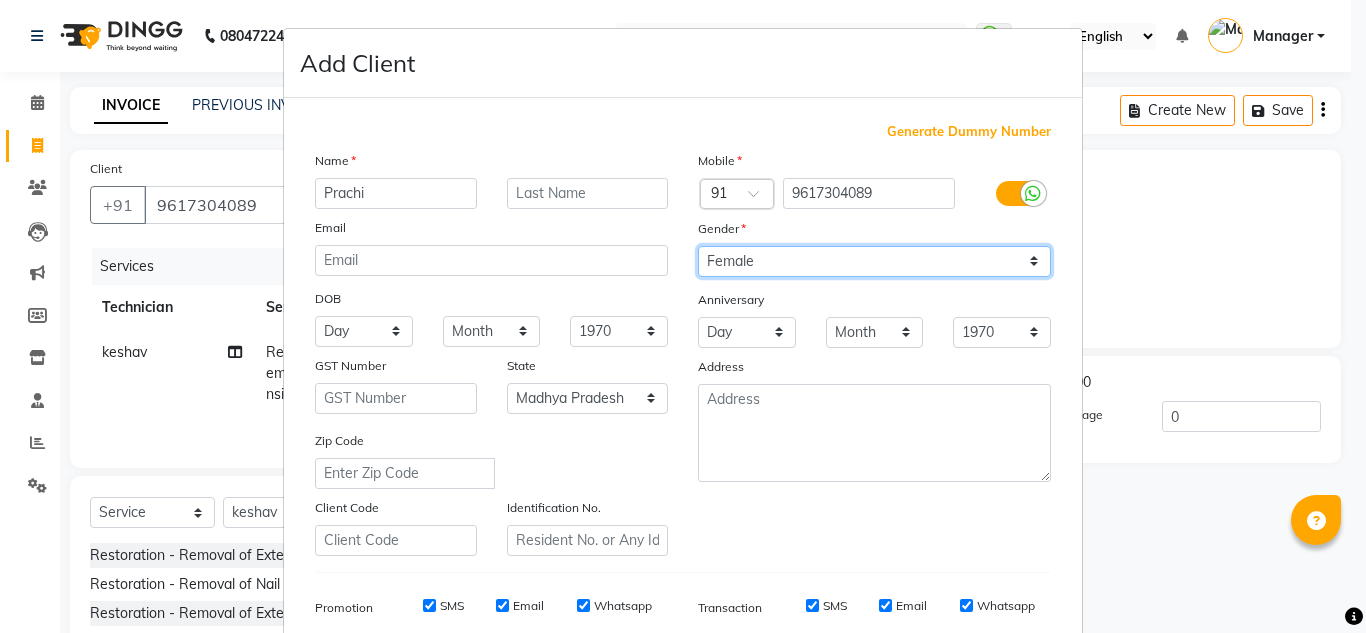 click on "Select Male Female Other Prefer Not To Say" at bounding box center [874, 261] 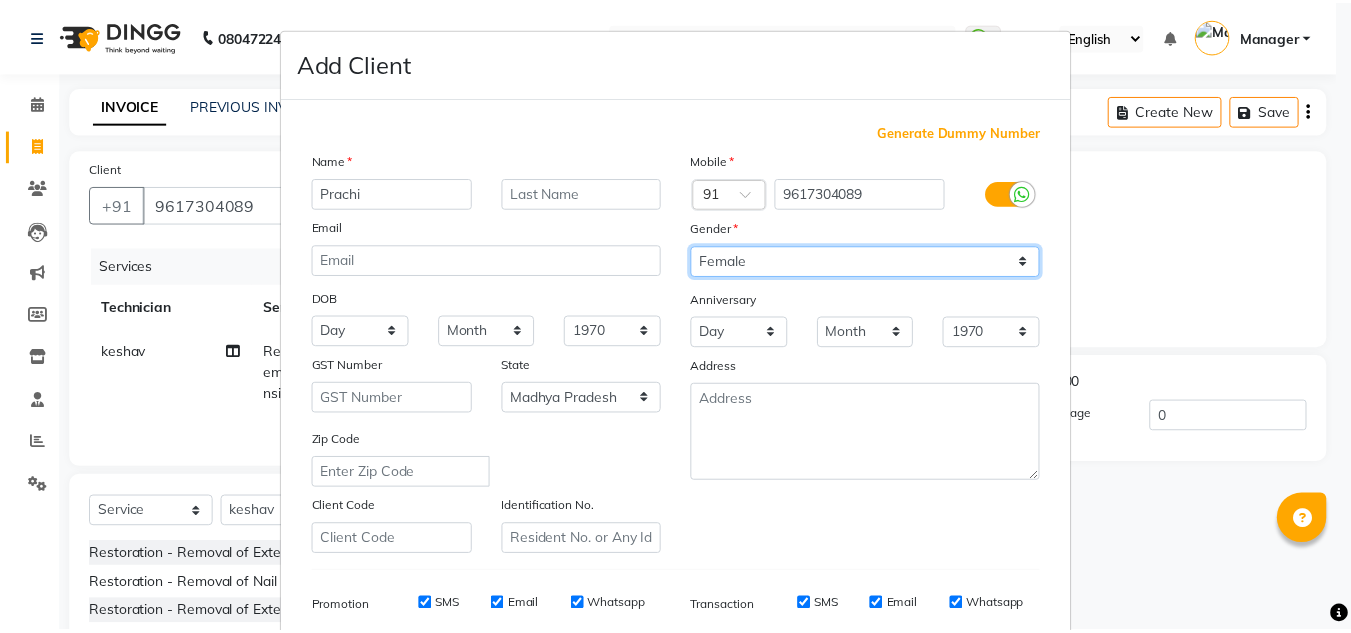 scroll, scrollTop: 290, scrollLeft: 0, axis: vertical 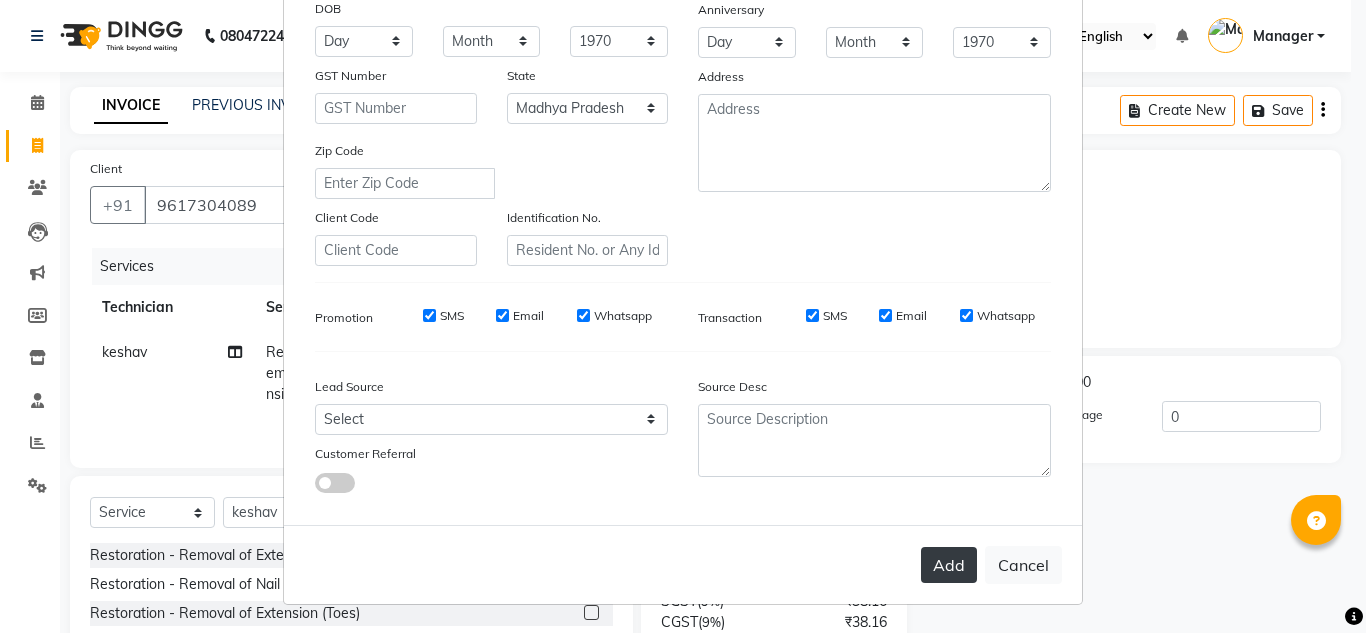 click on "Add" at bounding box center [949, 565] 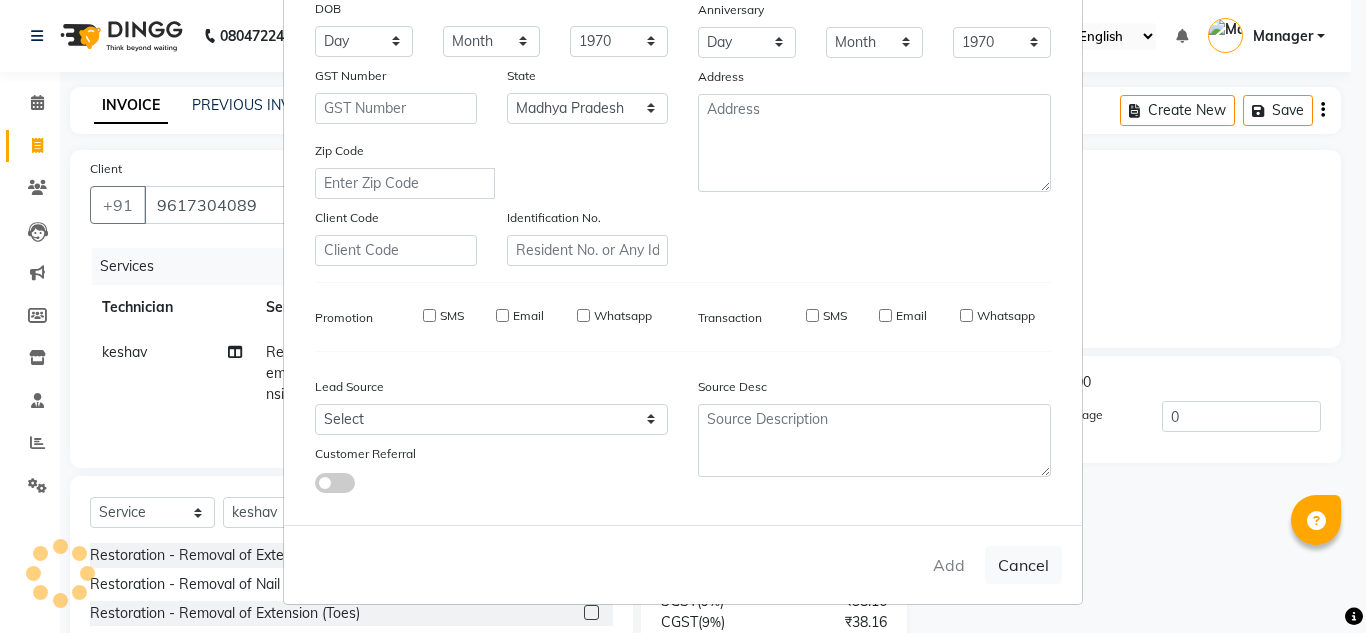type on "96******89" 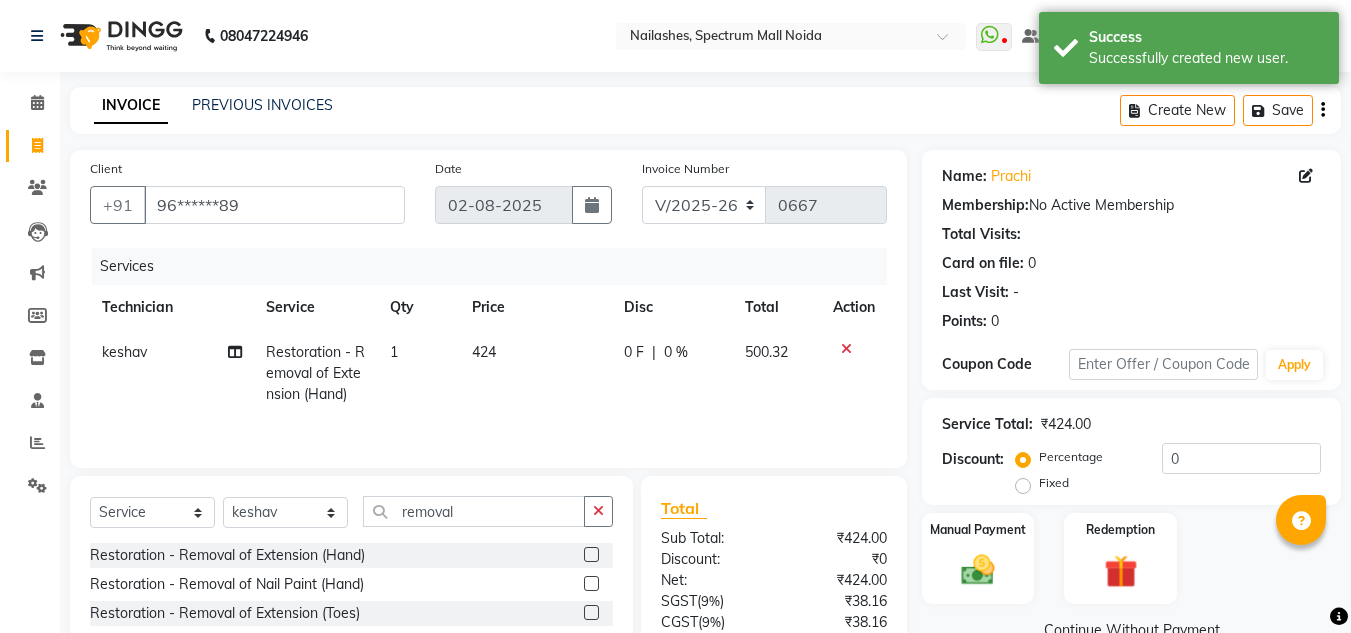 scroll, scrollTop: 167, scrollLeft: 0, axis: vertical 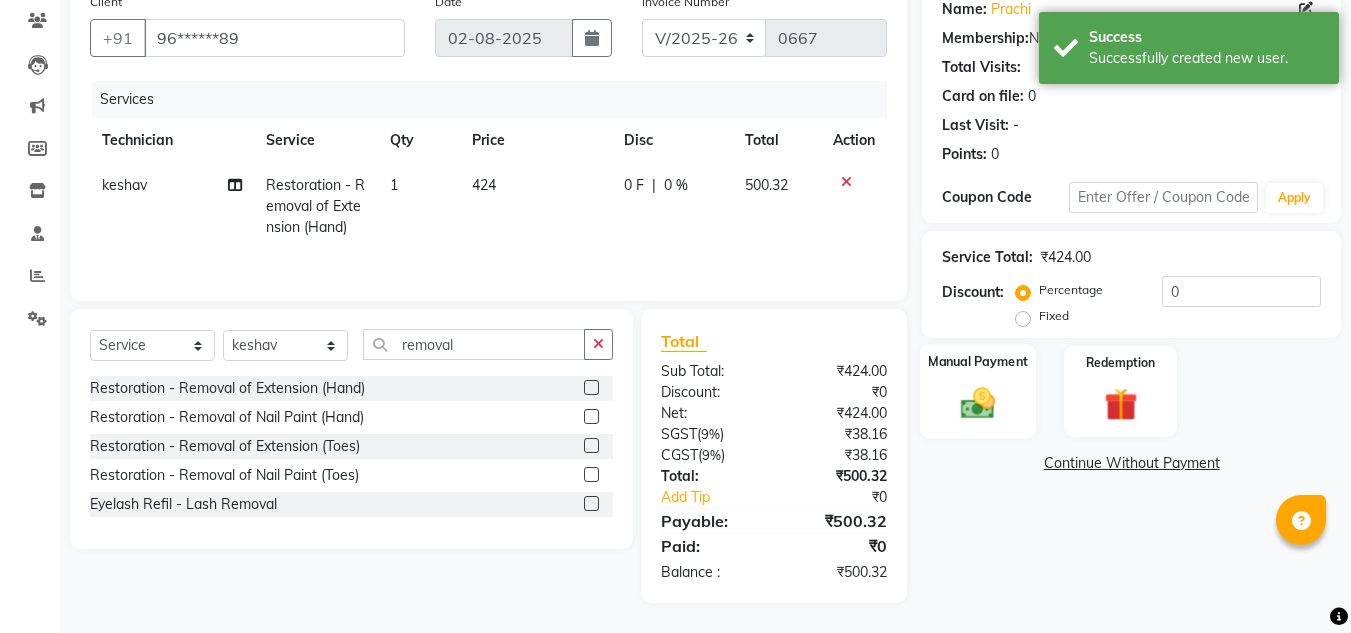 click on "Manual Payment" 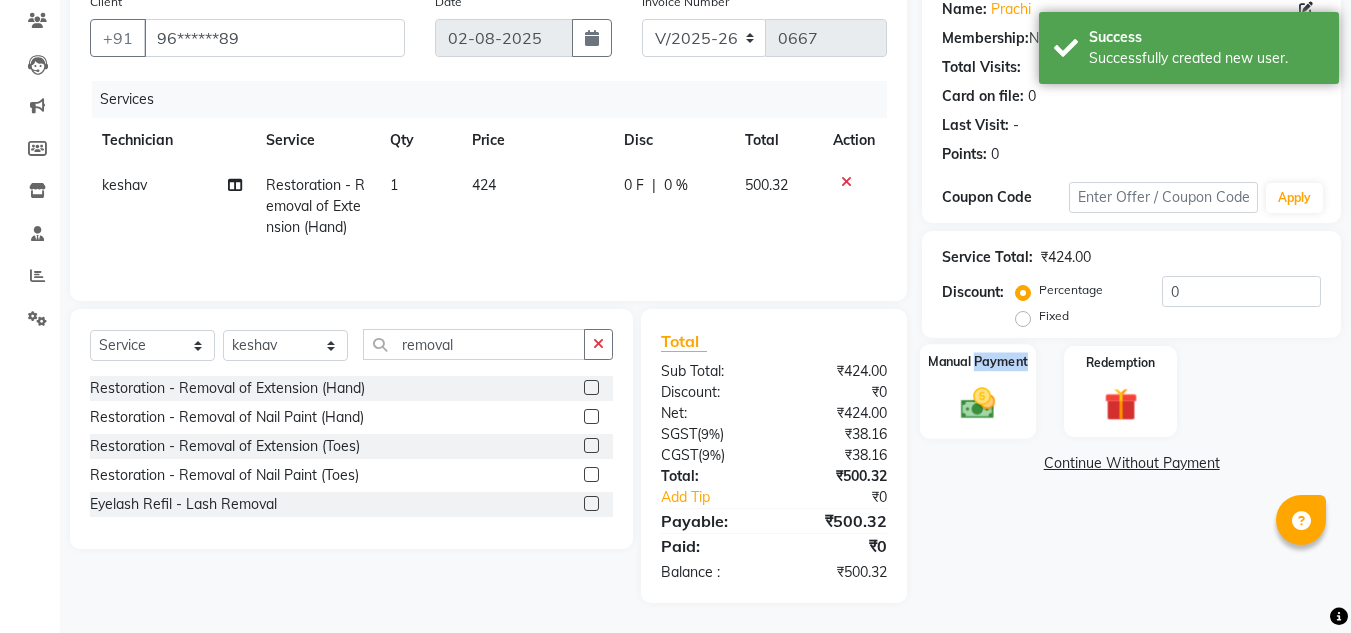 click on "Manual Payment" 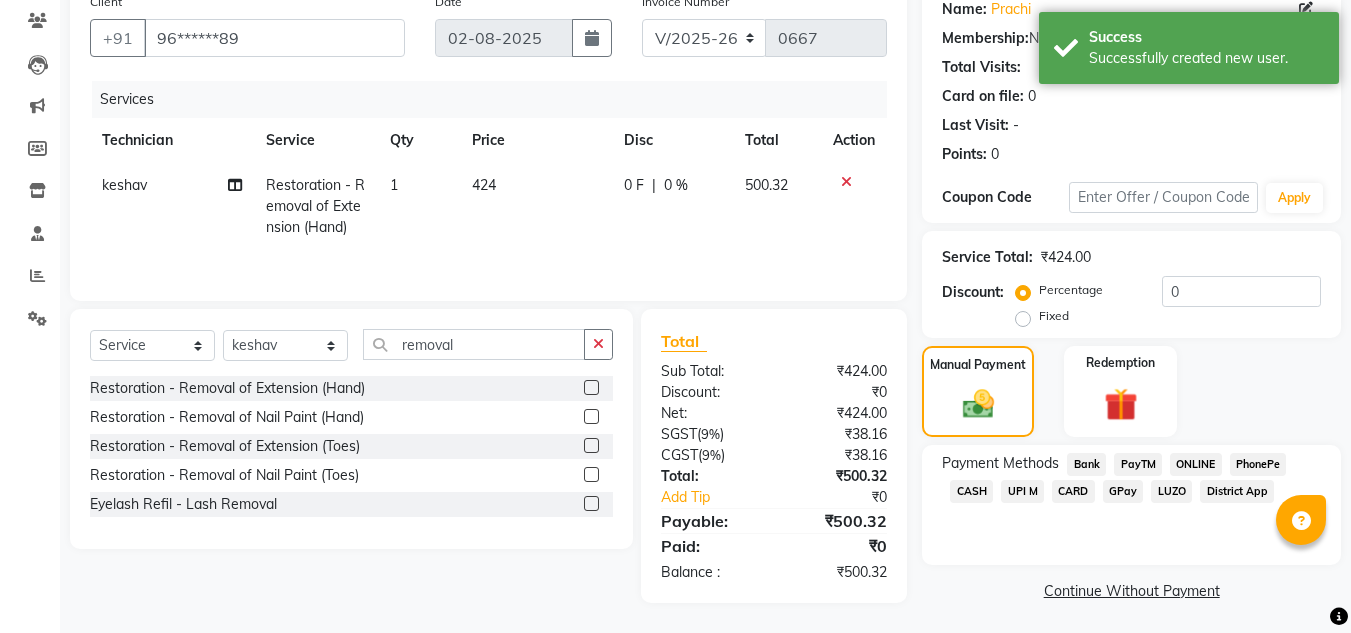 click on "ONLINE" 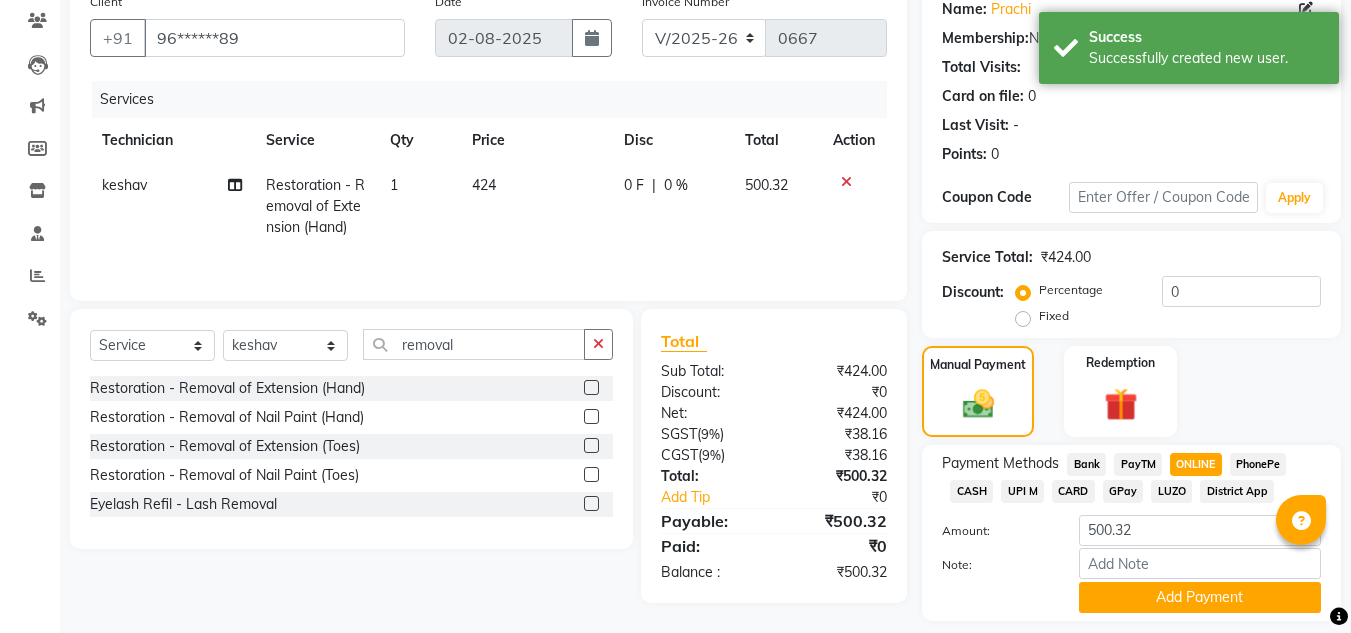 scroll, scrollTop: 226, scrollLeft: 0, axis: vertical 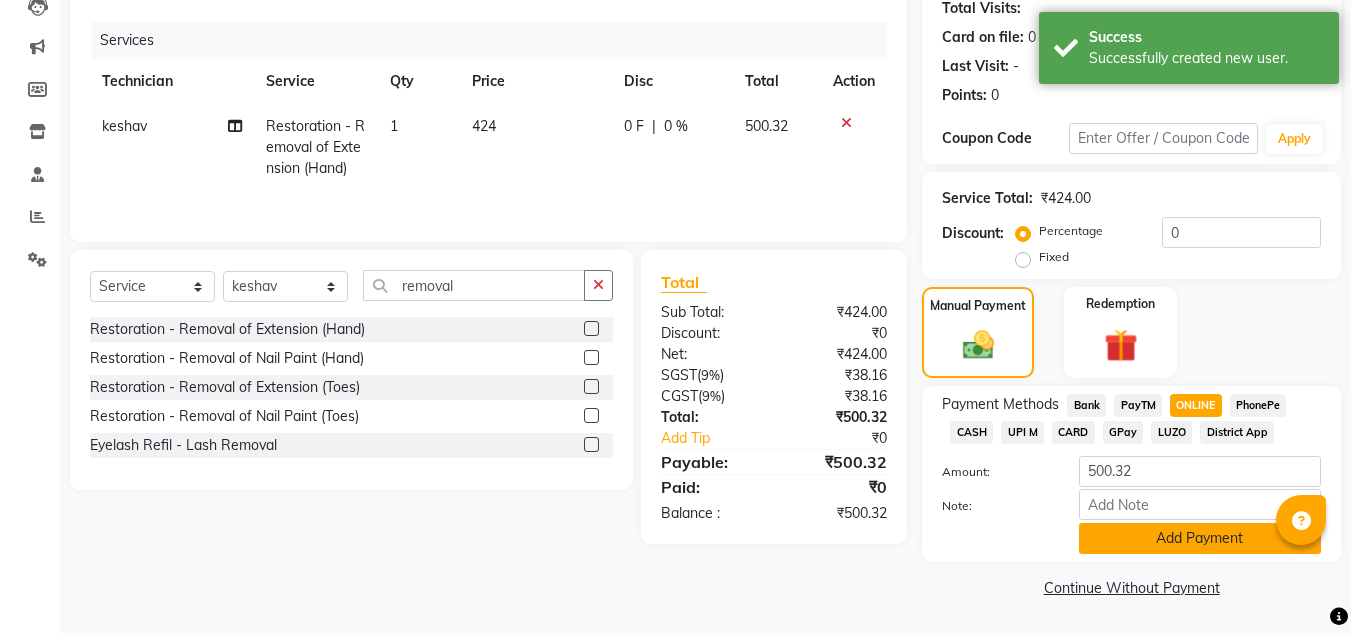 click on "Add Payment" 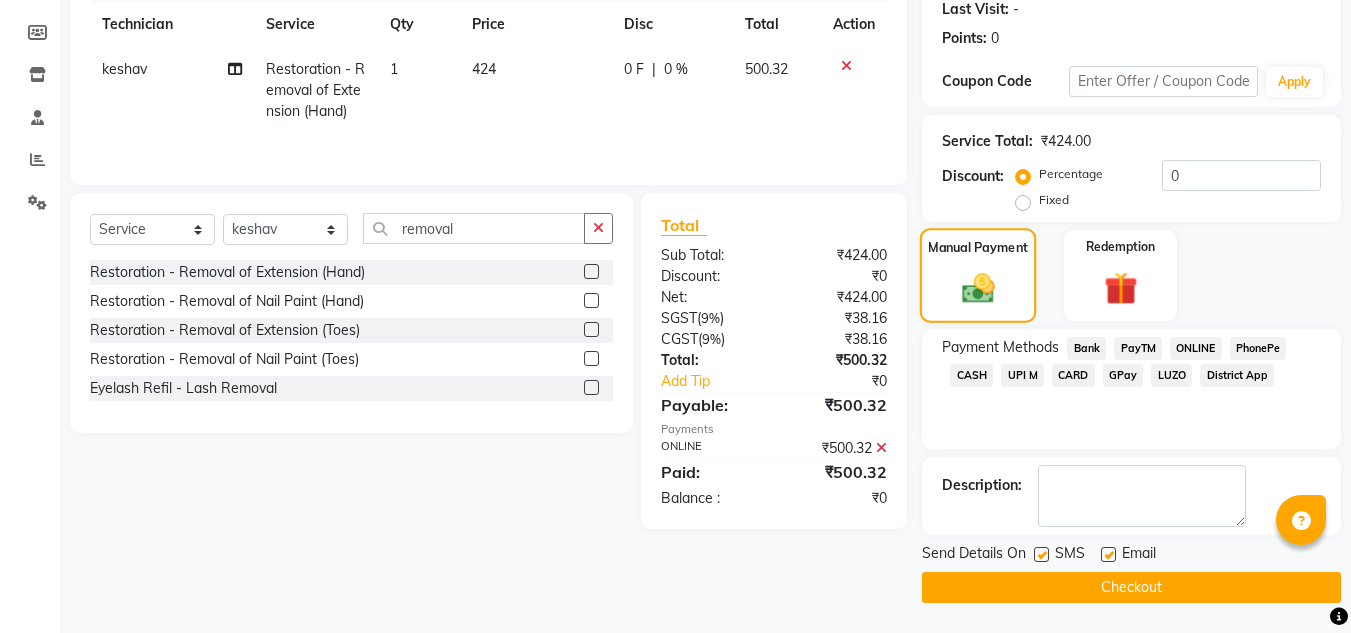 scroll, scrollTop: 0, scrollLeft: 0, axis: both 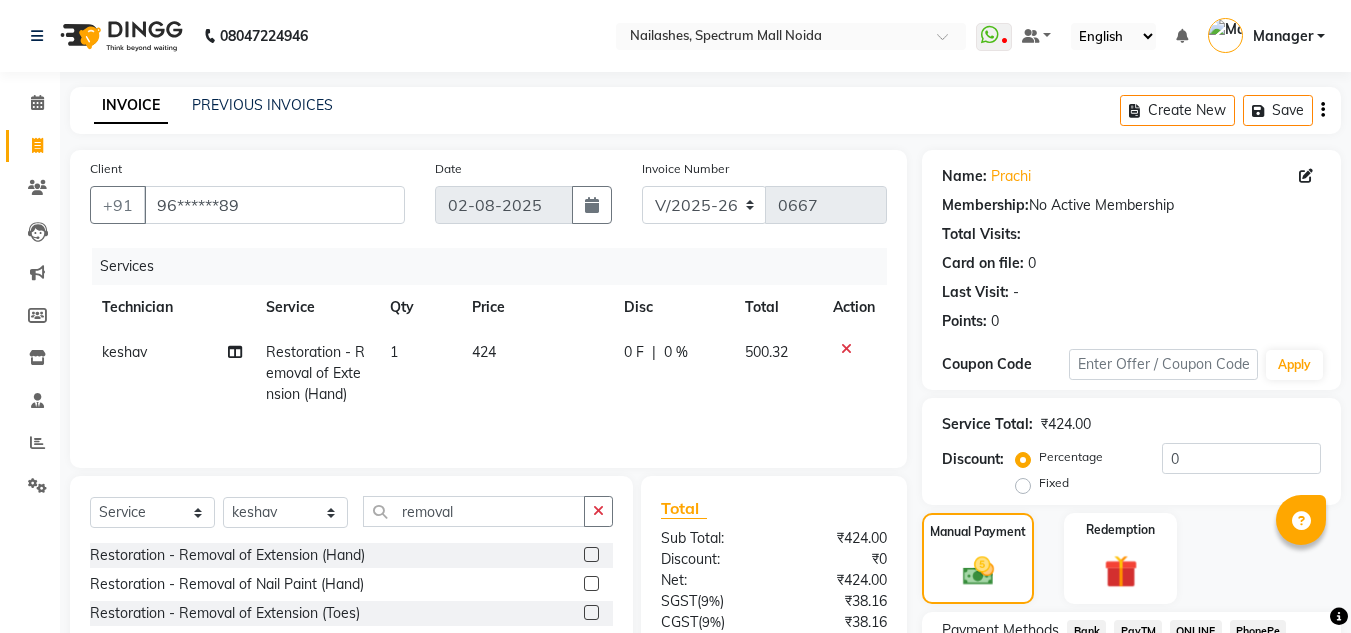click on "keshav" 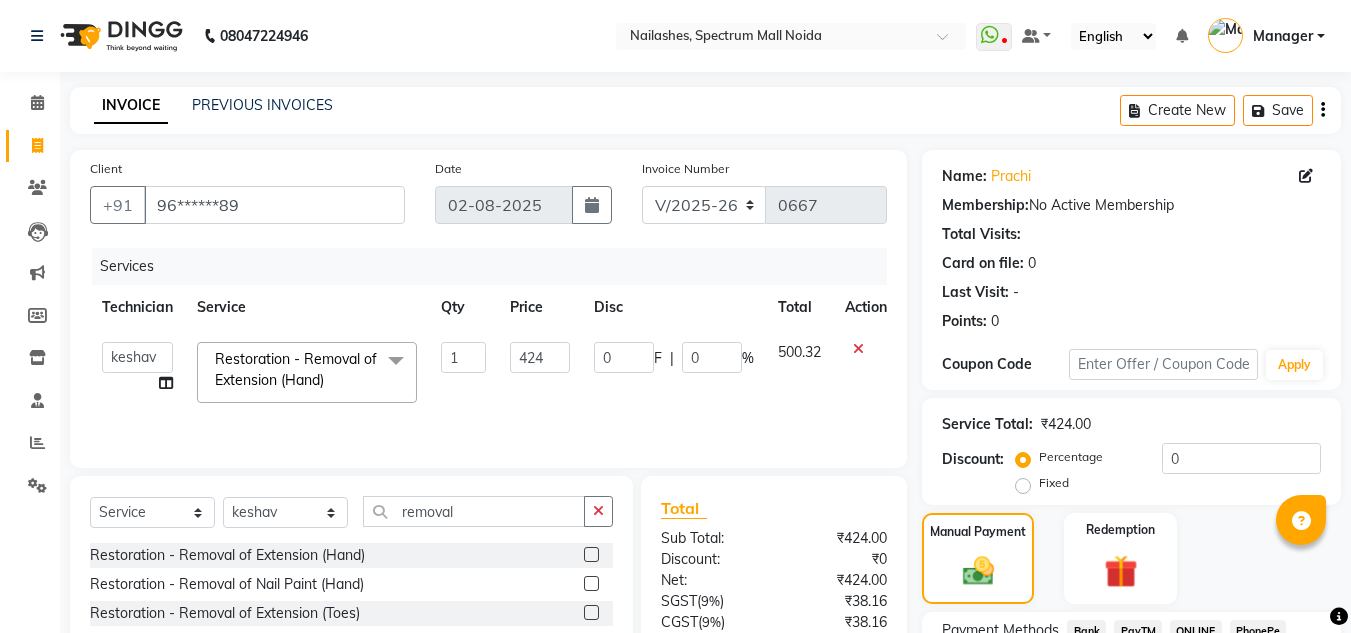 click on "[NAME]   [NAME]   [NAME]   Manager   [NAME]   [NAME]" 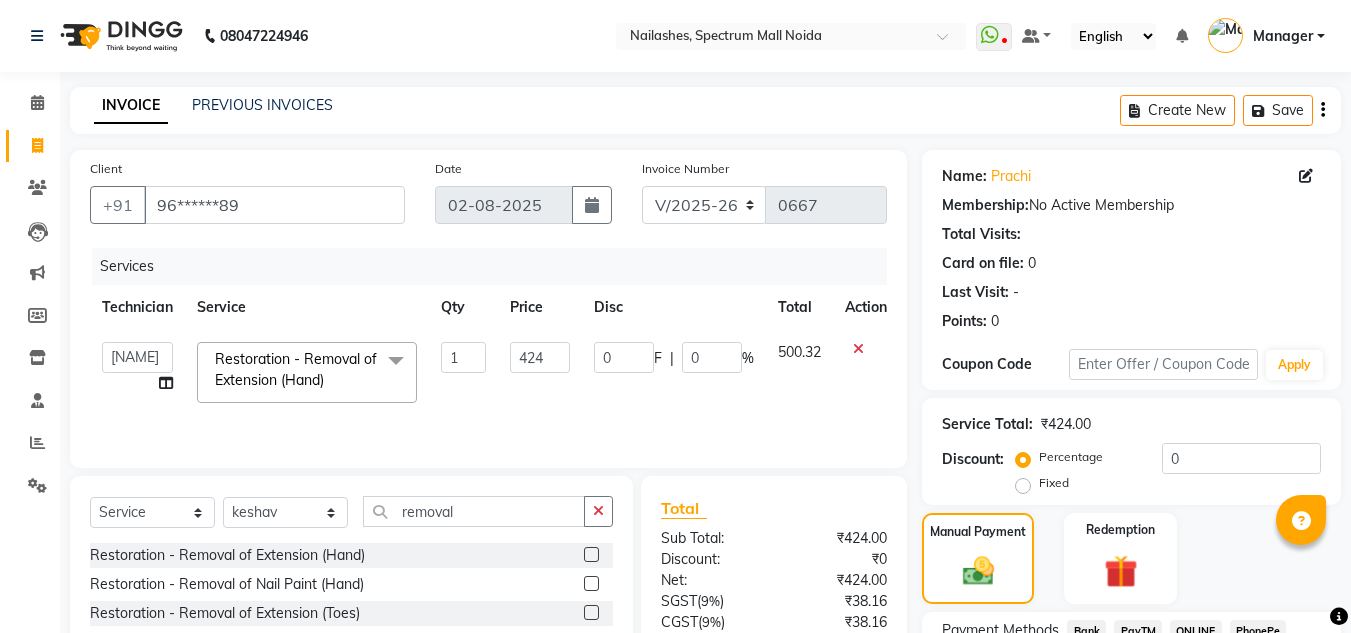 scroll, scrollTop: 283, scrollLeft: 0, axis: vertical 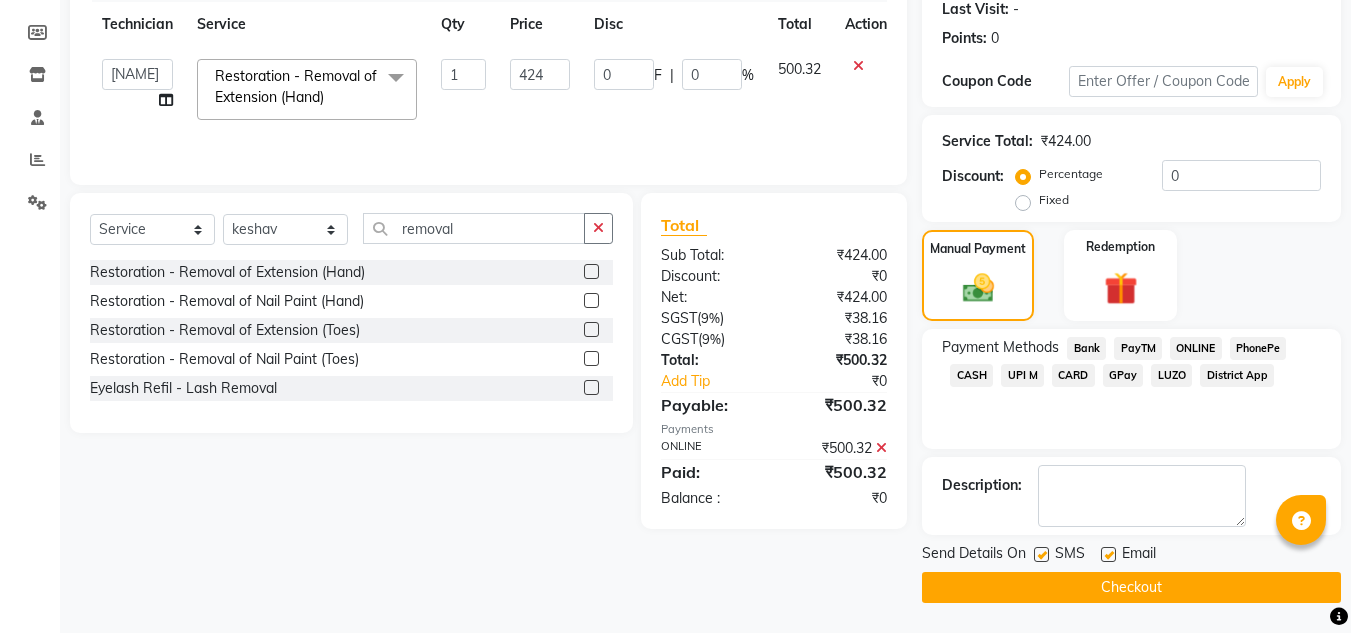 click on "Checkout" 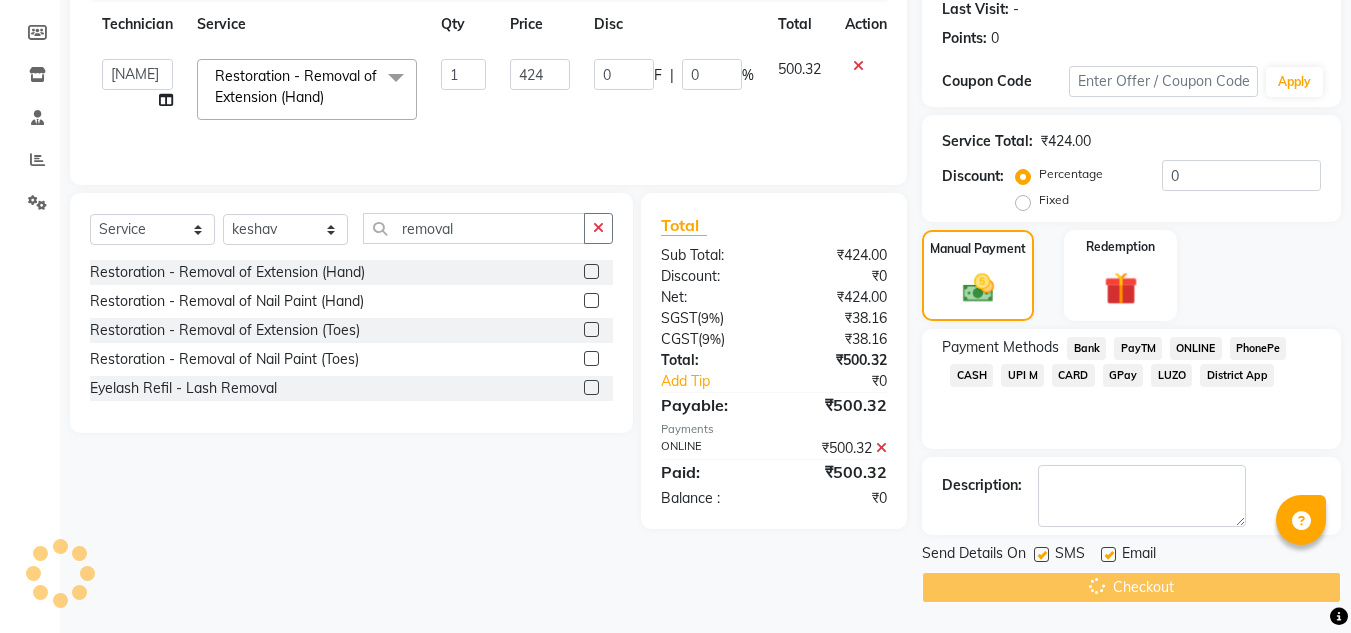 scroll, scrollTop: 0, scrollLeft: 0, axis: both 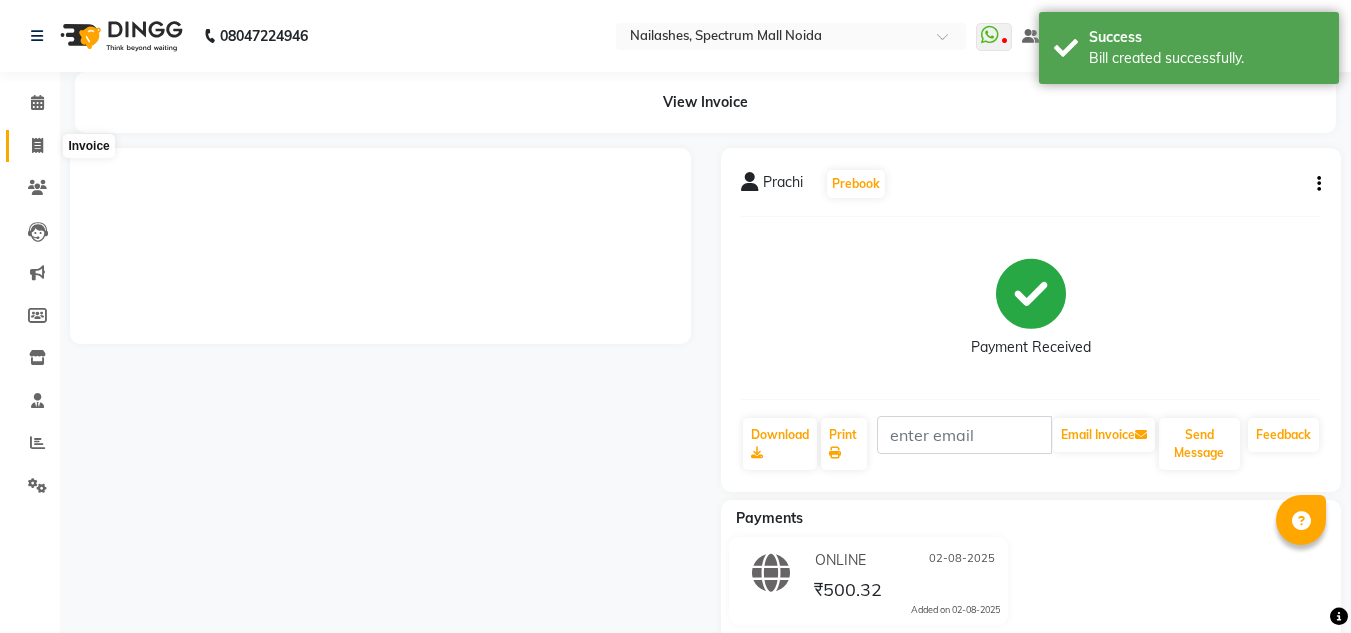 click 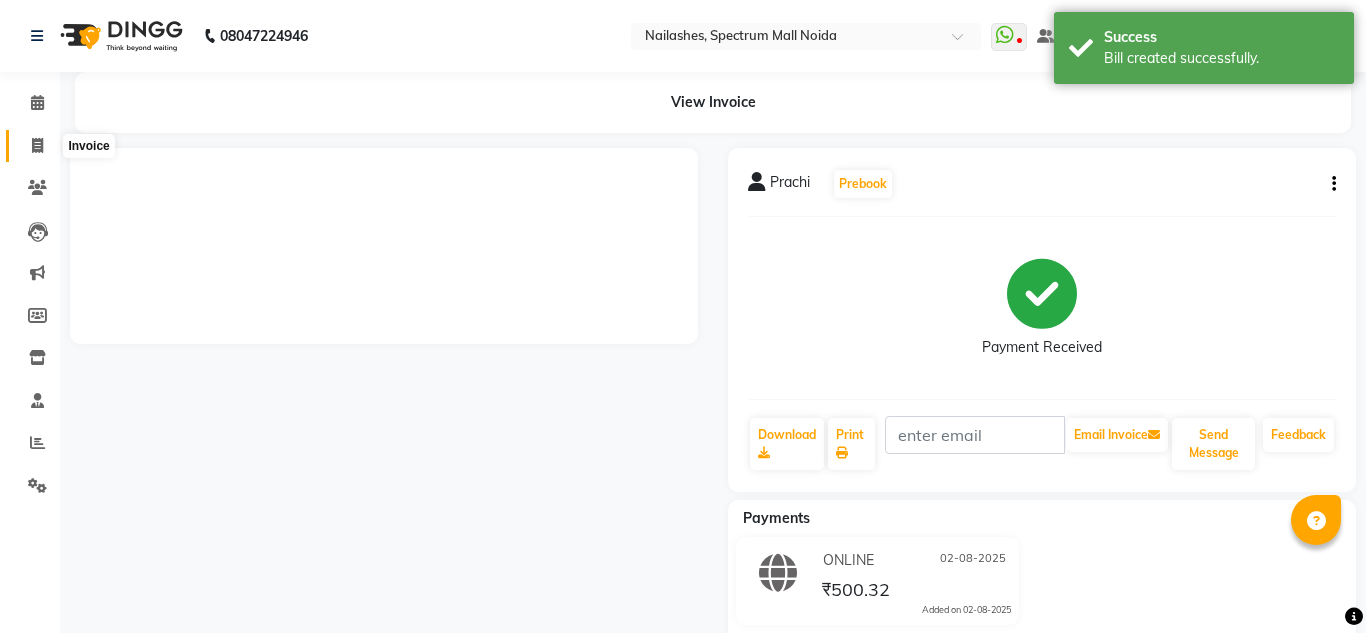 select on "service" 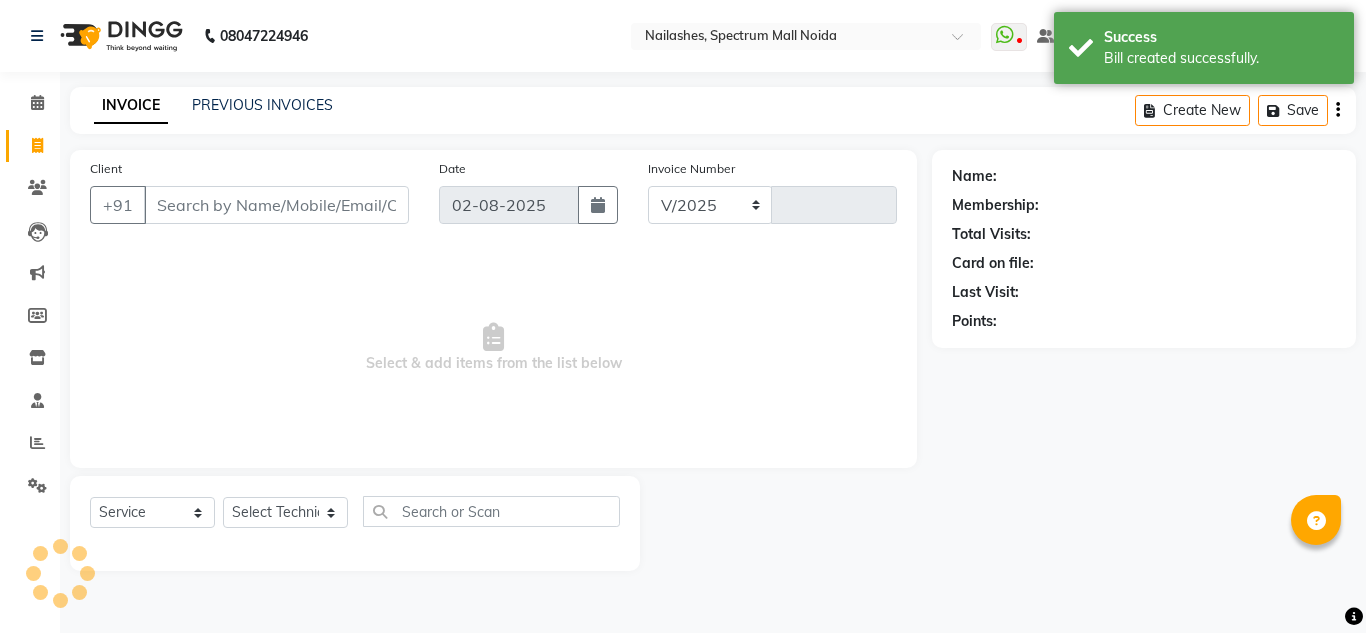 select on "6068" 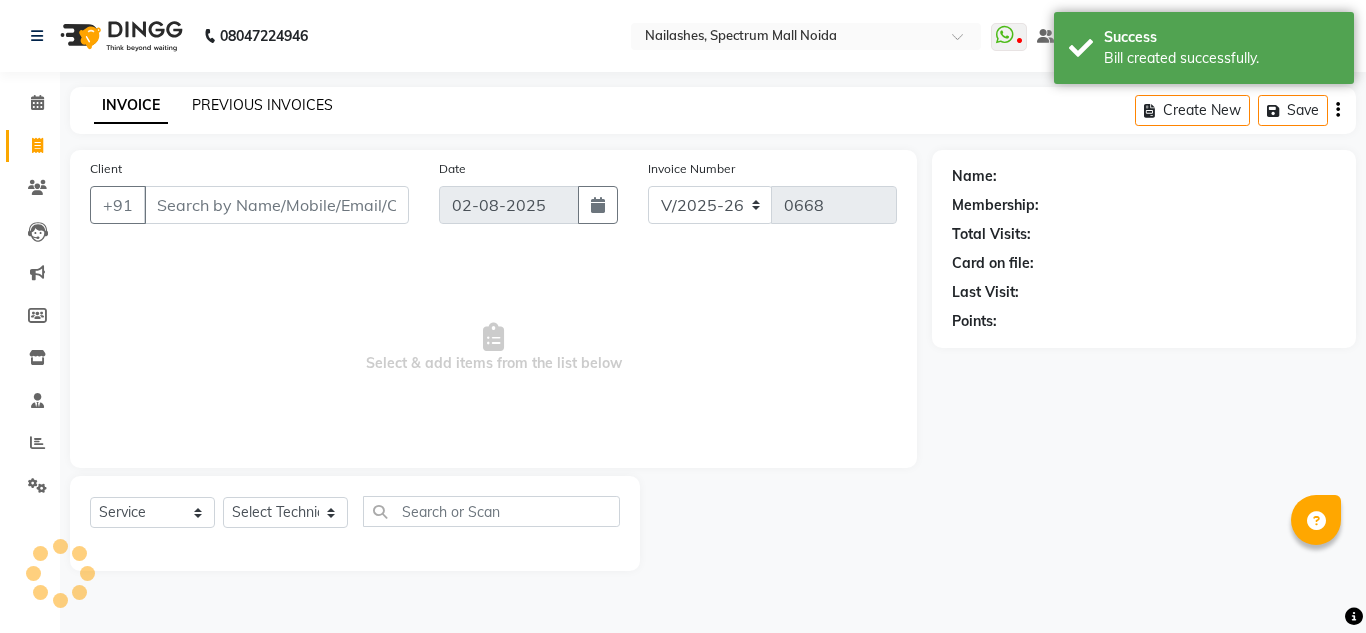 click on "PREVIOUS INVOICES" 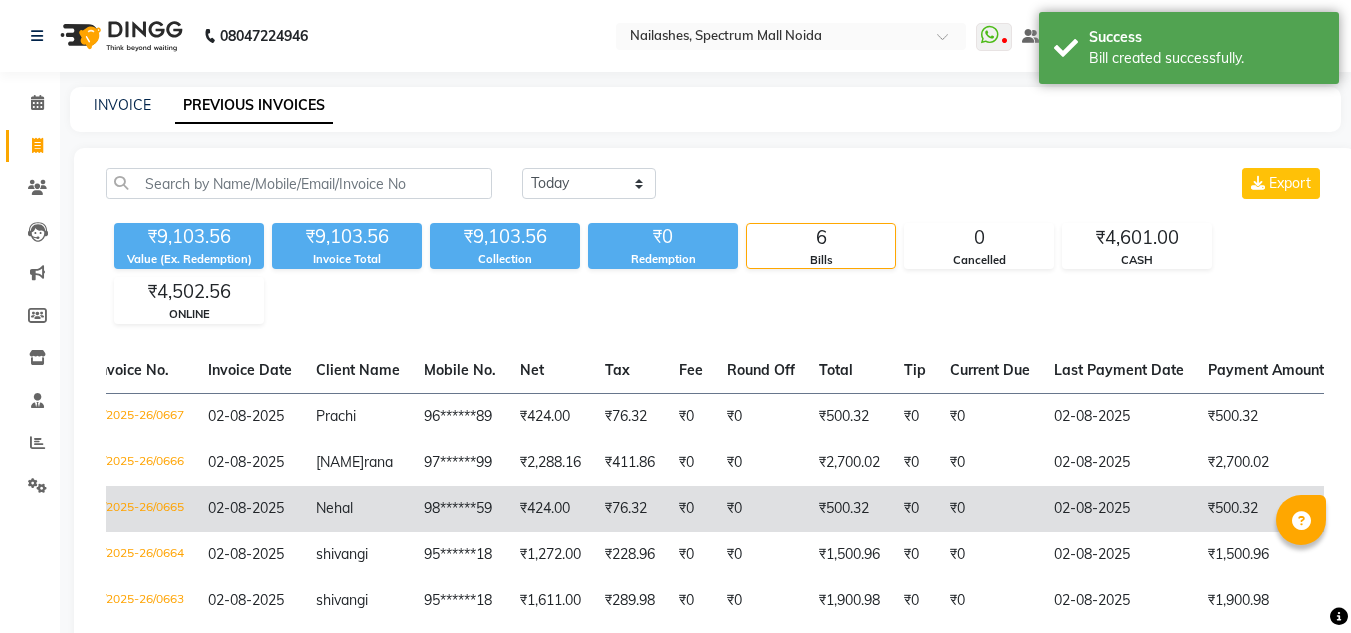 scroll, scrollTop: 0, scrollLeft: 0, axis: both 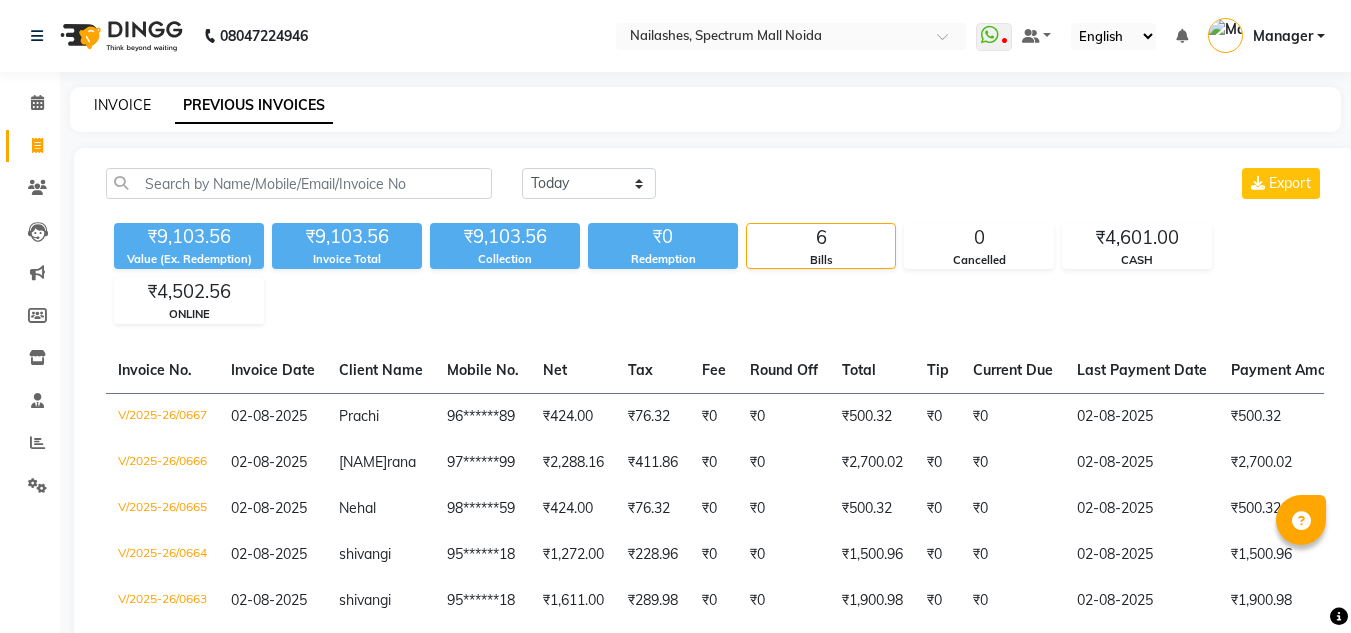 click on "INVOICE" 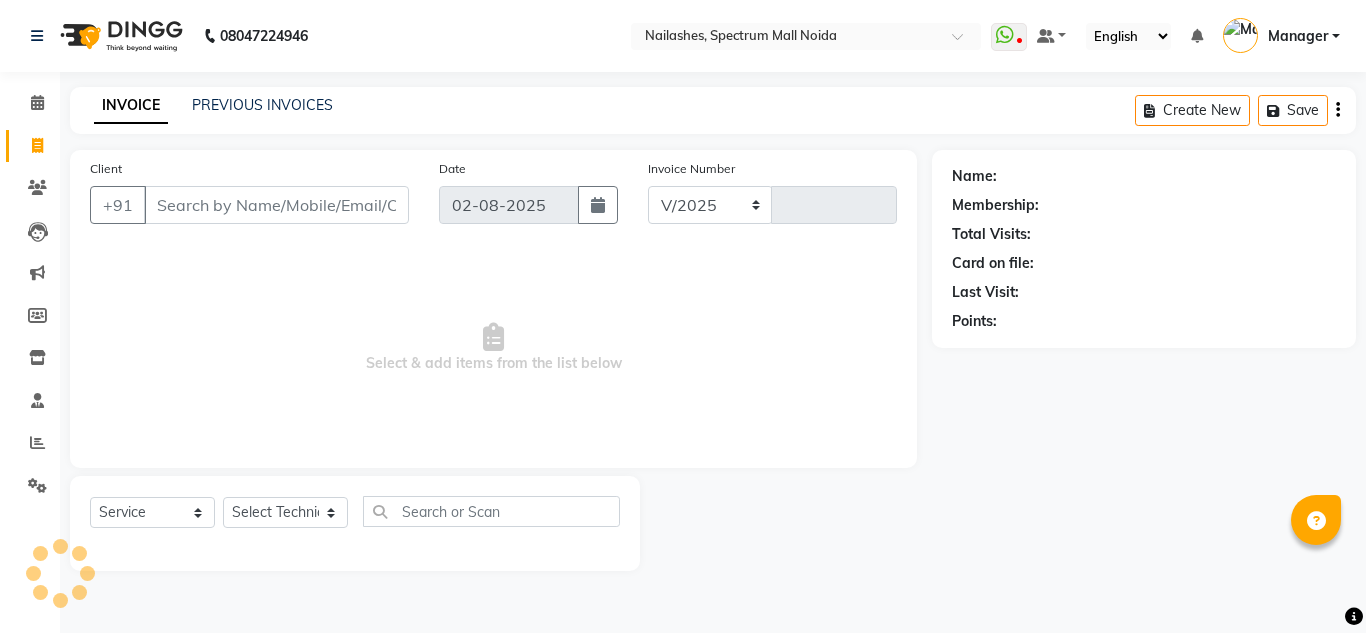 select on "6068" 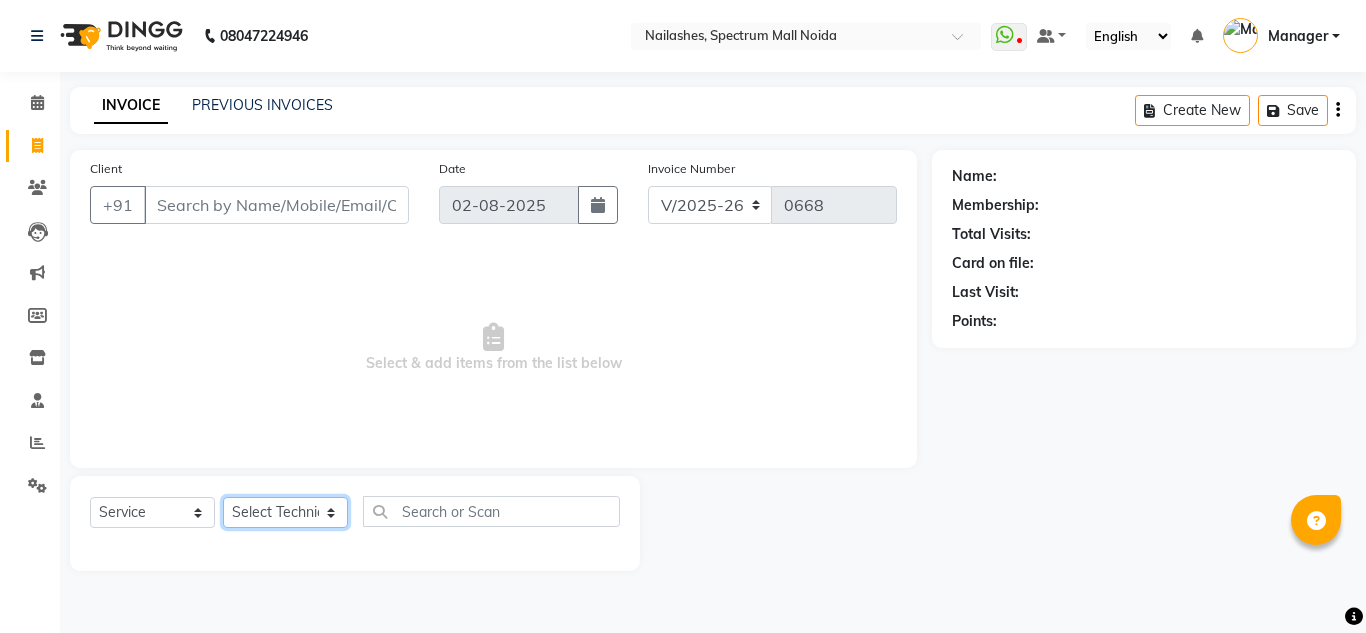 click on "Select Technician [NAME] [NAME] Manager [NAME] [NAME] [NAME]" 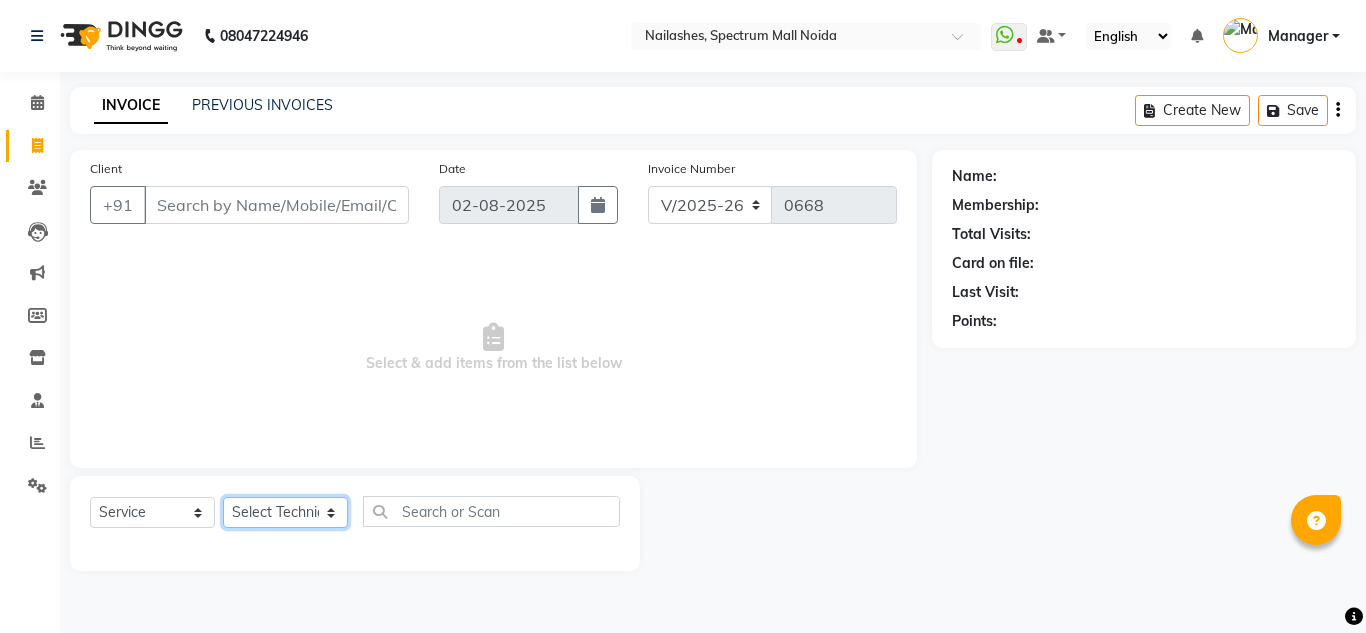 select on "44095" 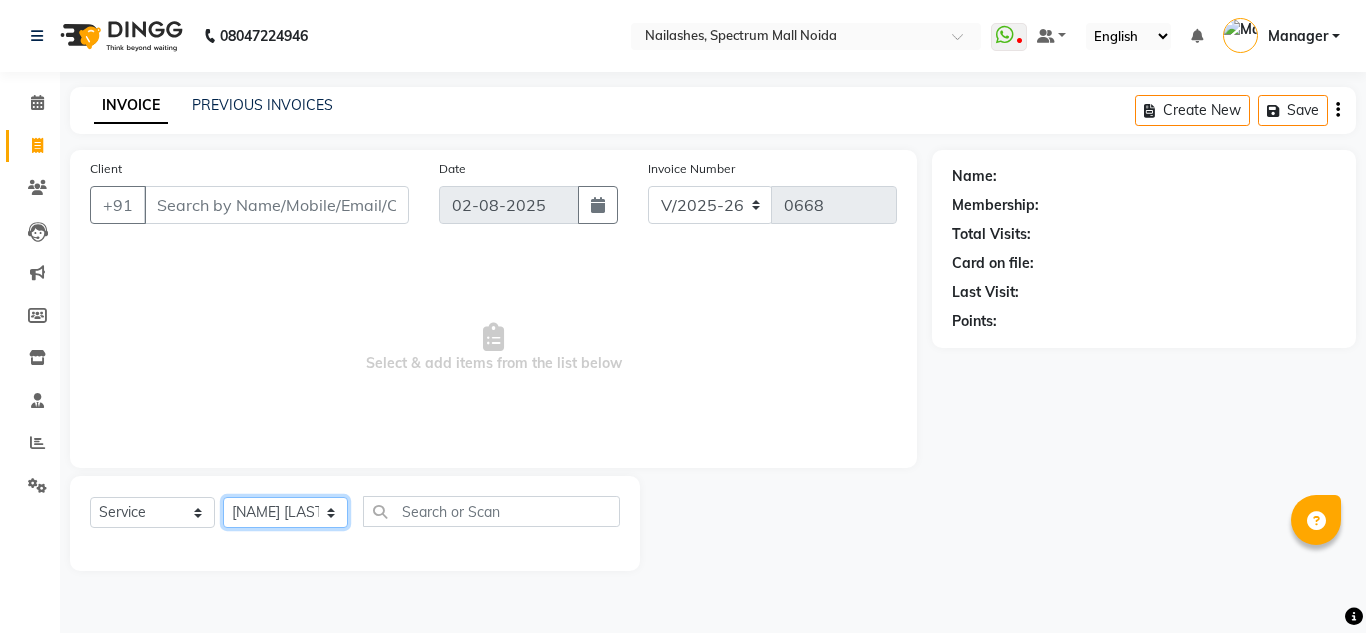 click on "Select Technician [NAME] [NAME] Manager [NAME] [NAME] [NAME]" 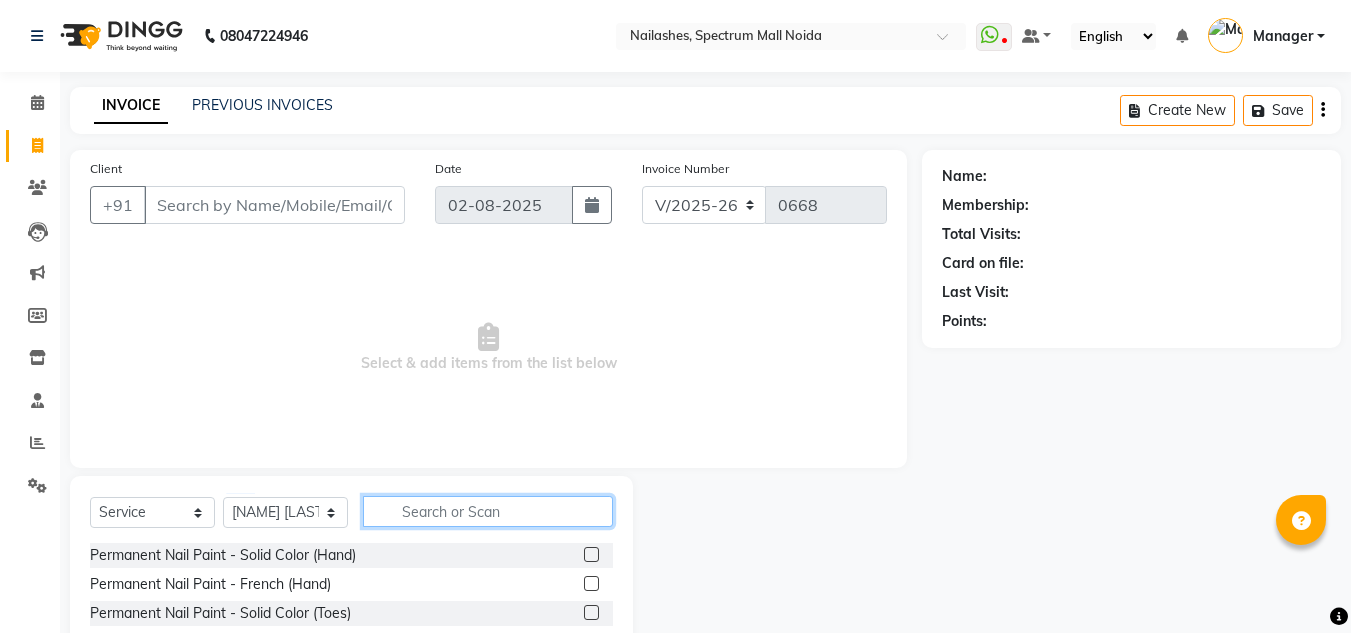 click 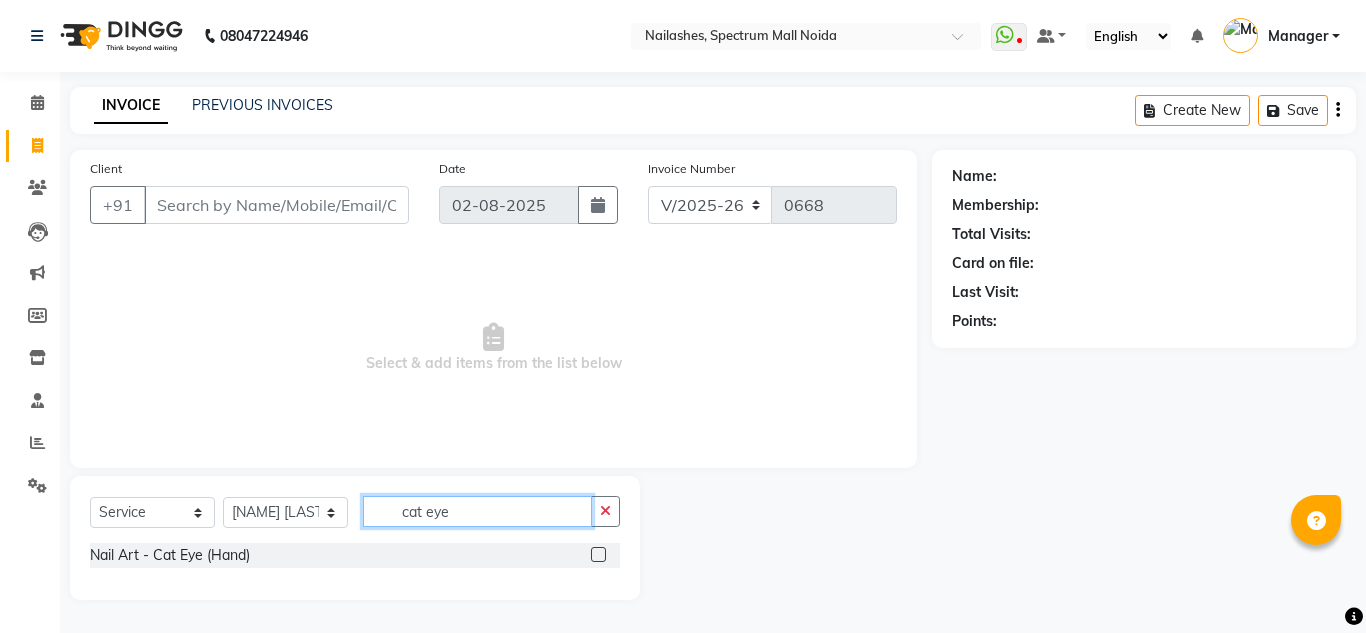 type on "cat eye" 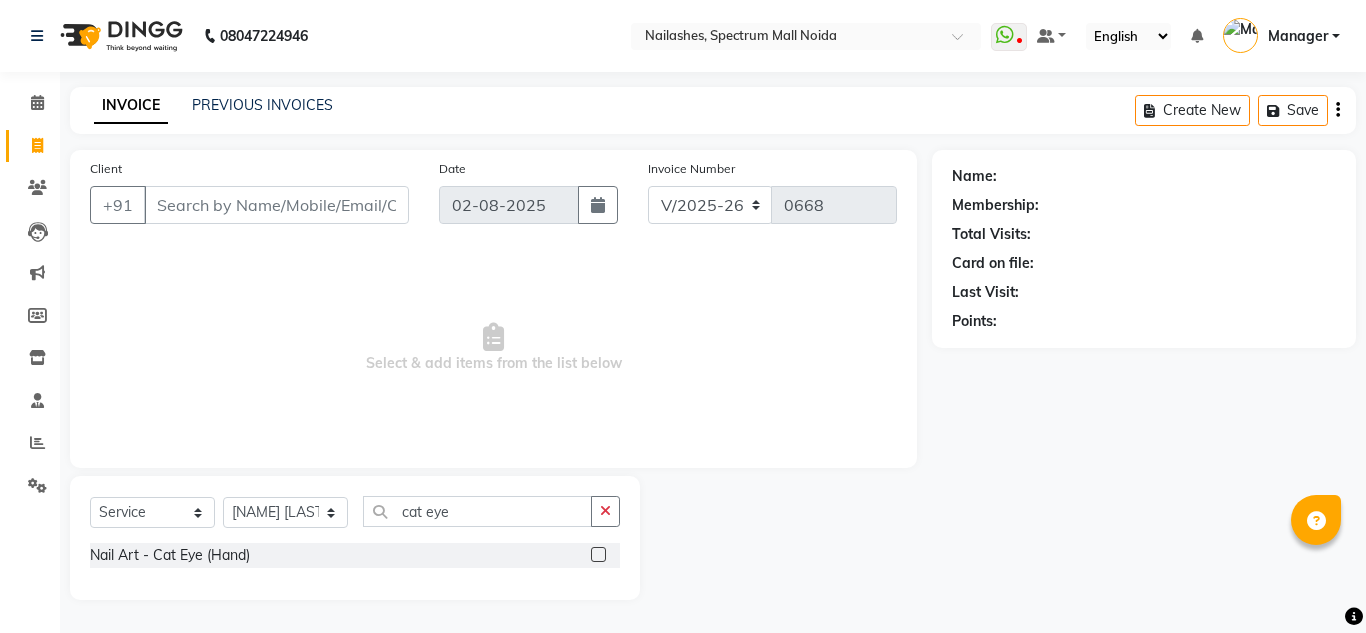 click 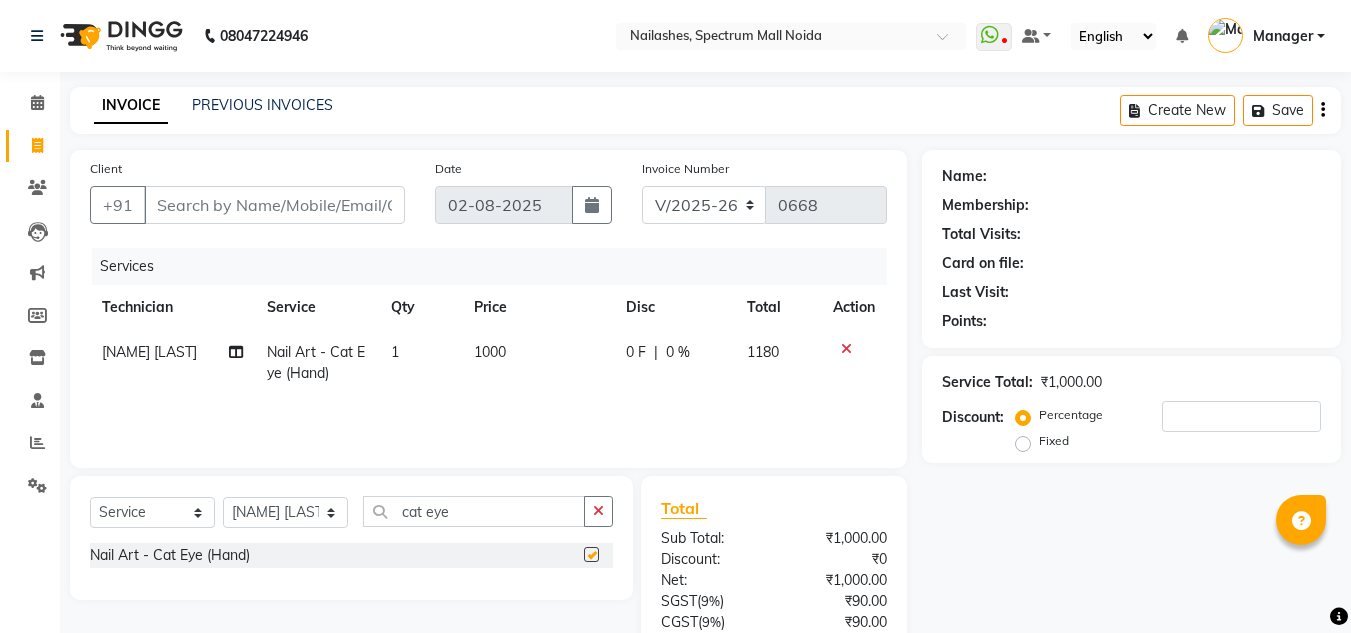 checkbox on "false" 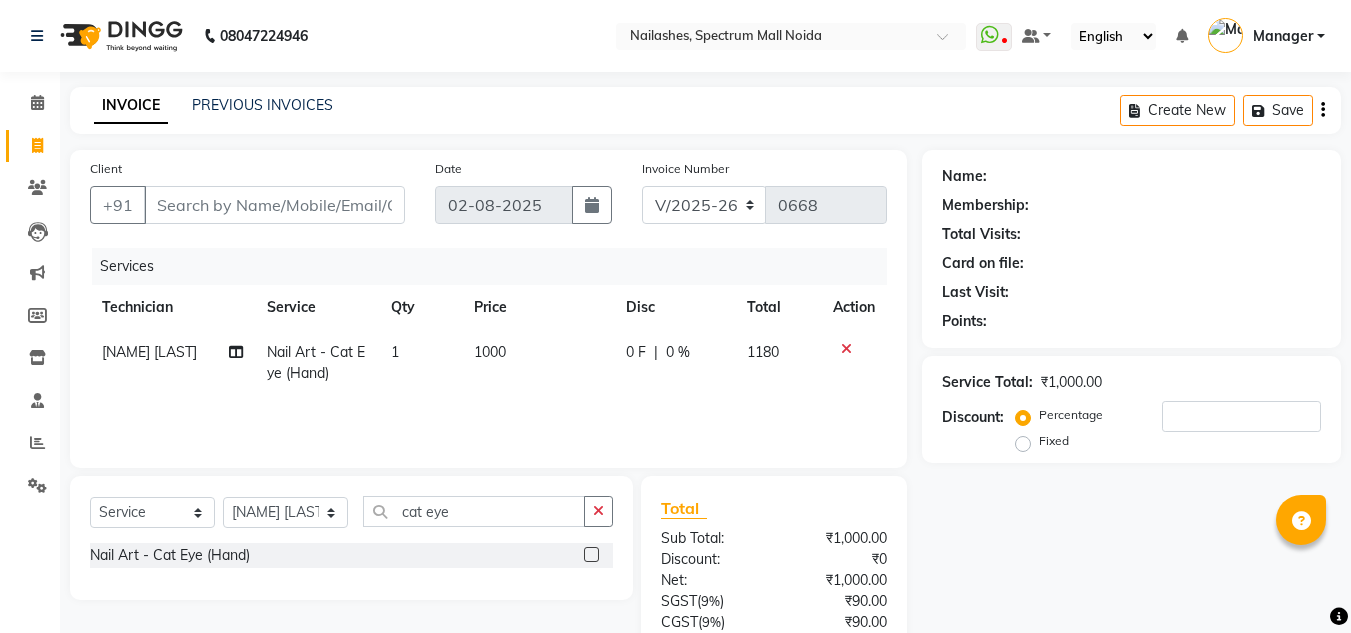 click on "1000" 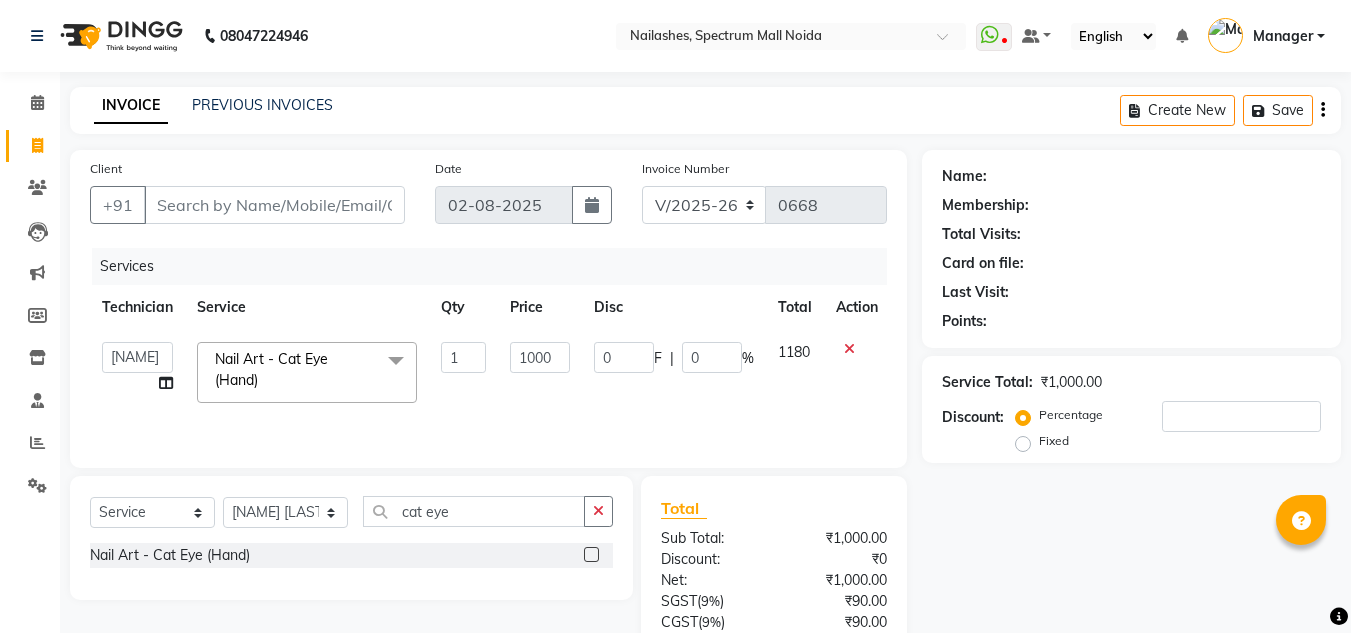 click on "1000" 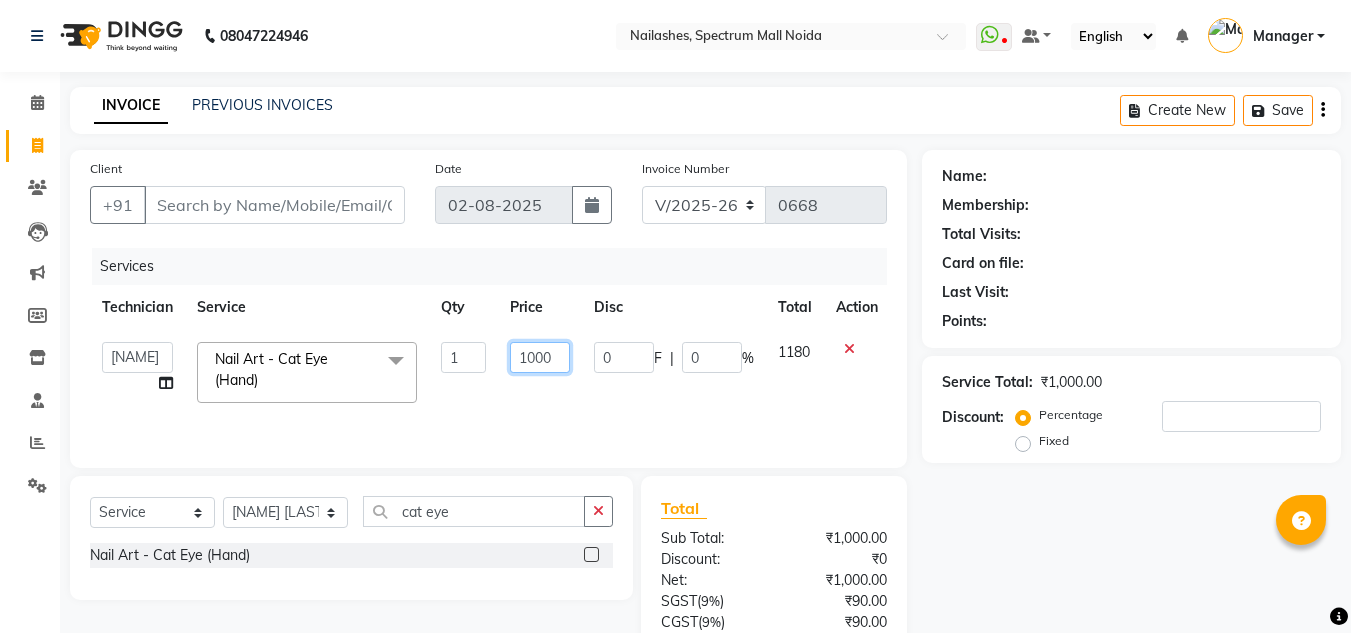 click on "1000" 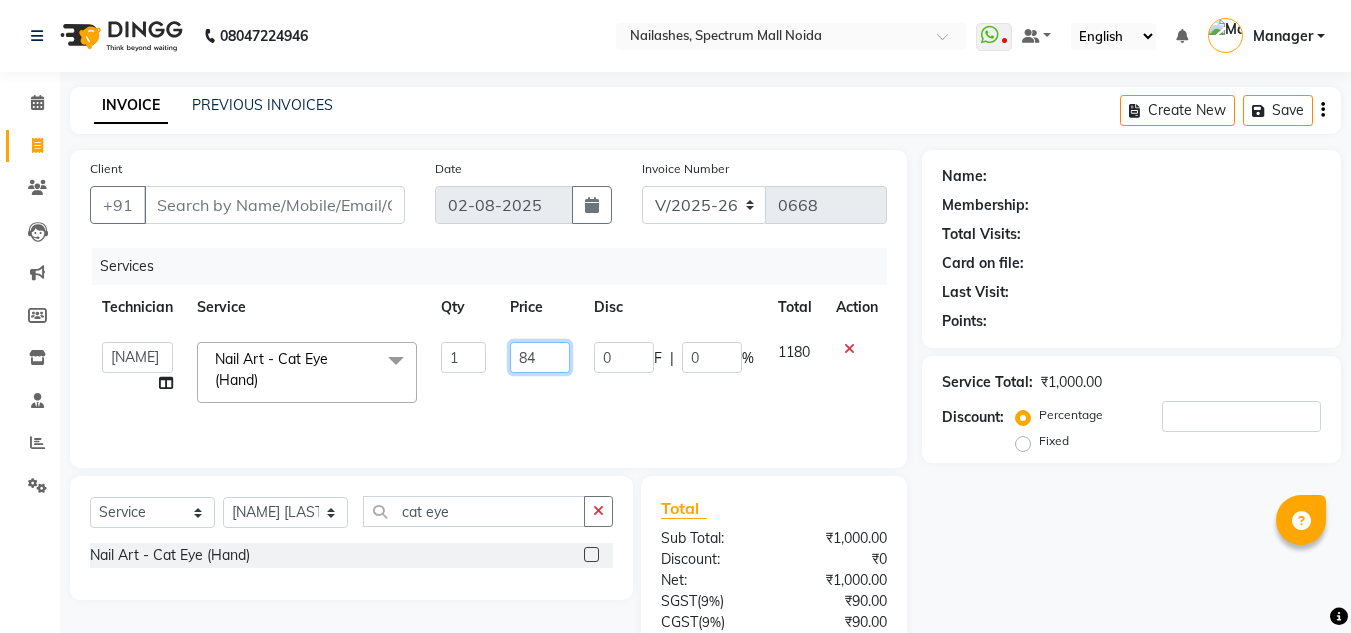 type on "840" 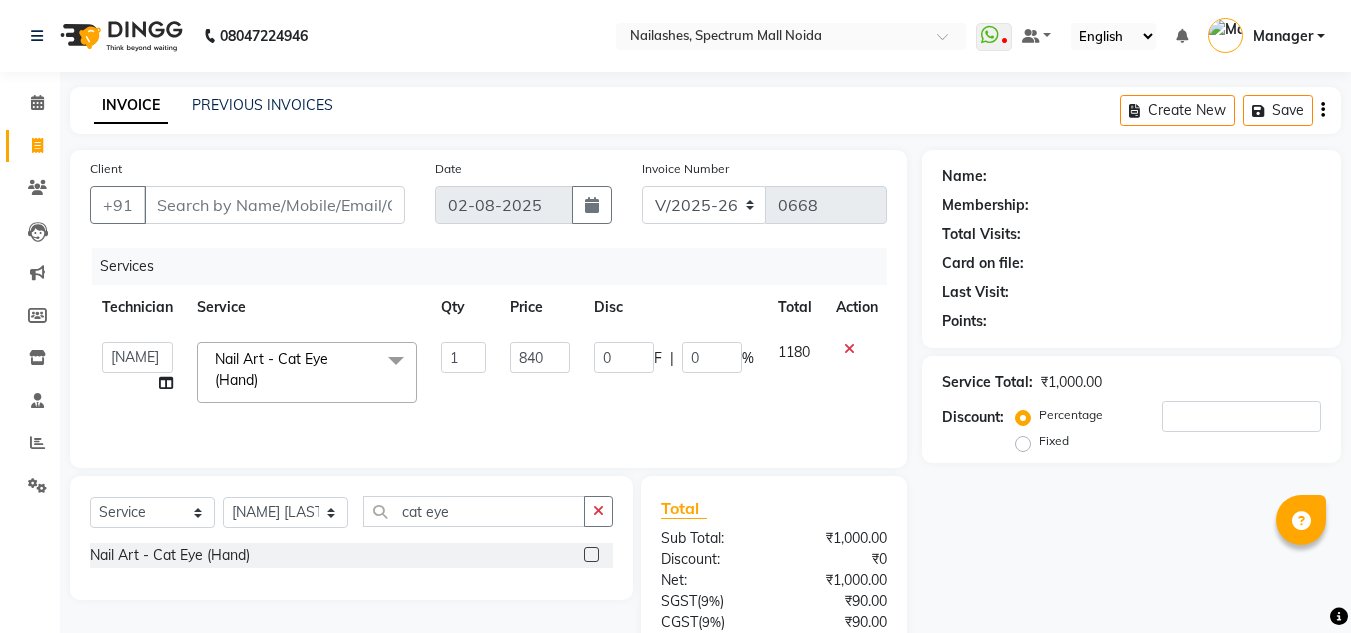 click on "Services Technician Service Qty Price Disc Total Action  [NAME]   [NAME]   [NAME]   Manager   [NAME]   [NAME]  Nail Art - Cat Eye (Hand)  x Permanent Nail Paint - Solid Color (Hand) Permanent Nail Paint - French (Hand) Permanent Nail Paint - Solid Color (Toes) Permanent Nail Paint - French (Toes) Restoration - Gel (Hand) Restoration - Tip Replacement (Hand) Restoration - Touch -up (Hand) Restoration - Gel Color Changes (Hand) Restoration - Removal of Extension (Hand) Restoration - Removal of Nail Paint (Hand) Restoration - Gel (Toes) Restoration - Tip Replacement (Toes) Restoration - Touch -up (Toes) Restoration - Gel Color Changes (Toes) Restoration - Removal of Extension (Toes) Restoration - Removal of Nail Paint (Toes) Pedicure - Classic Pedicure - Deluxe Pedicure - Premium Pedicure - Platinum Manicure  - Classic Manicure  - Deluxe Manicure  - Premium Eyelash Refil - Classic Eyelash Refil - Hybrid Eyelash Refil - Volume Eyelash Refil - Mega Volume Eyelash Refil - Lash Removal O3+Facial 1 0" 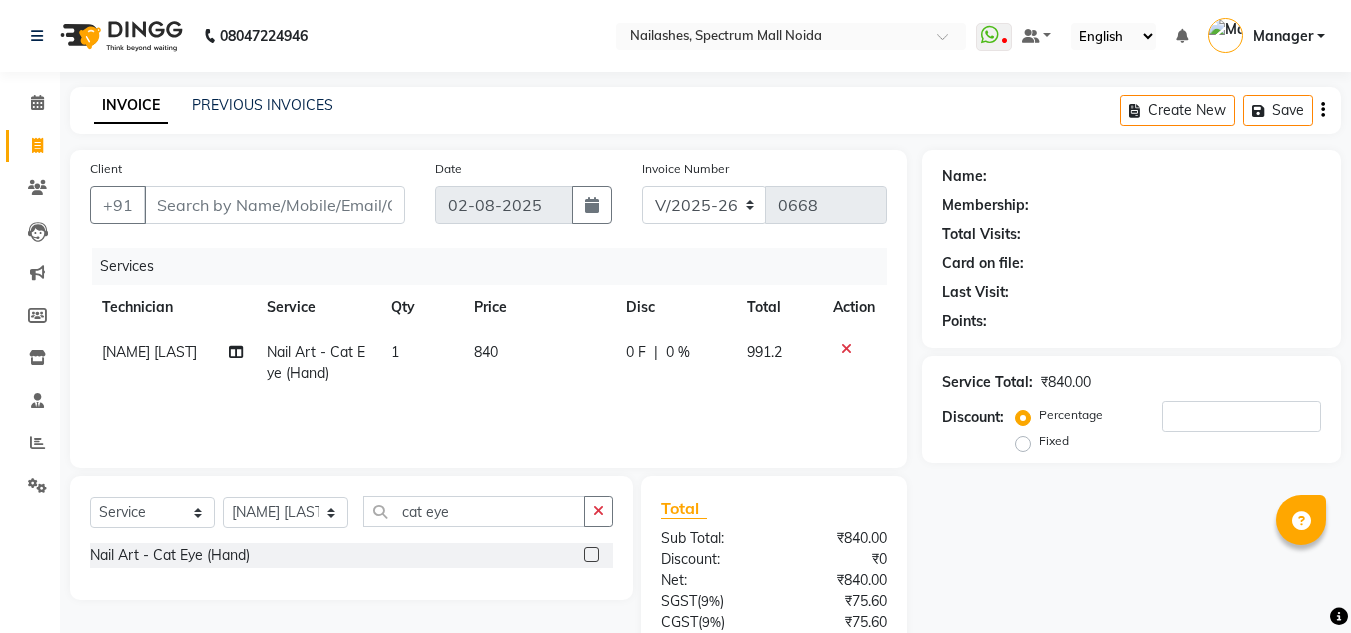 click on "840" 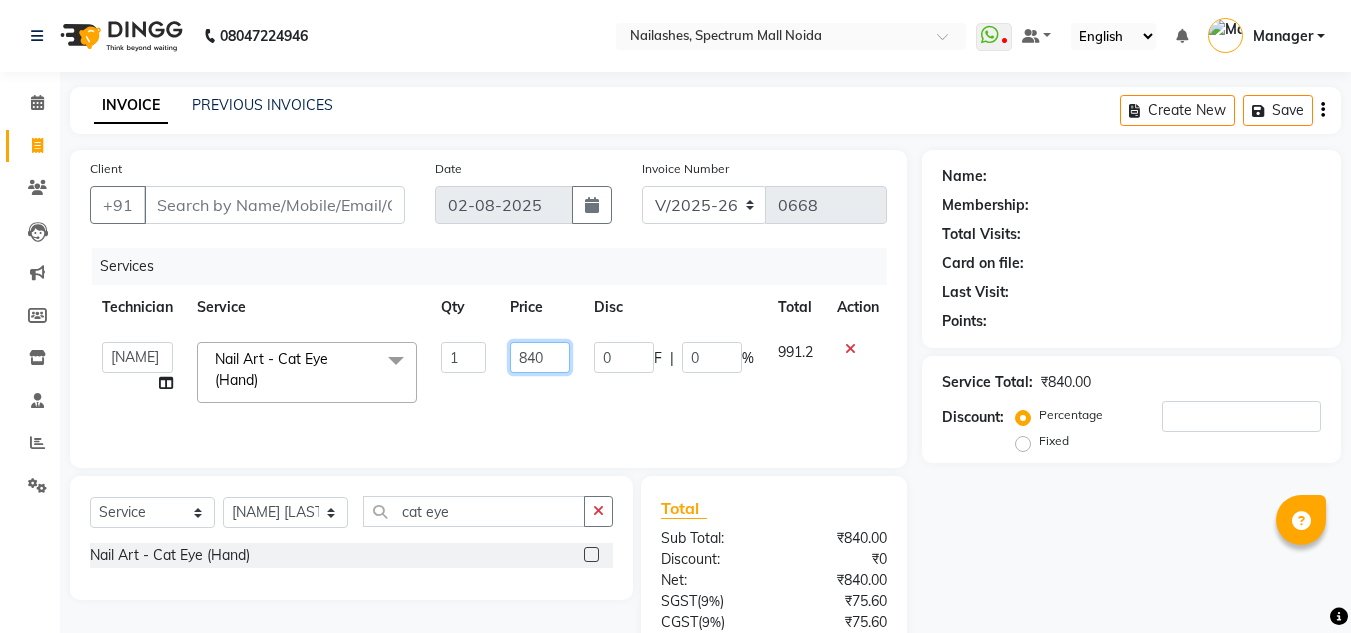 click on "840" 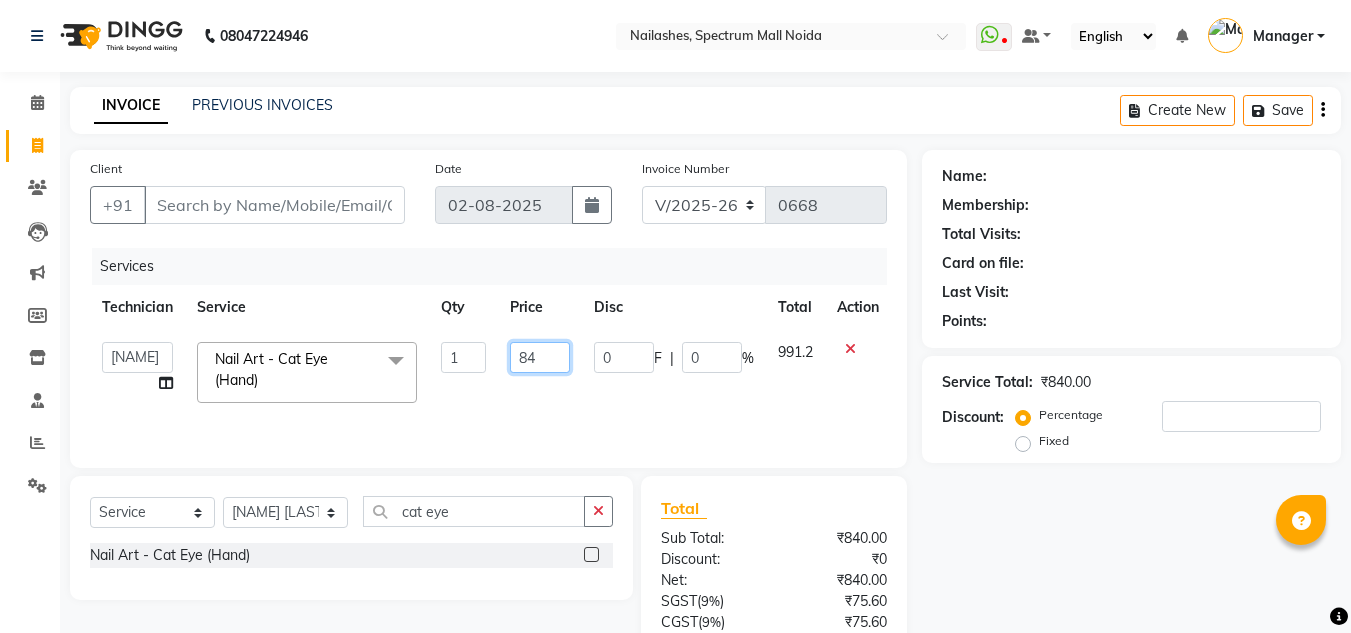 type on "844" 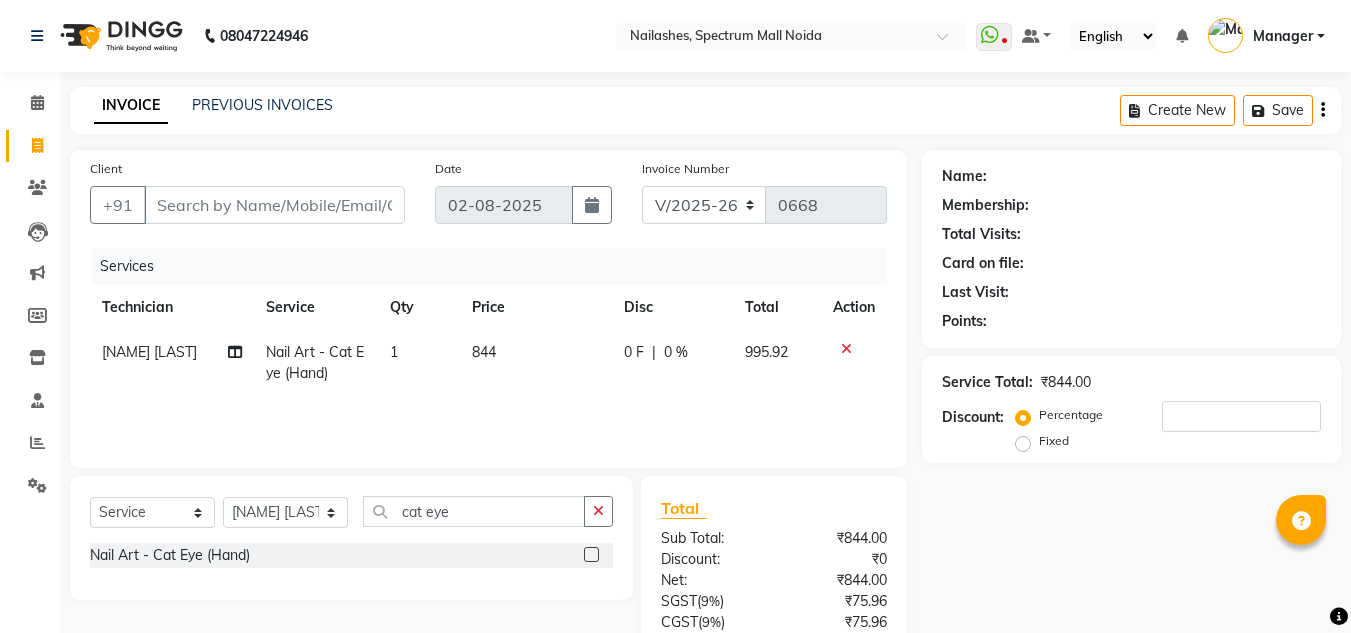 click on "844" 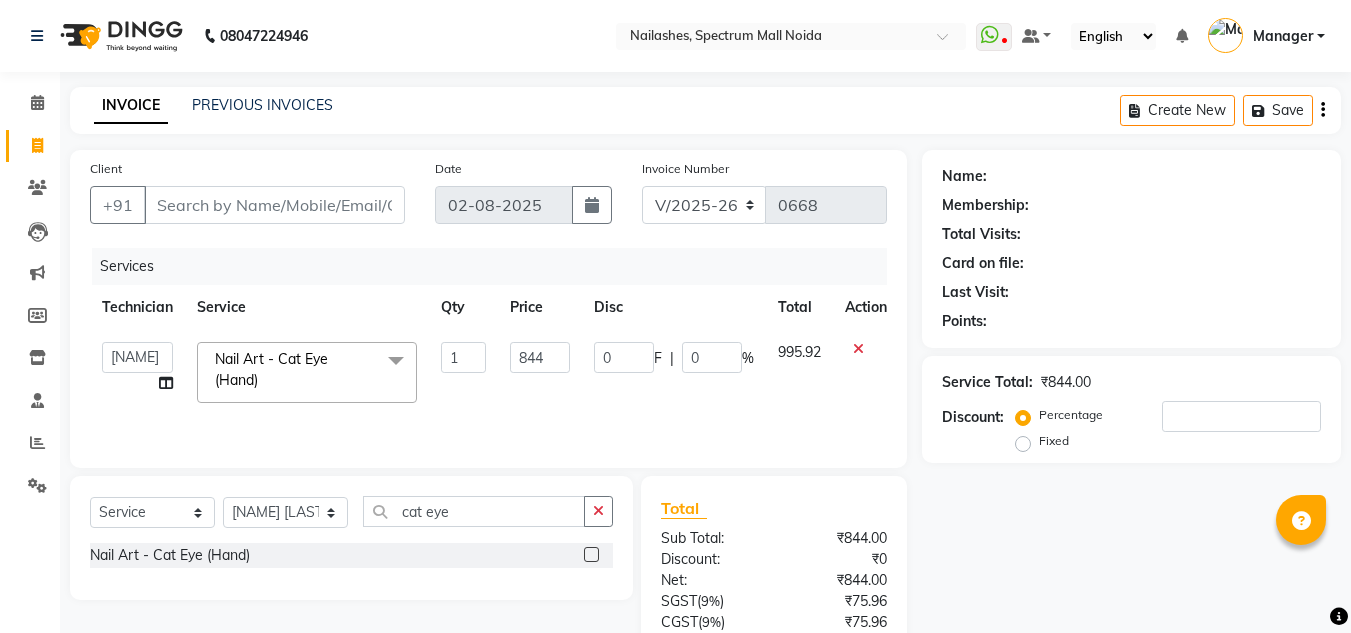 click on "844" 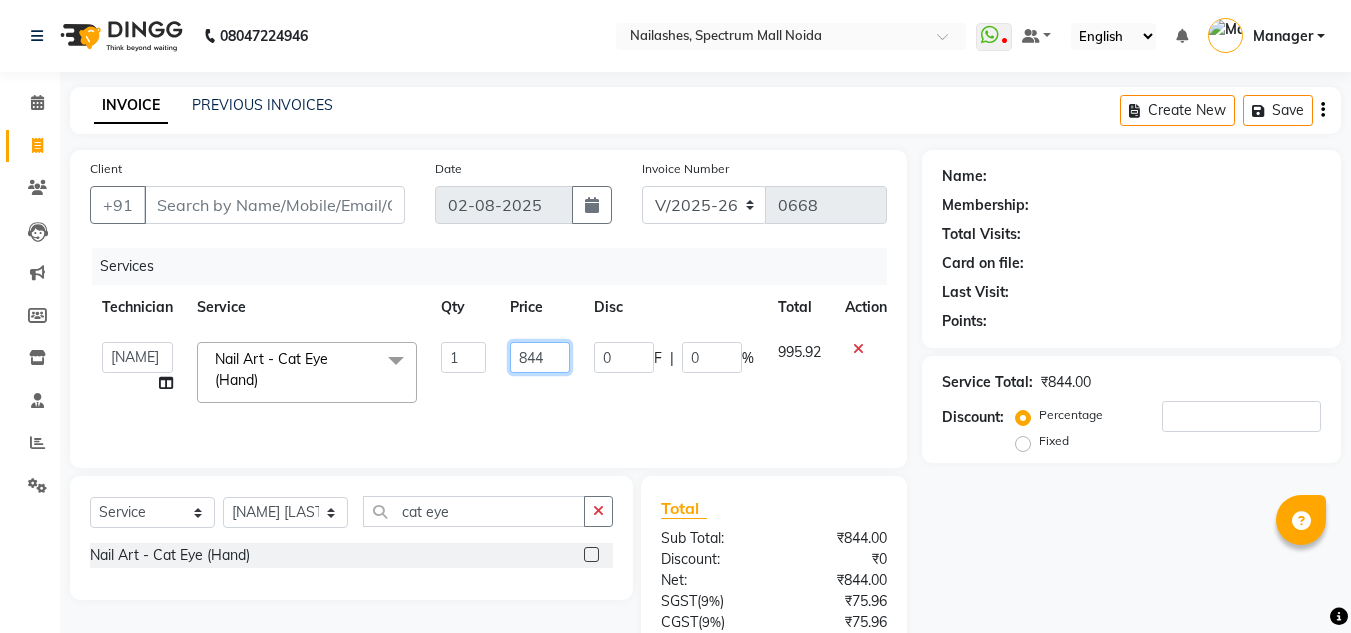 click on "844" 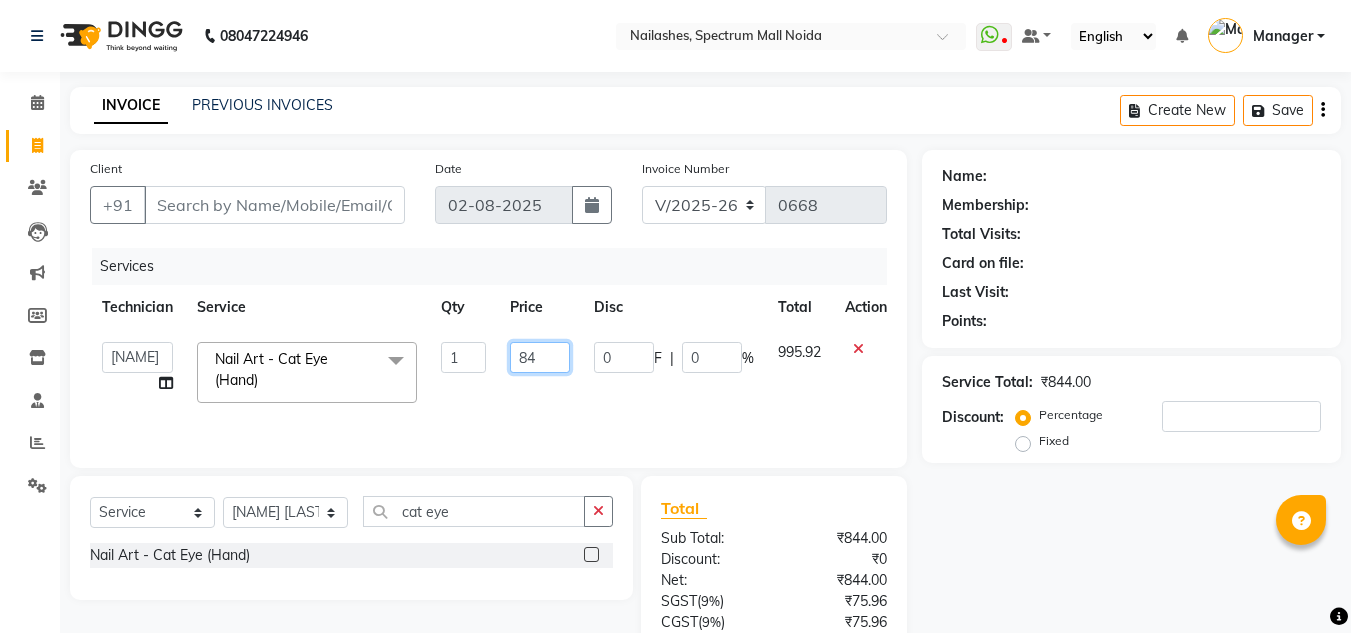 type on "848" 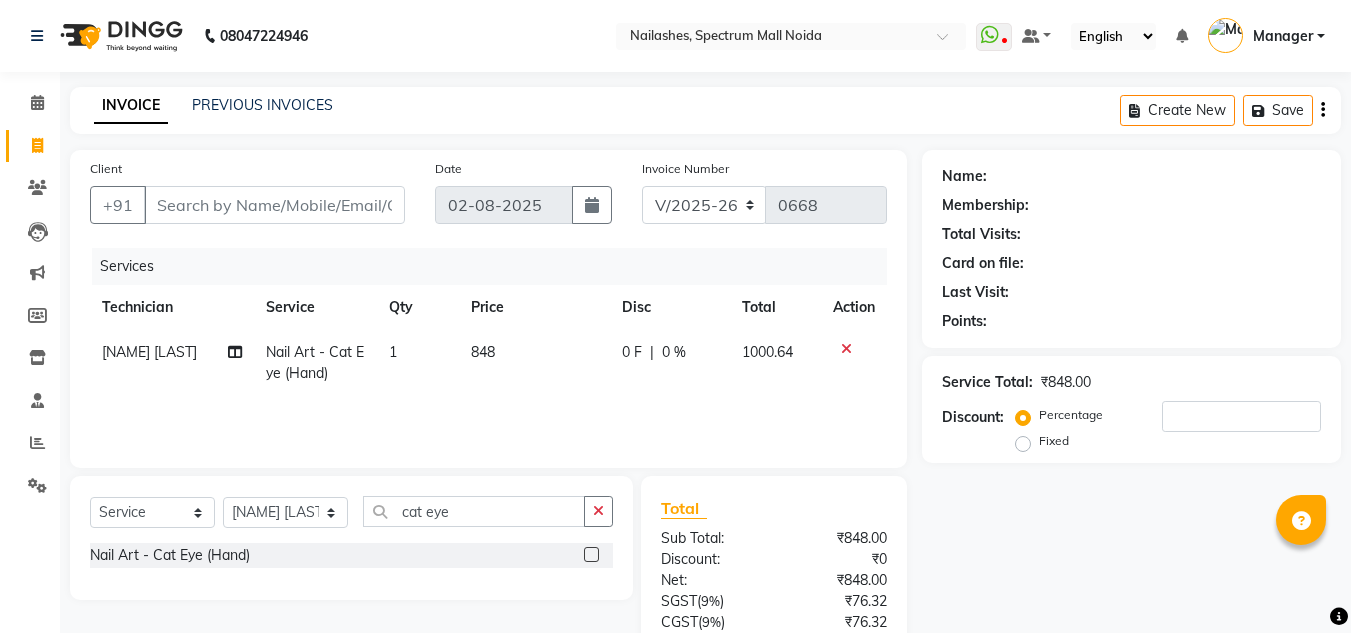 click on "848" 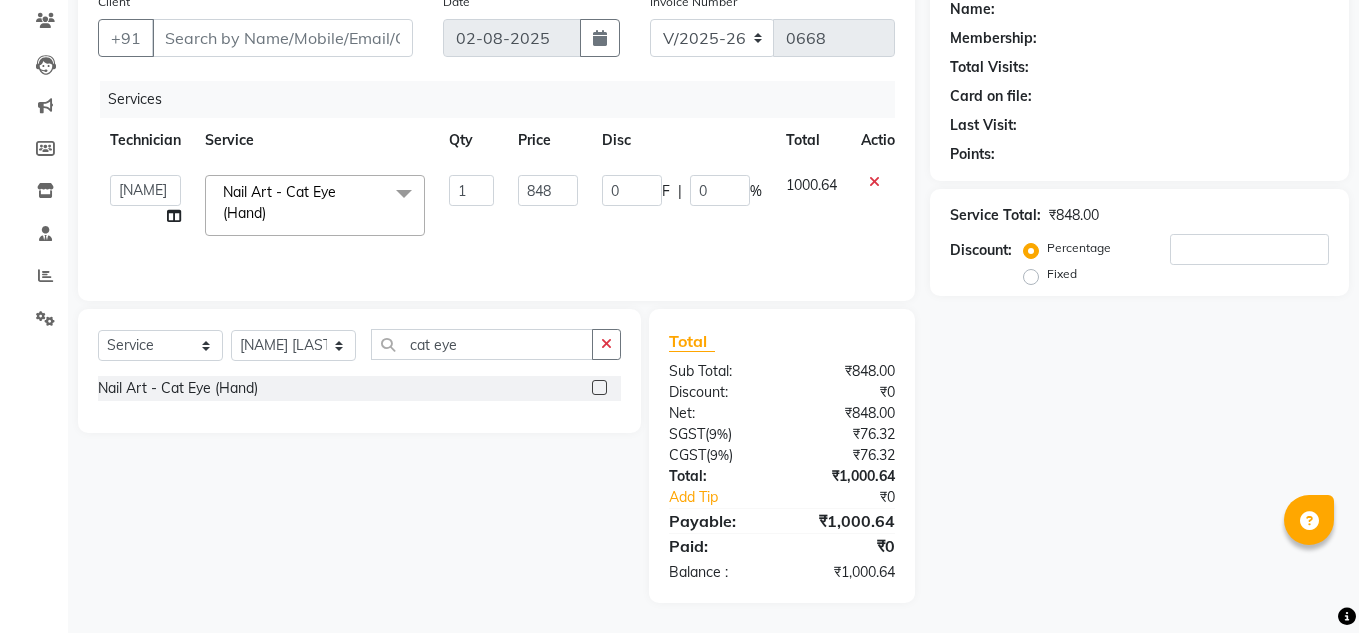 scroll, scrollTop: 1, scrollLeft: 0, axis: vertical 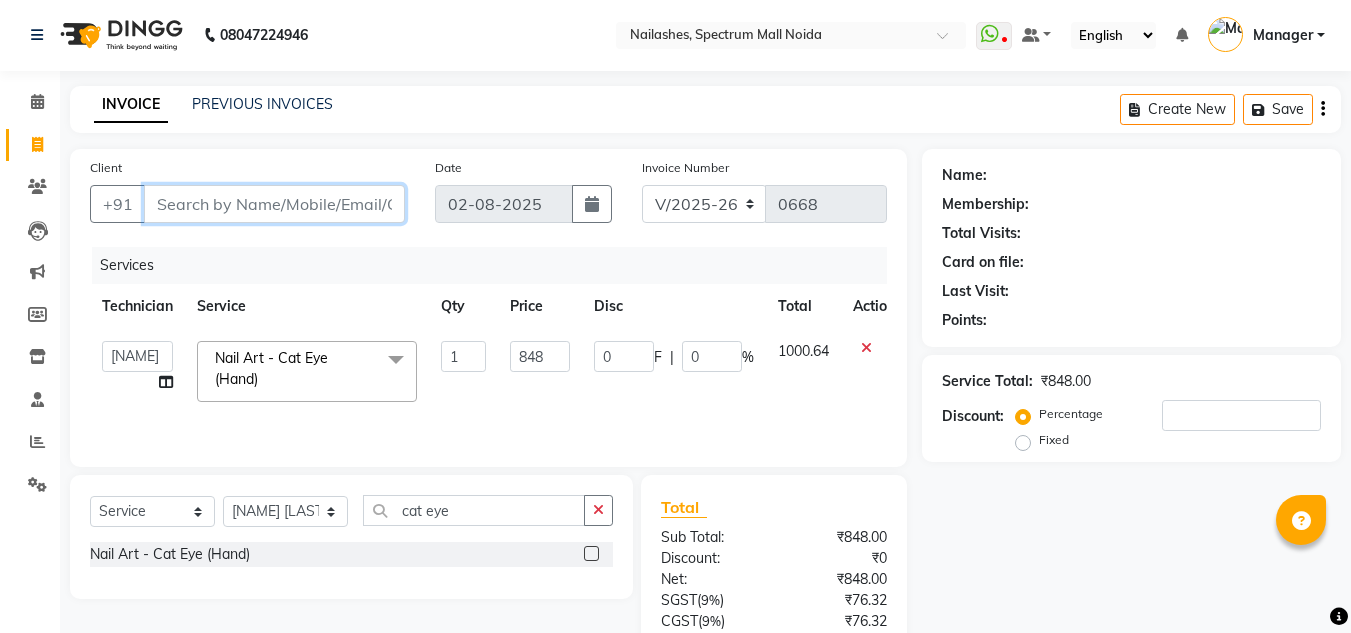 click on "Client" at bounding box center (274, 204) 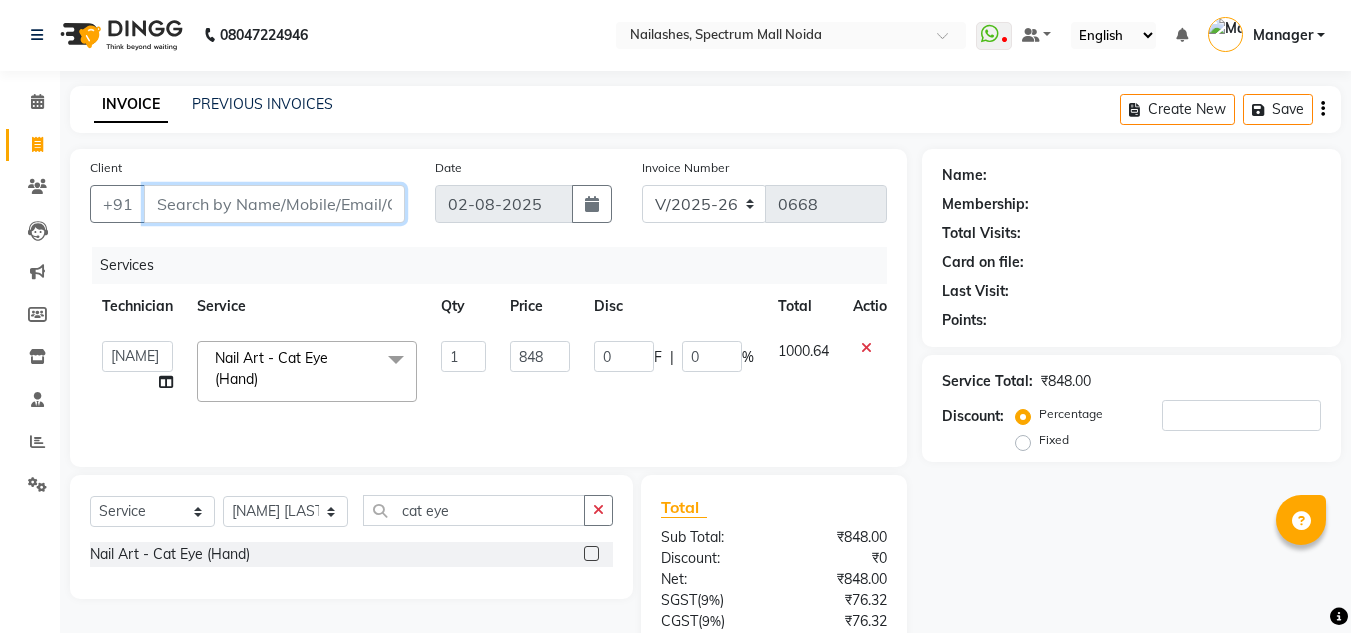 click on "Client" at bounding box center [274, 204] 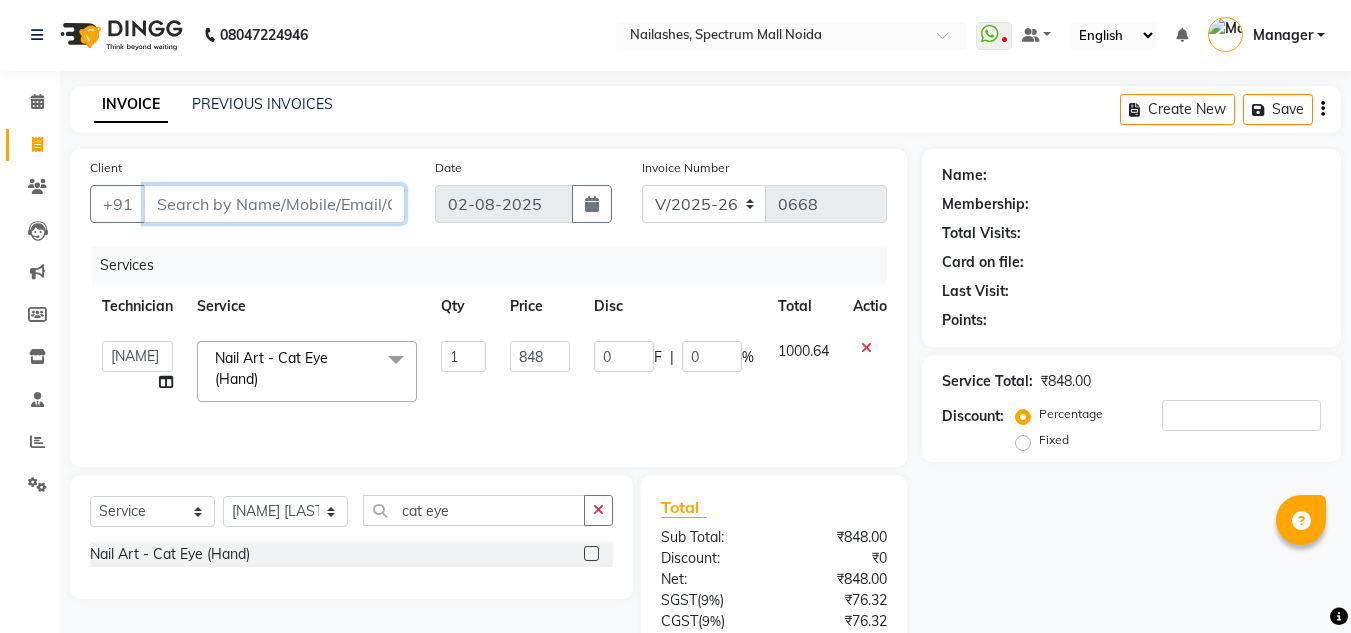 type on "0" 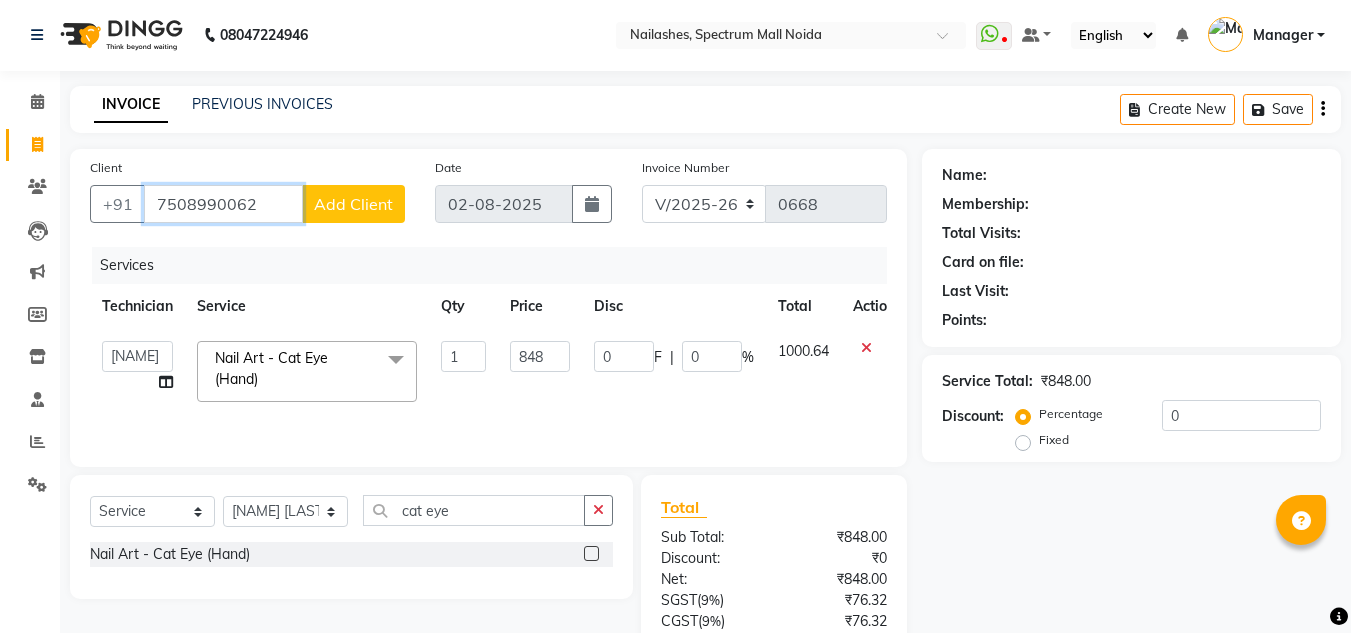 type on "7508990062" 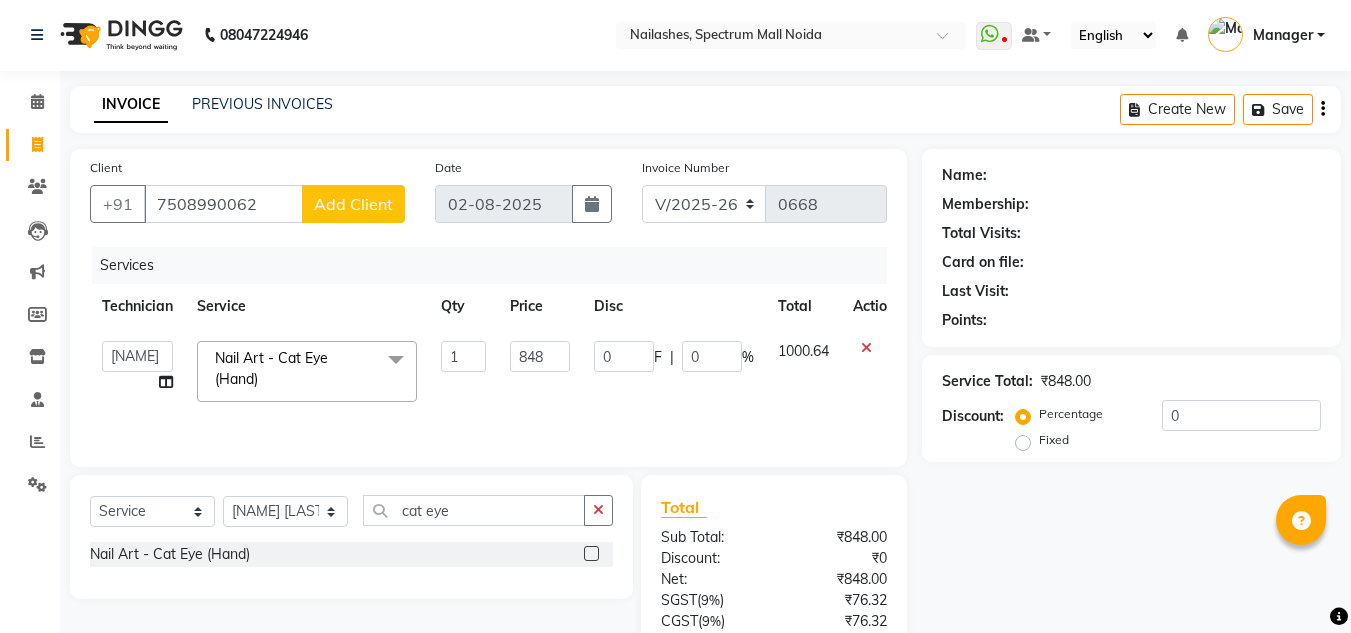 click on "Add Client" 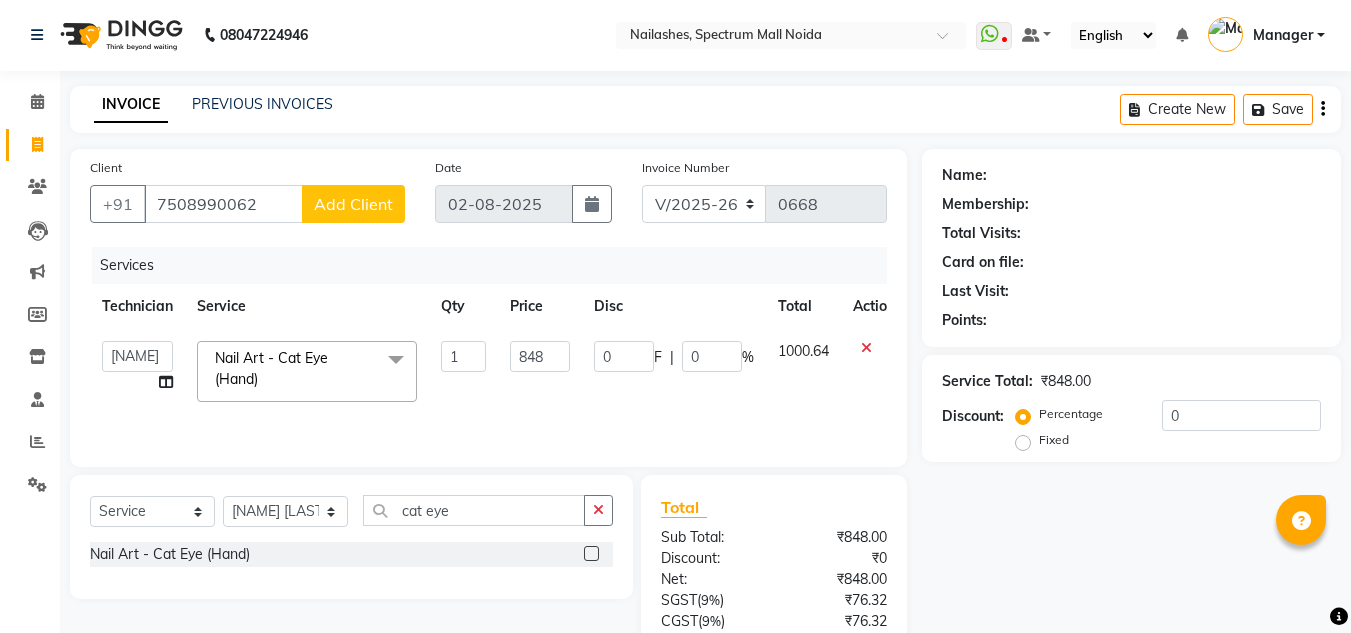 select on "21" 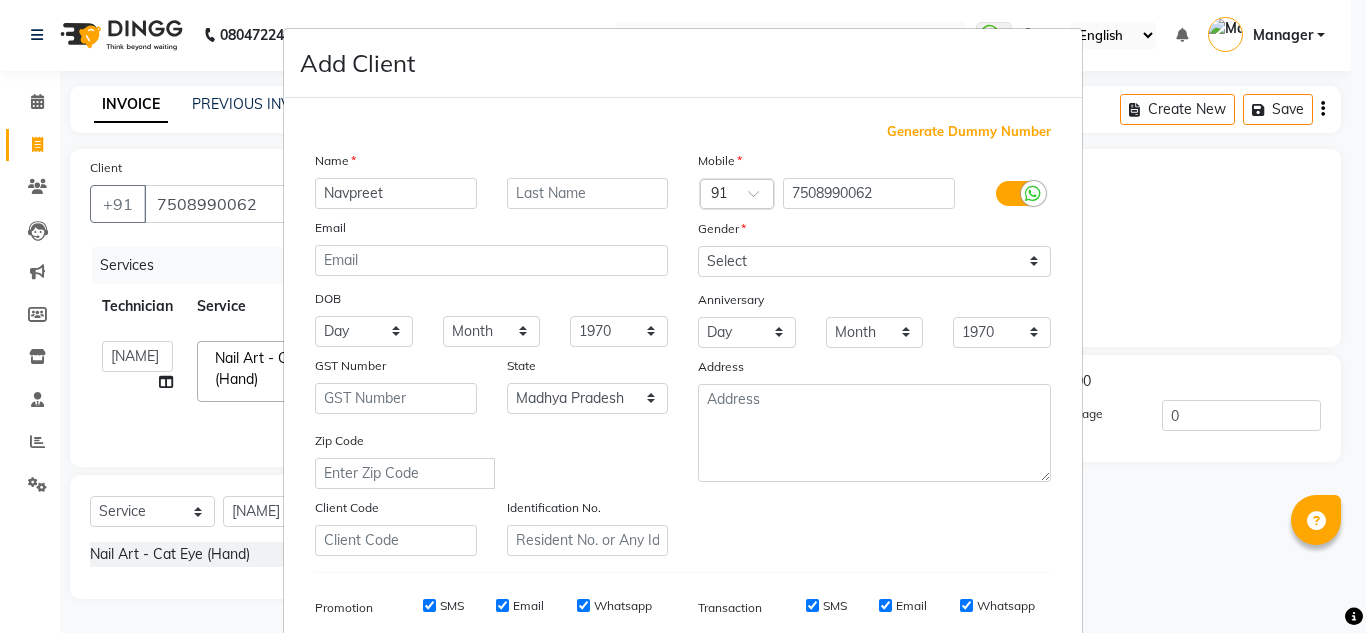 type on "Navpreet" 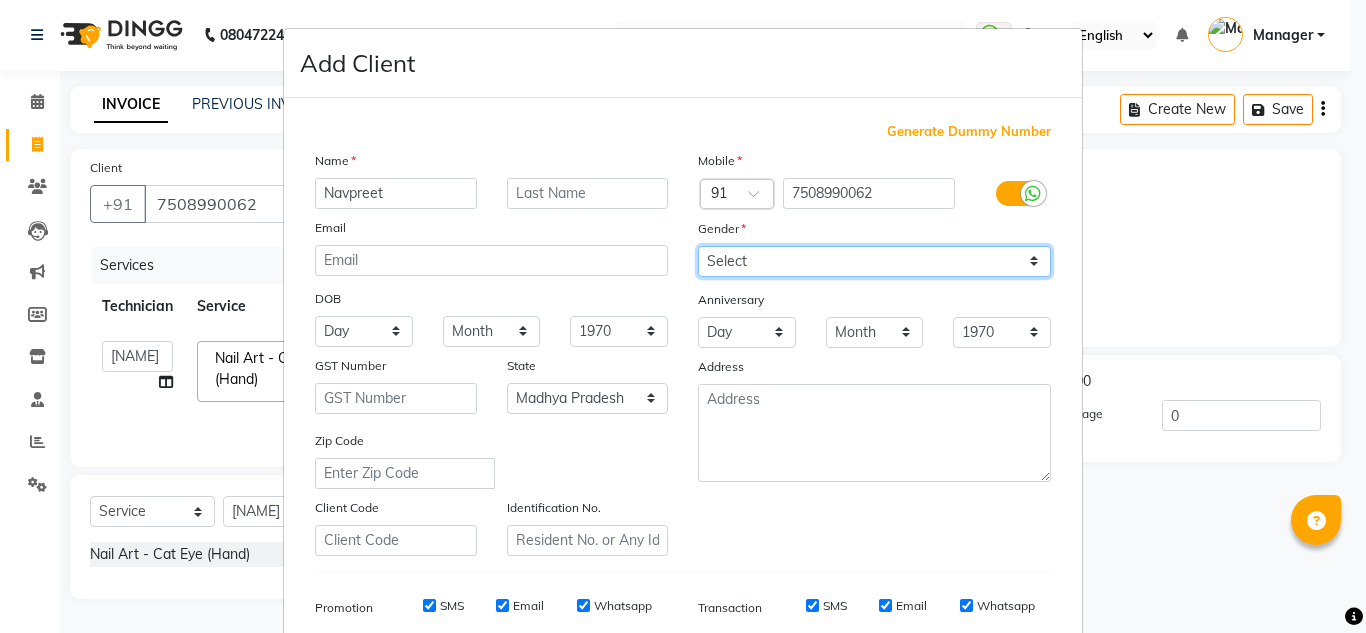 click on "Select Male Female Other Prefer Not To Say" at bounding box center (874, 261) 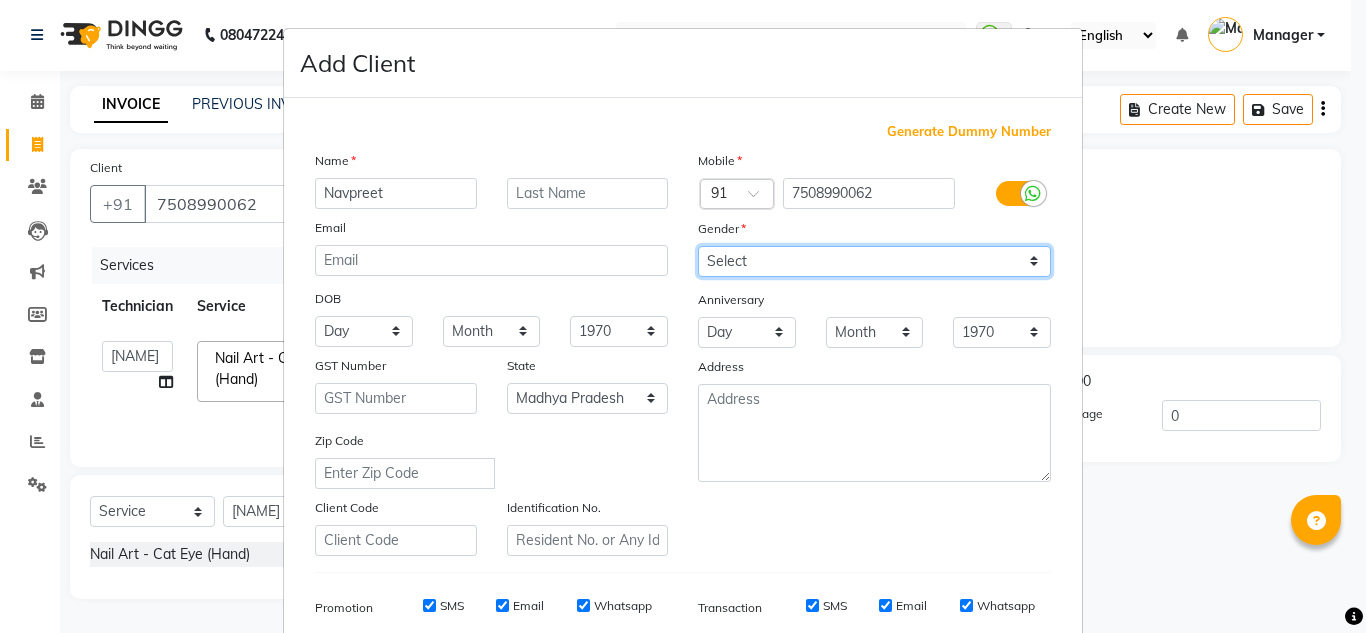 select on "female" 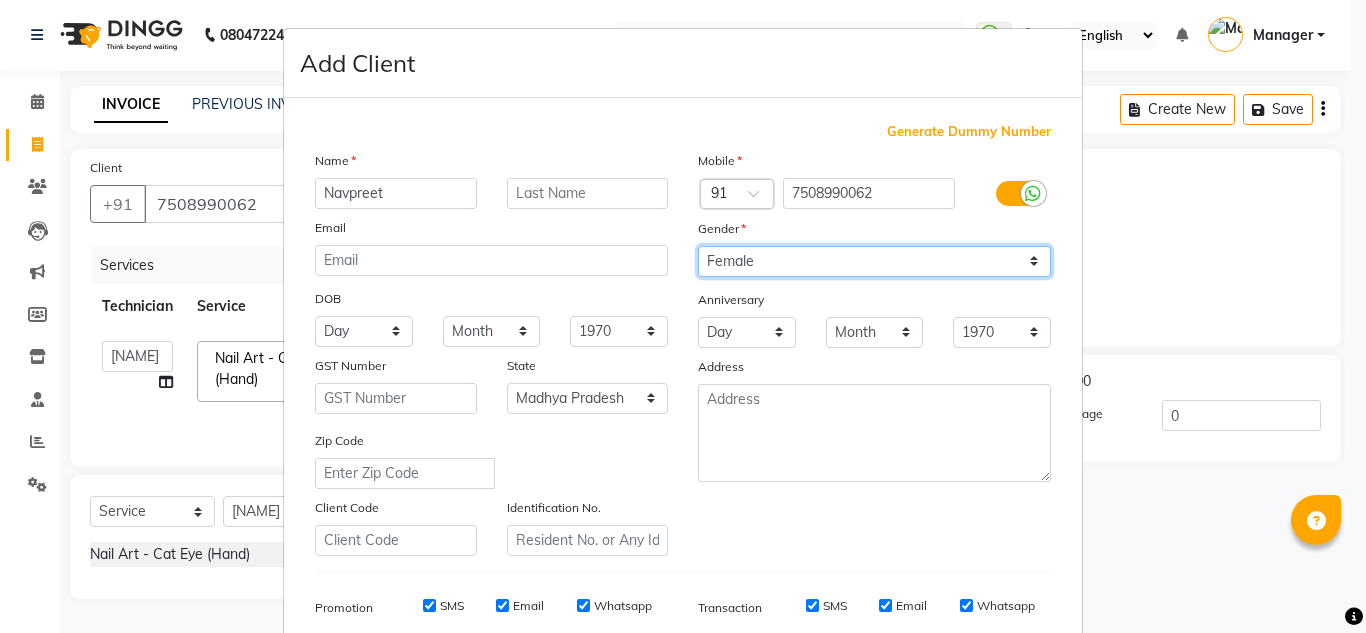 click on "Select Male Female Other Prefer Not To Say" at bounding box center [874, 261] 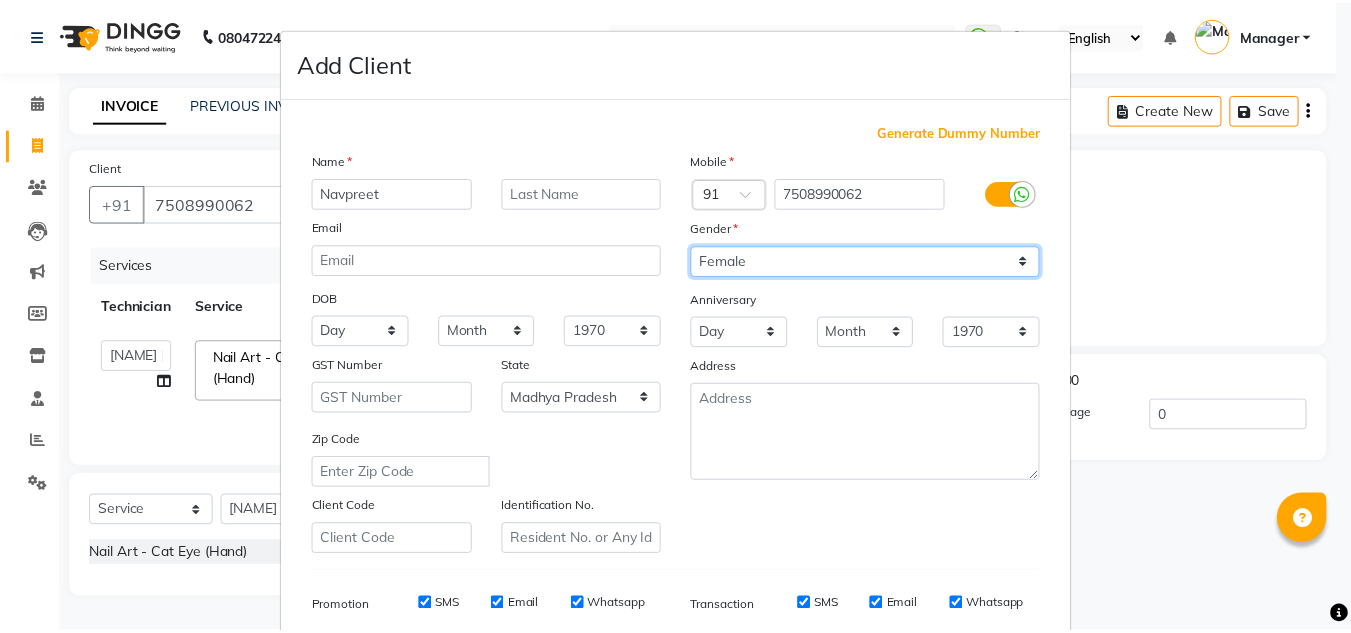 scroll, scrollTop: 290, scrollLeft: 0, axis: vertical 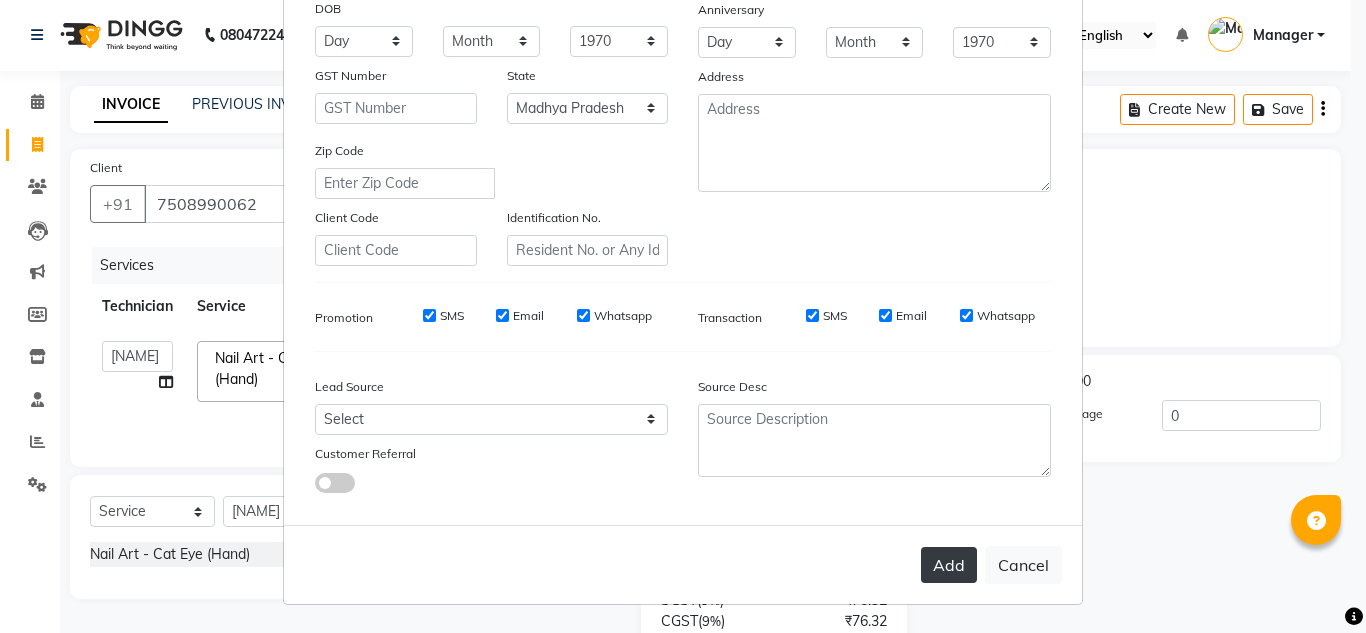 click on "Add" at bounding box center (949, 565) 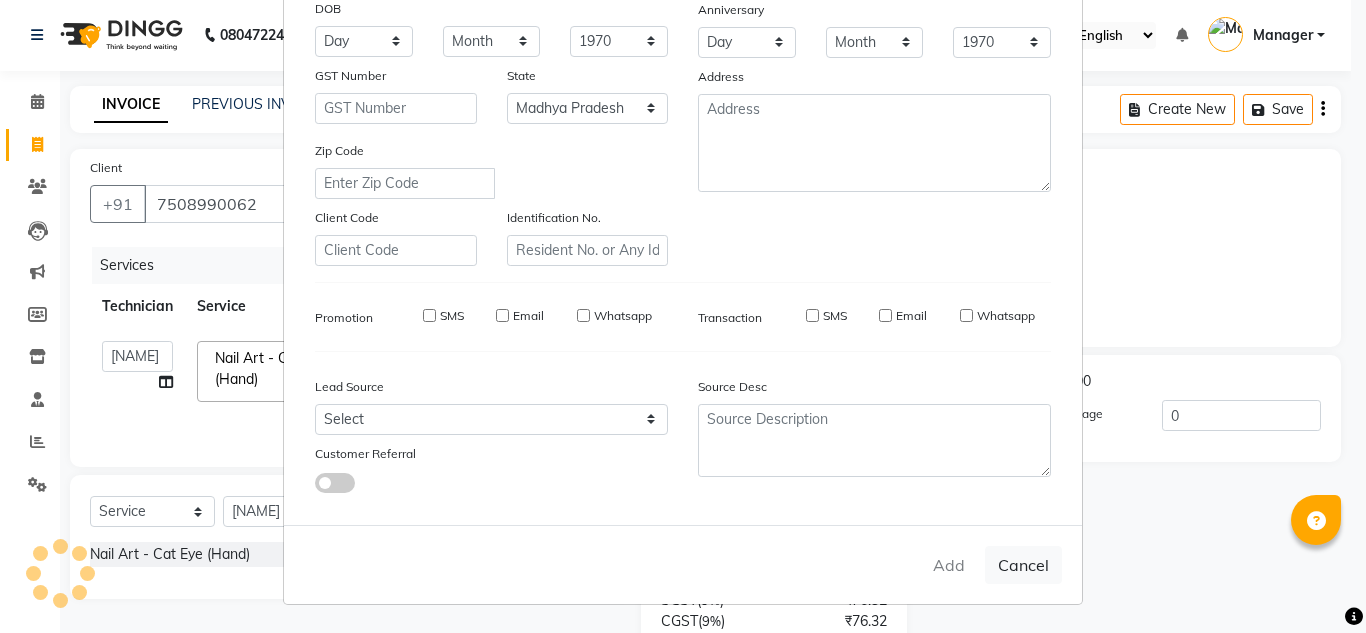 type on "75******62" 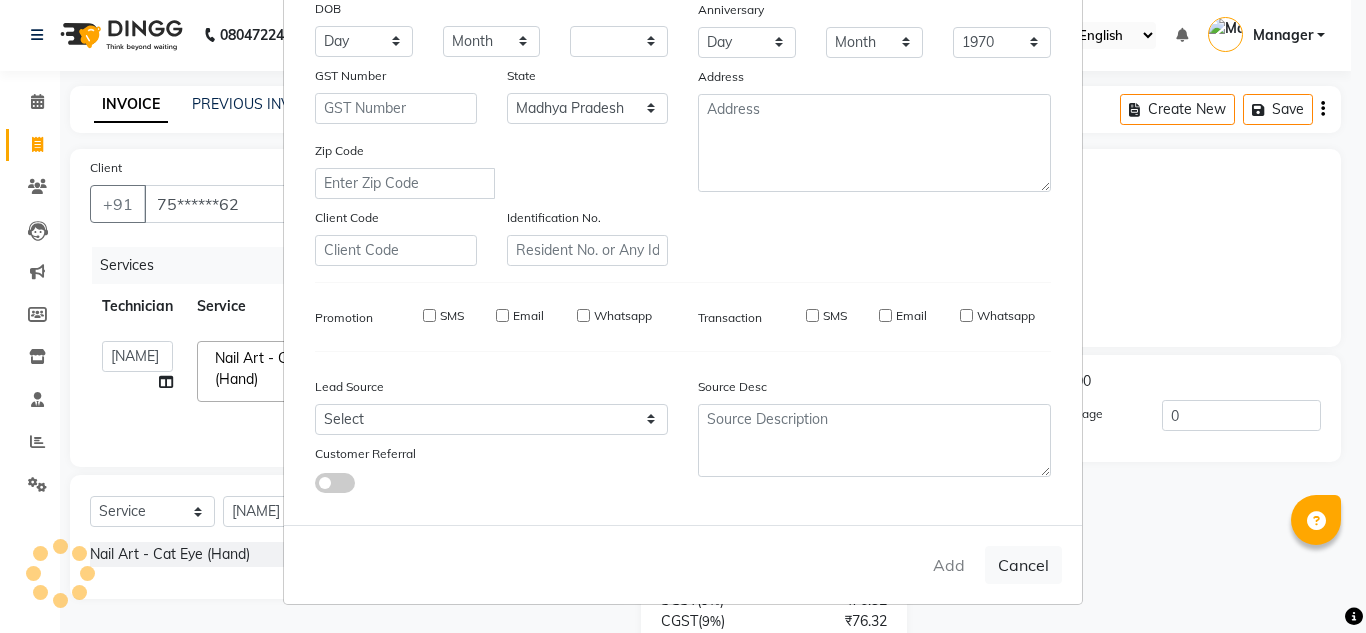 select on "null" 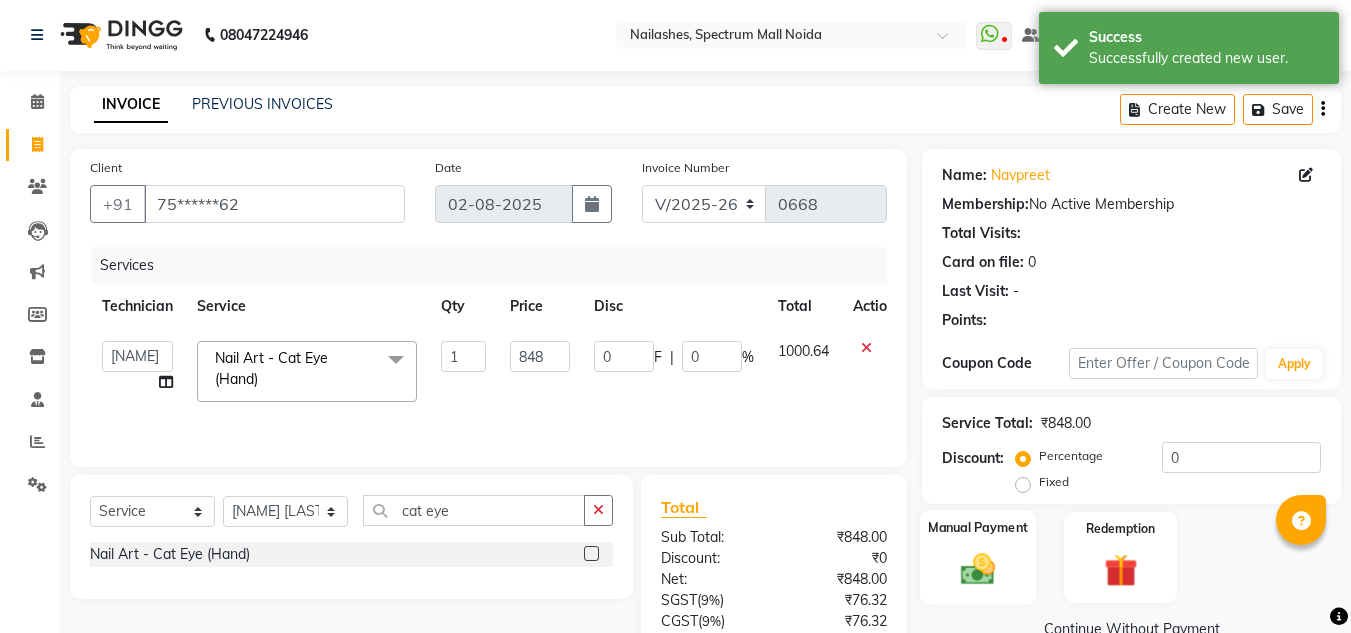 click on "Manual Payment" 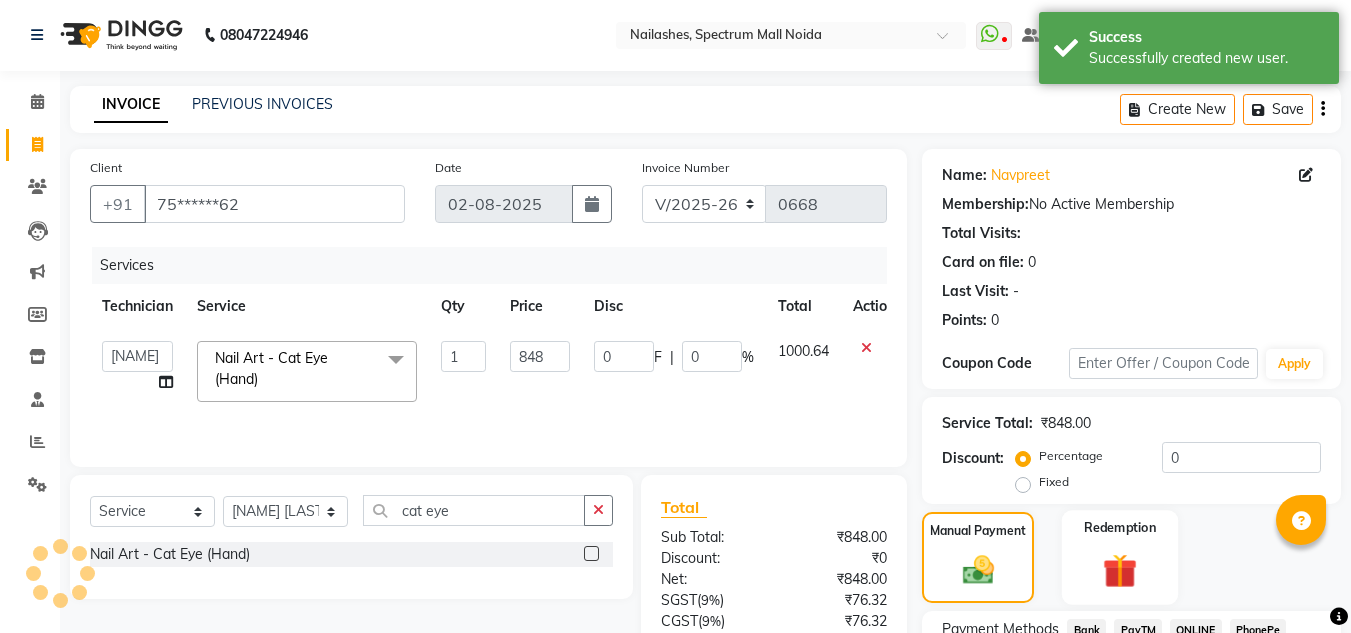 scroll, scrollTop: 167, scrollLeft: 0, axis: vertical 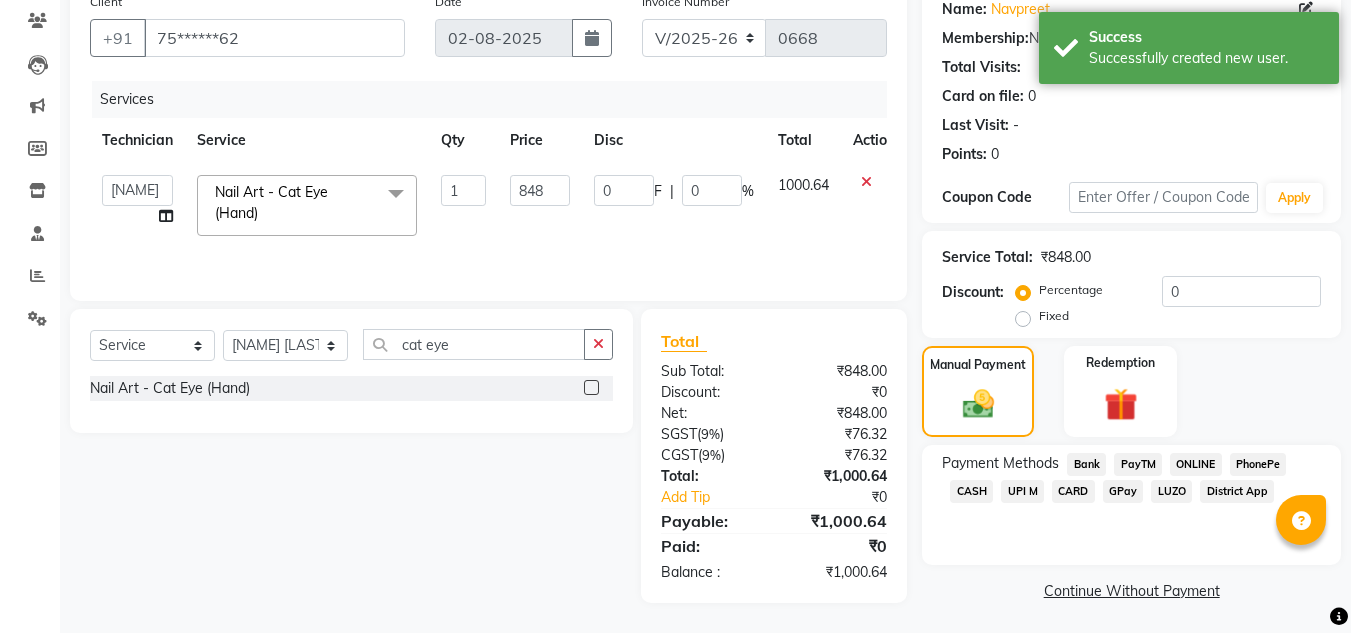 click on "ONLINE" 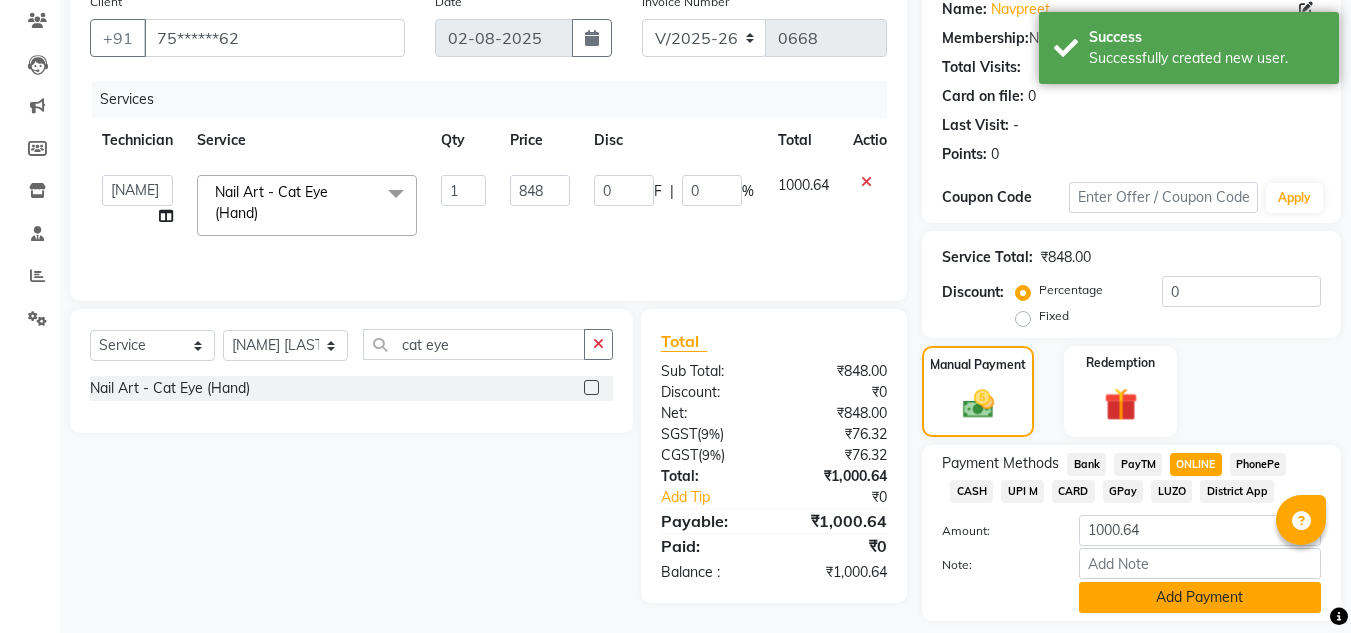 scroll, scrollTop: 226, scrollLeft: 0, axis: vertical 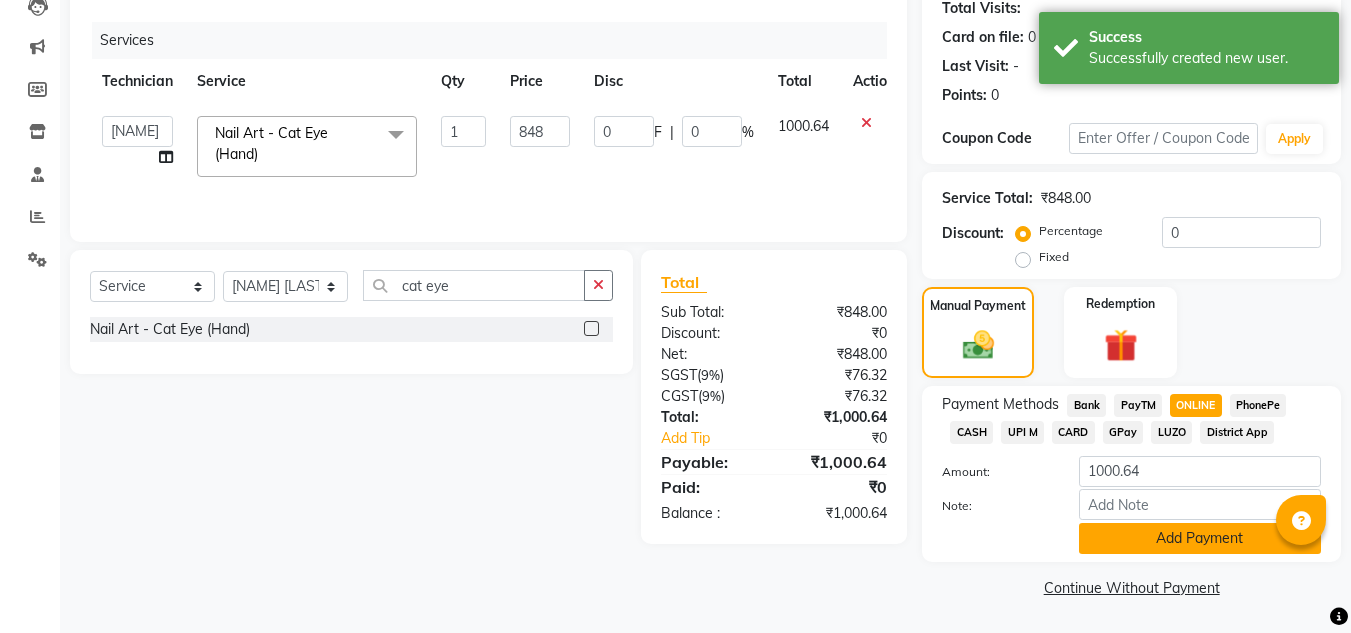 click on "Add Payment" 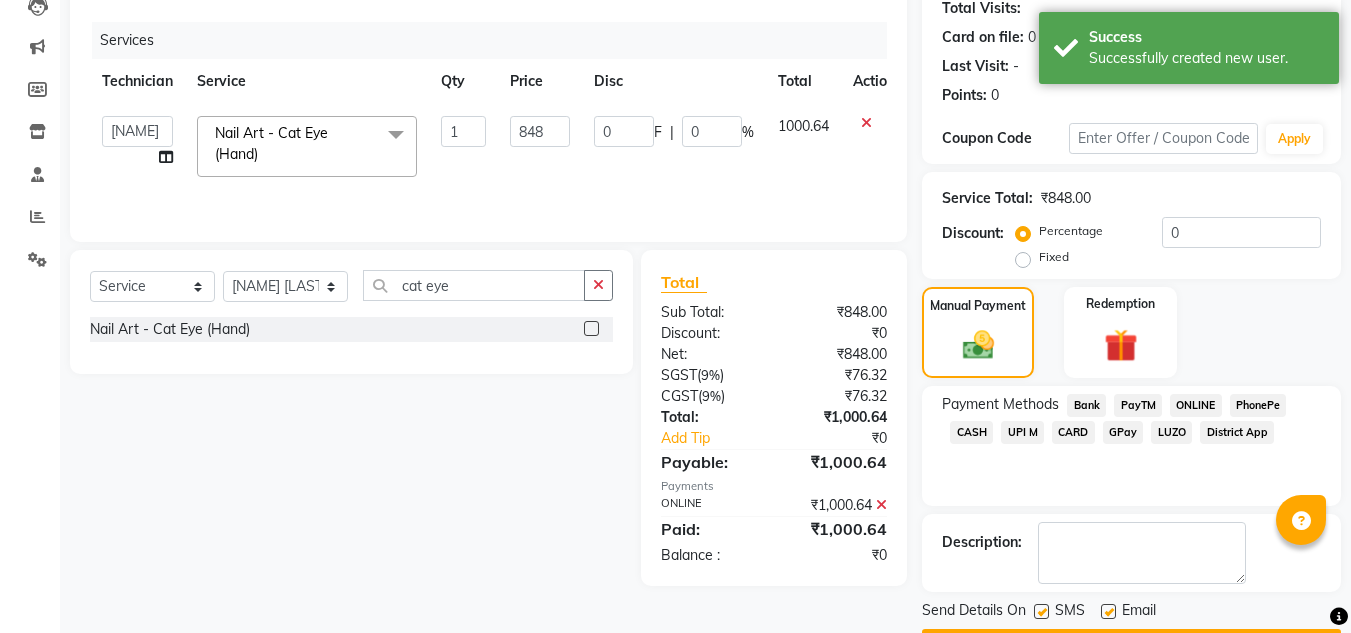 scroll, scrollTop: 283, scrollLeft: 0, axis: vertical 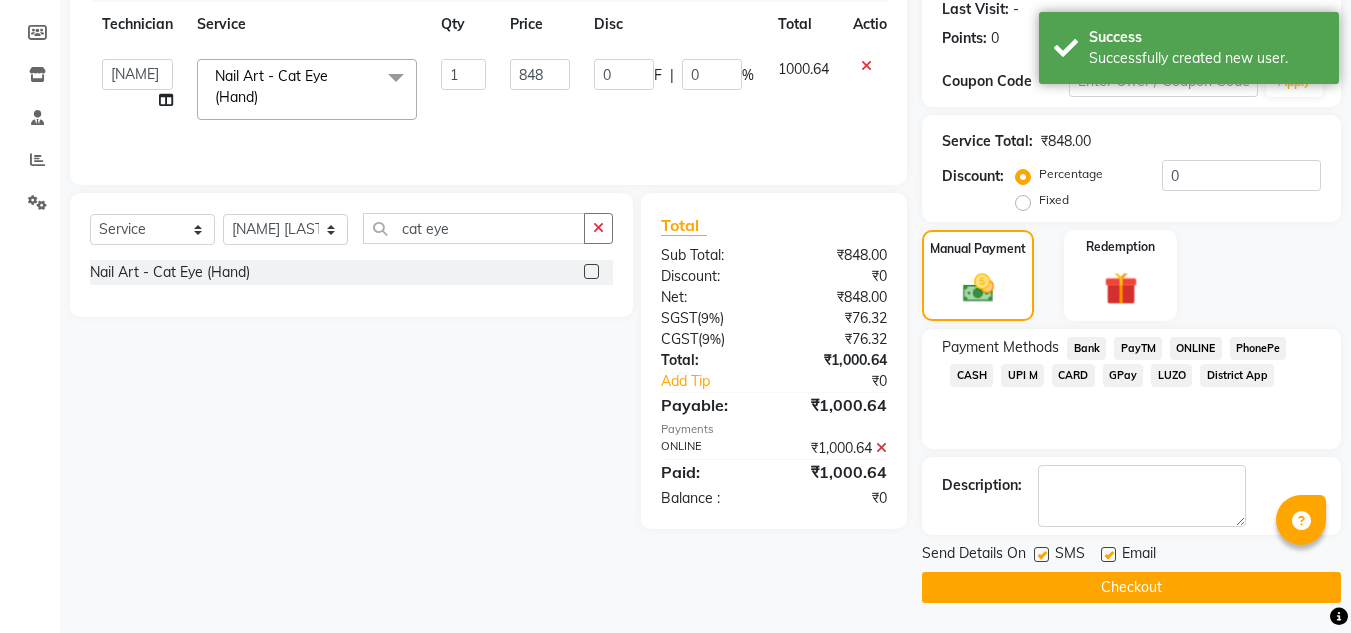 click on "Checkout" 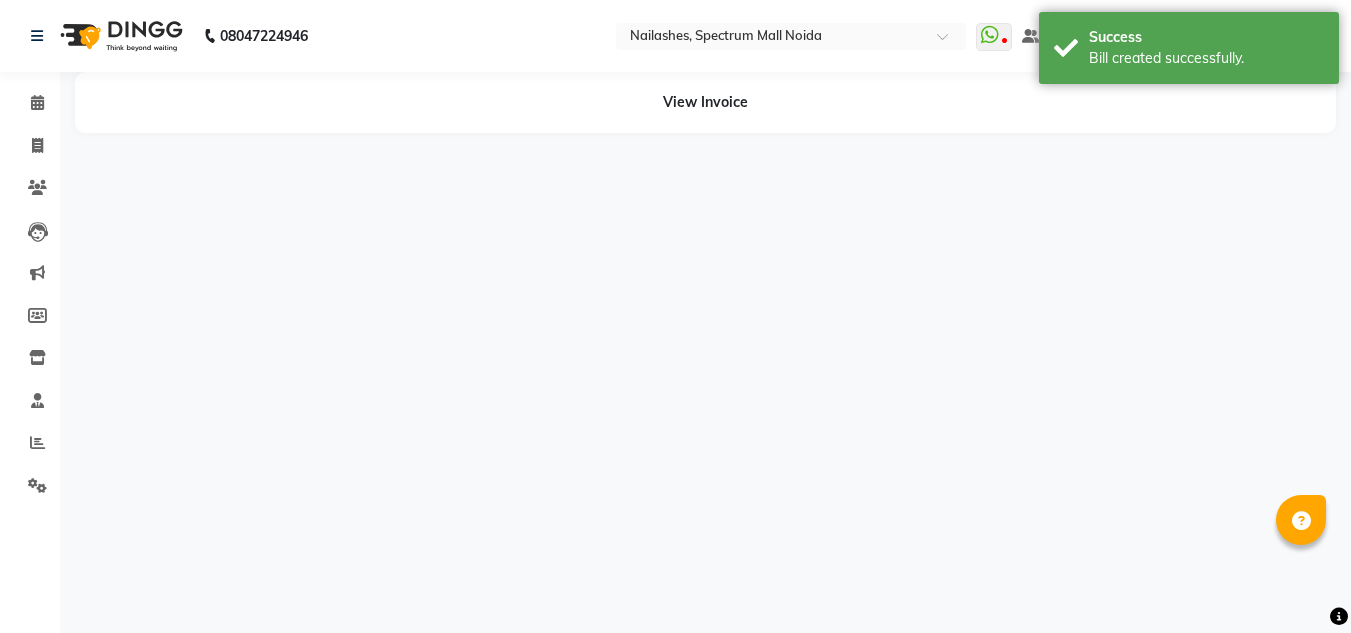scroll, scrollTop: 0, scrollLeft: 0, axis: both 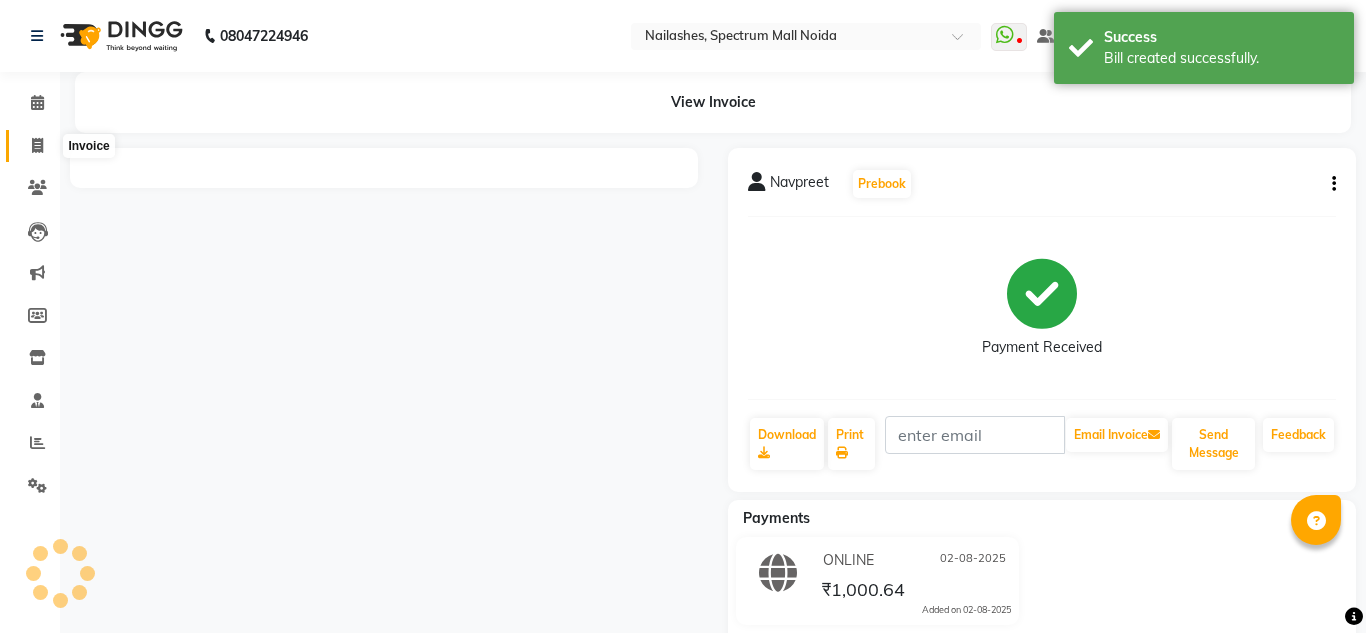 click 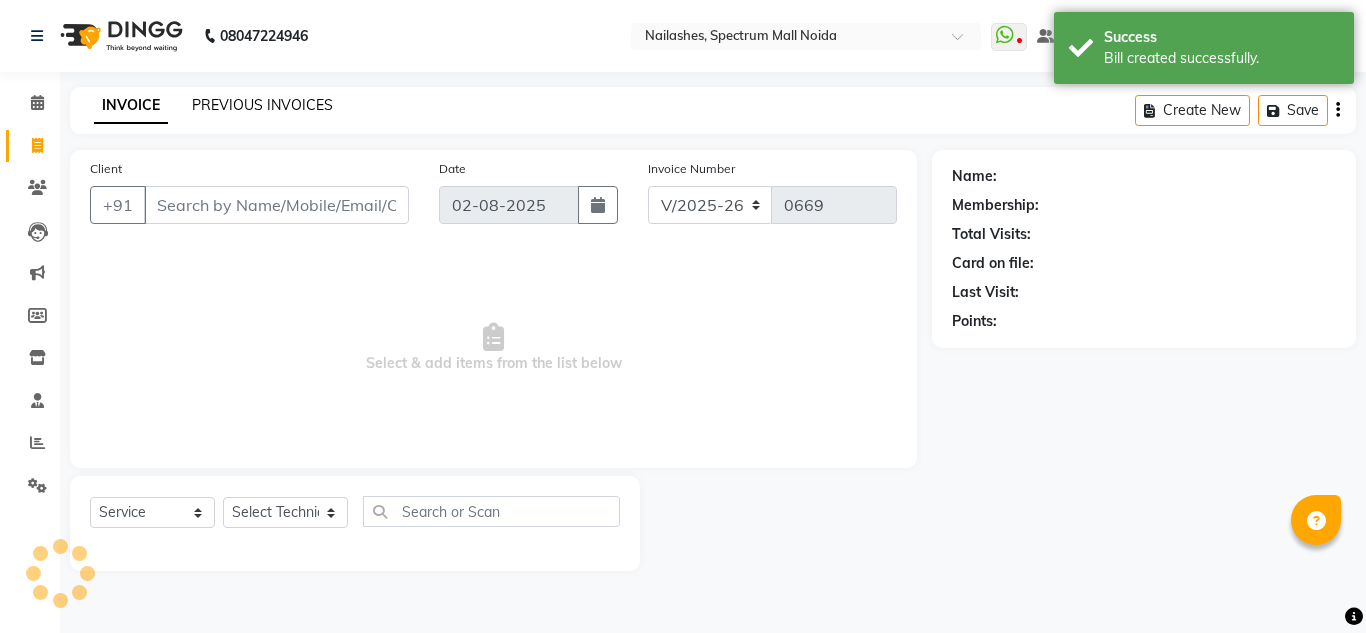 click on "PREVIOUS INVOICES" 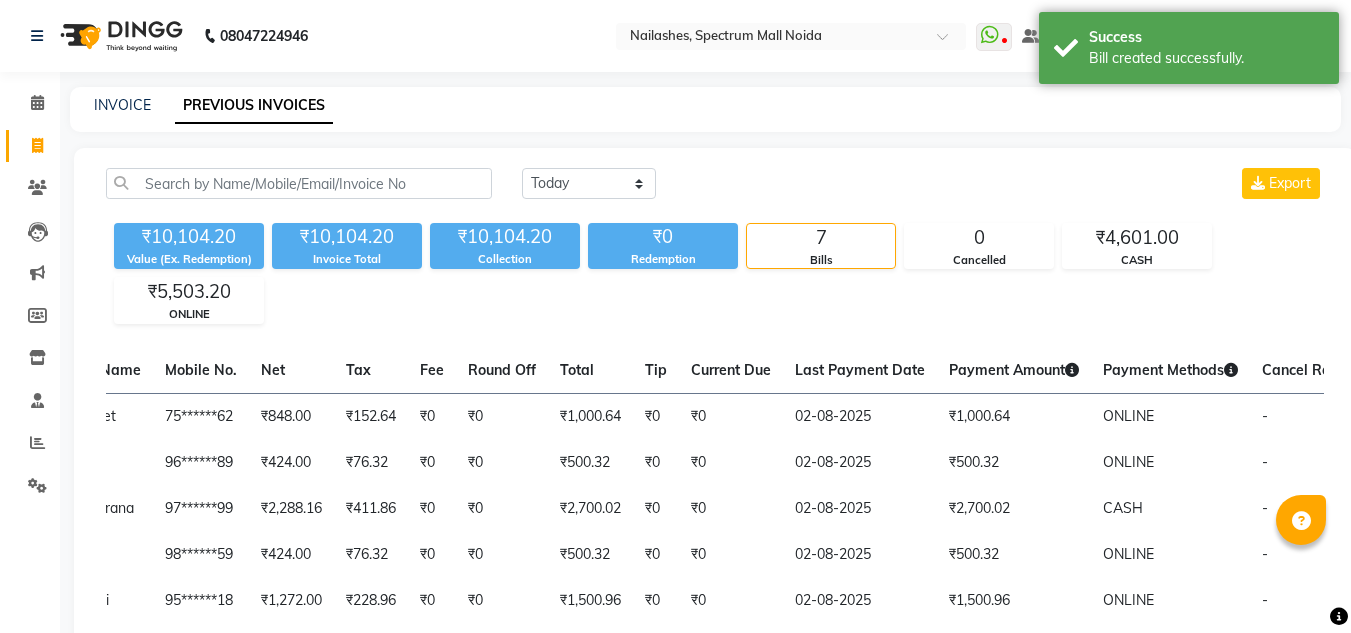 scroll, scrollTop: 0, scrollLeft: 298, axis: horizontal 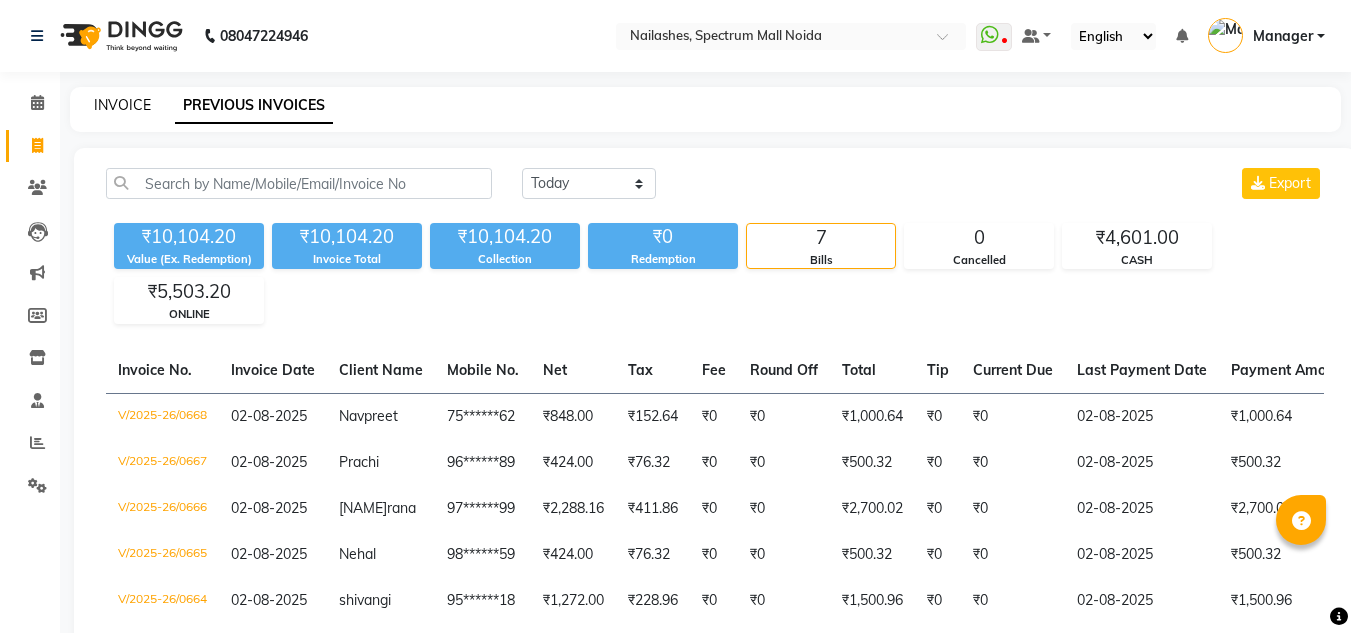click on "INVOICE" 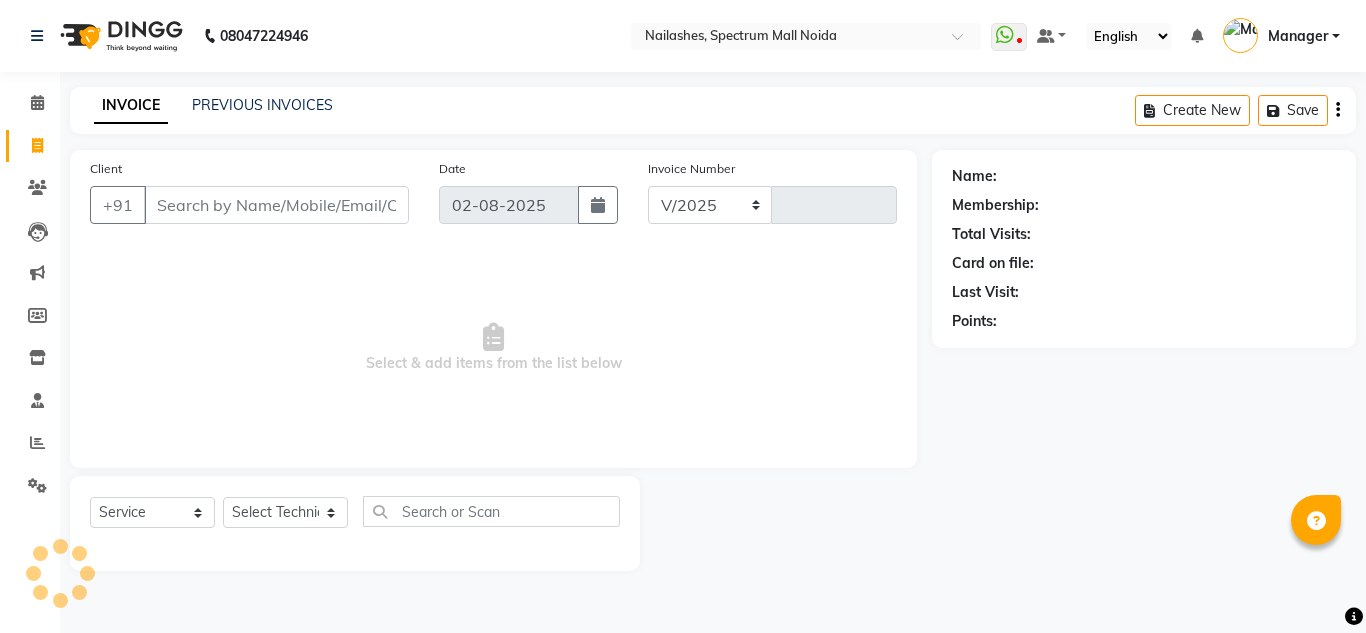 select on "6068" 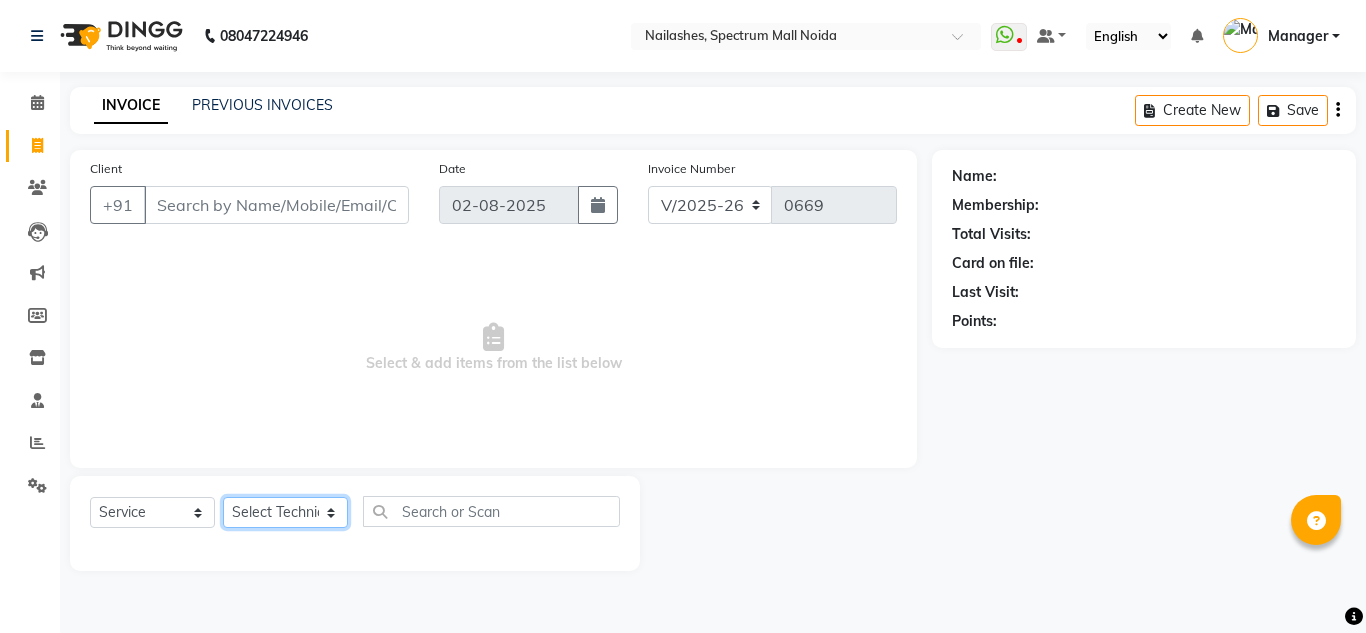 click on "Select Technician [NAME] [NAME] Manager [NAME] [NAME] [NAME]" 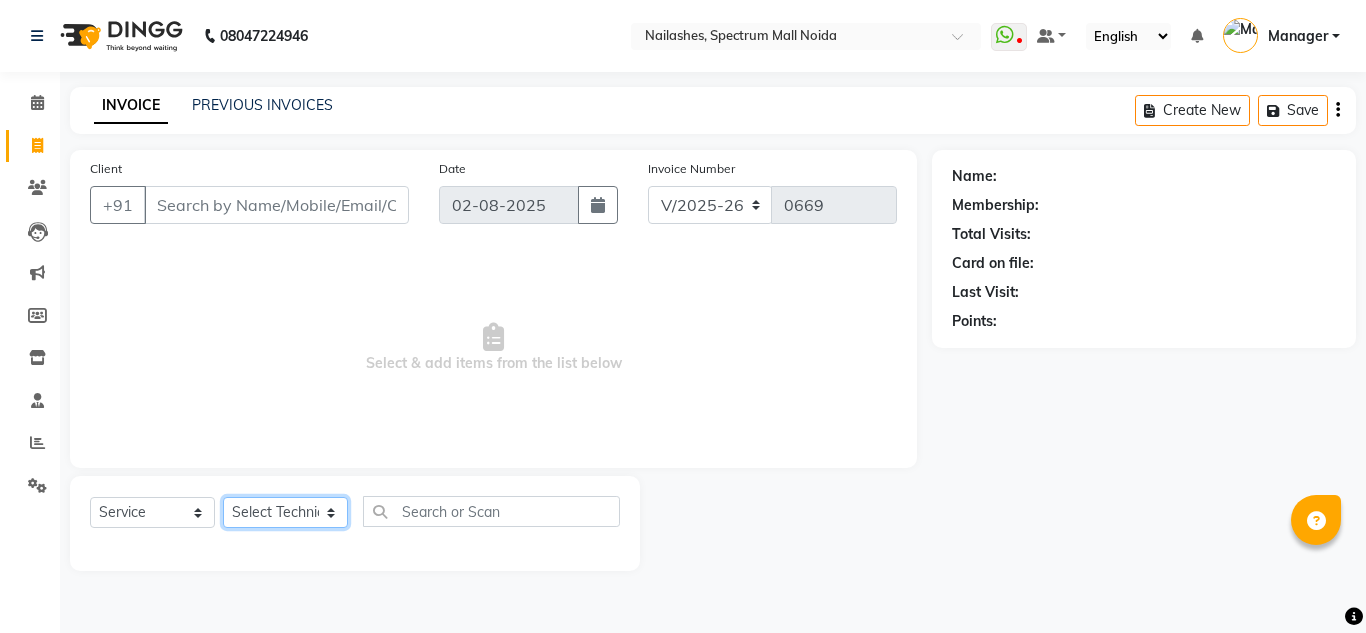 select on "86547" 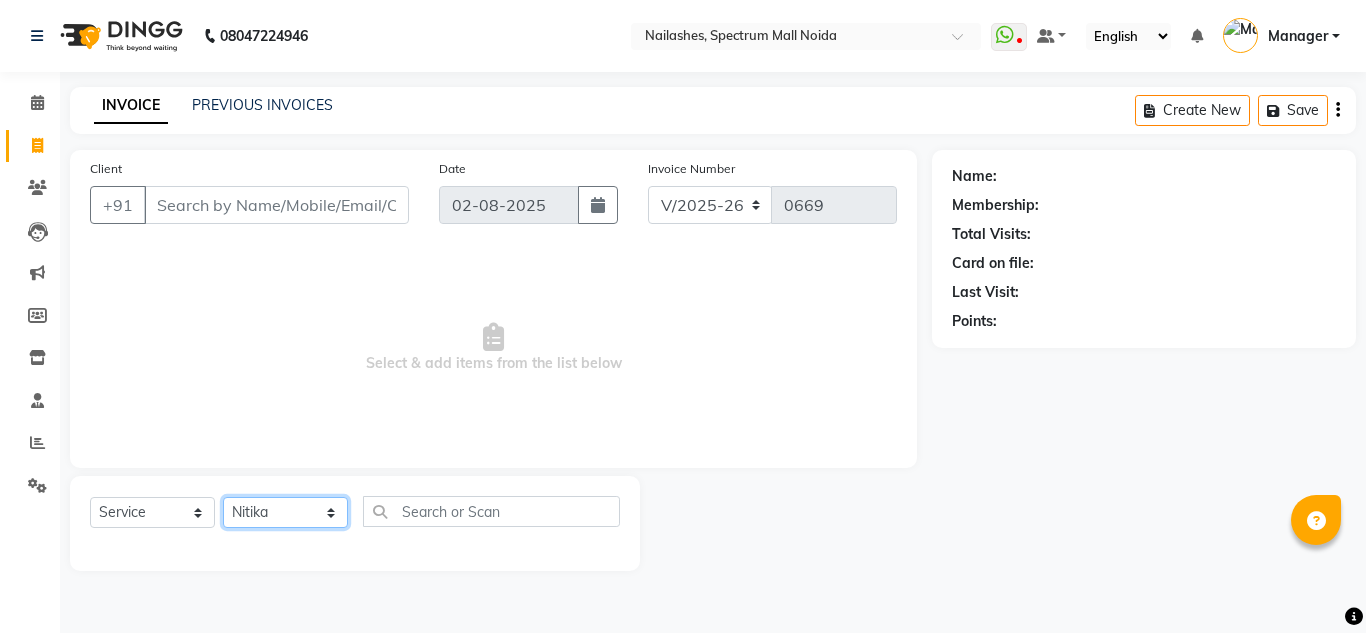click on "Select Technician [NAME] [NAME] Manager [NAME] [NAME] [NAME]" 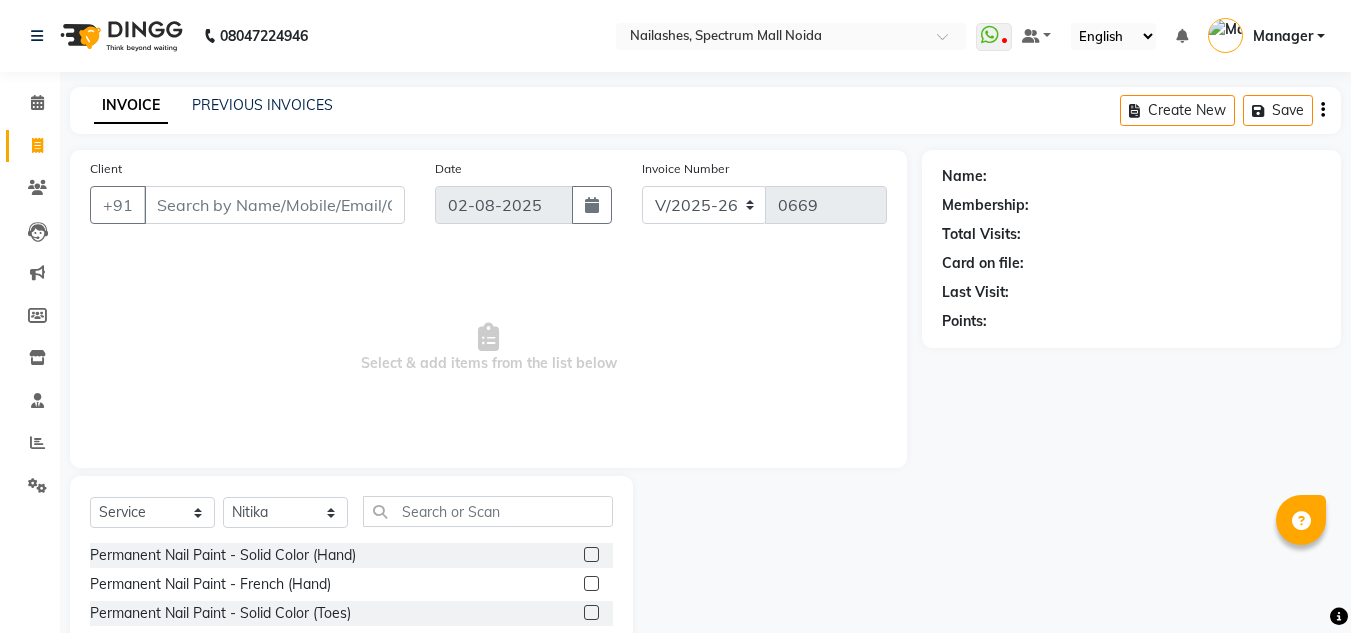 drag, startPoint x: 479, startPoint y: 489, endPoint x: 483, endPoint y: 525, distance: 36.221542 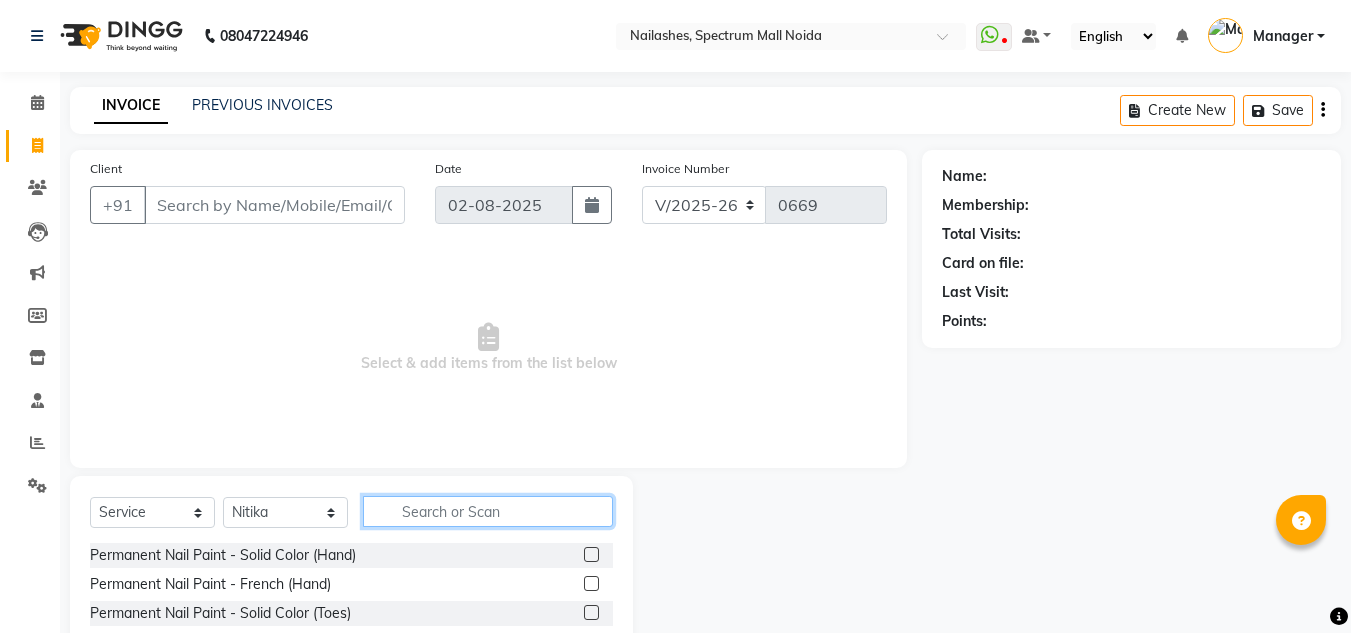 click 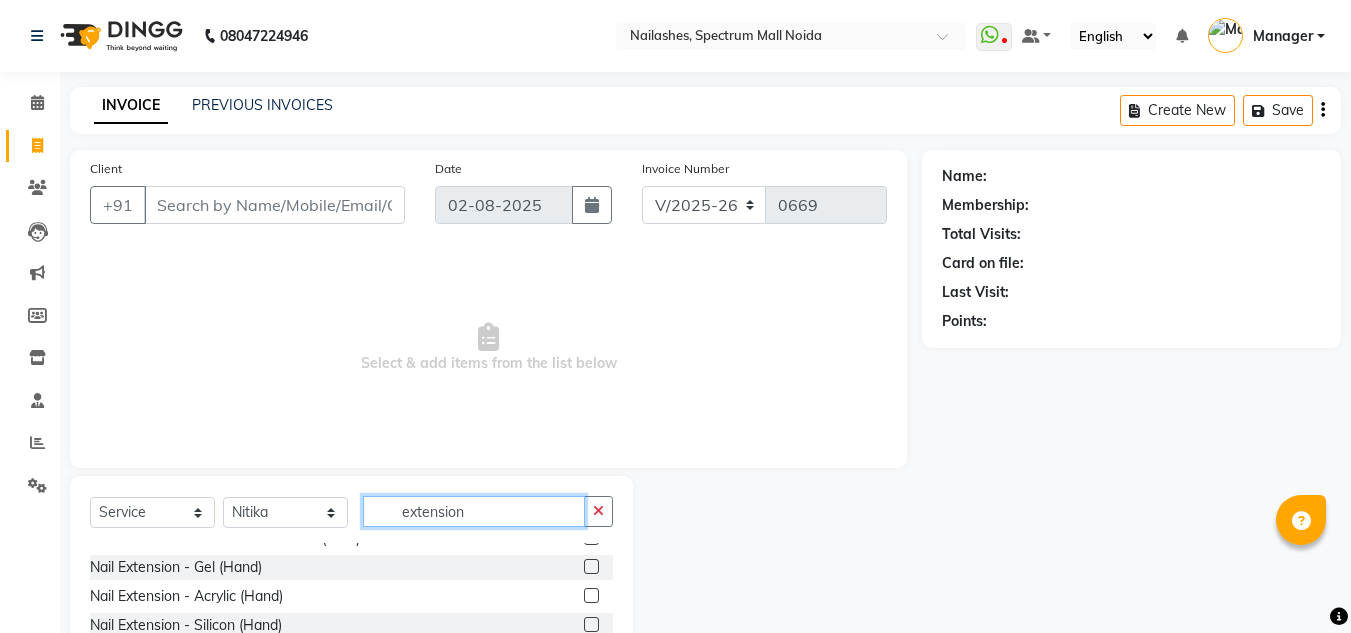 scroll, scrollTop: 69, scrollLeft: 0, axis: vertical 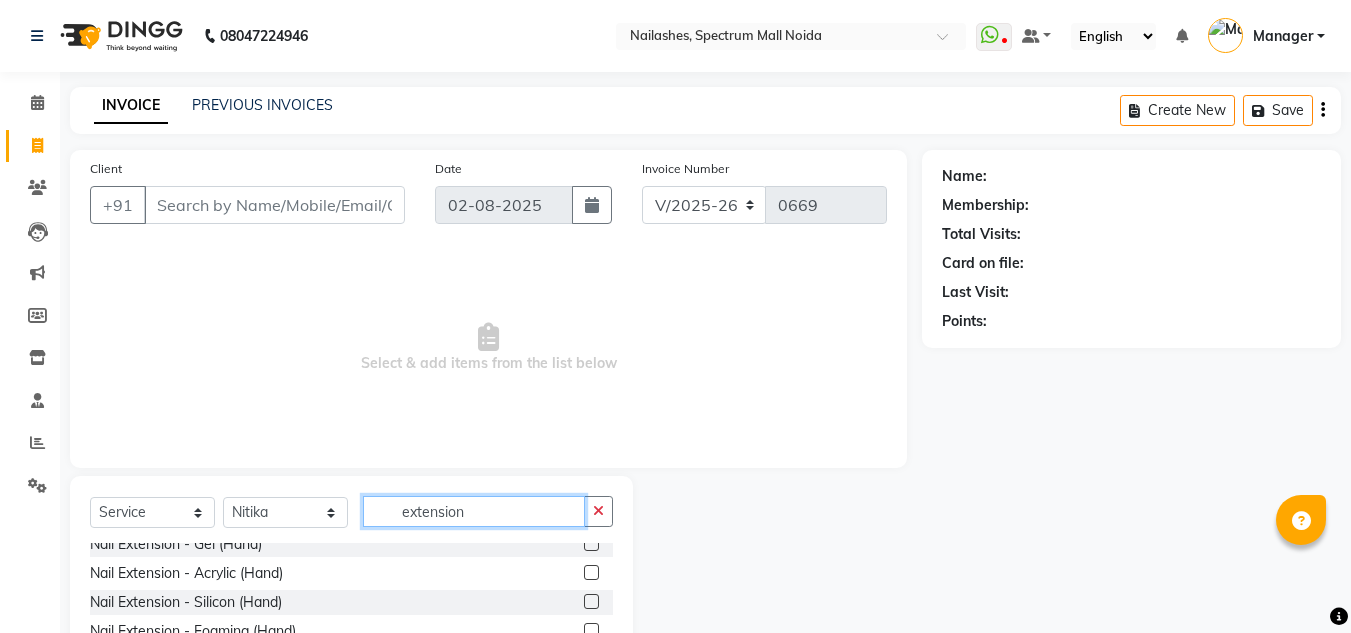 type on "extension" 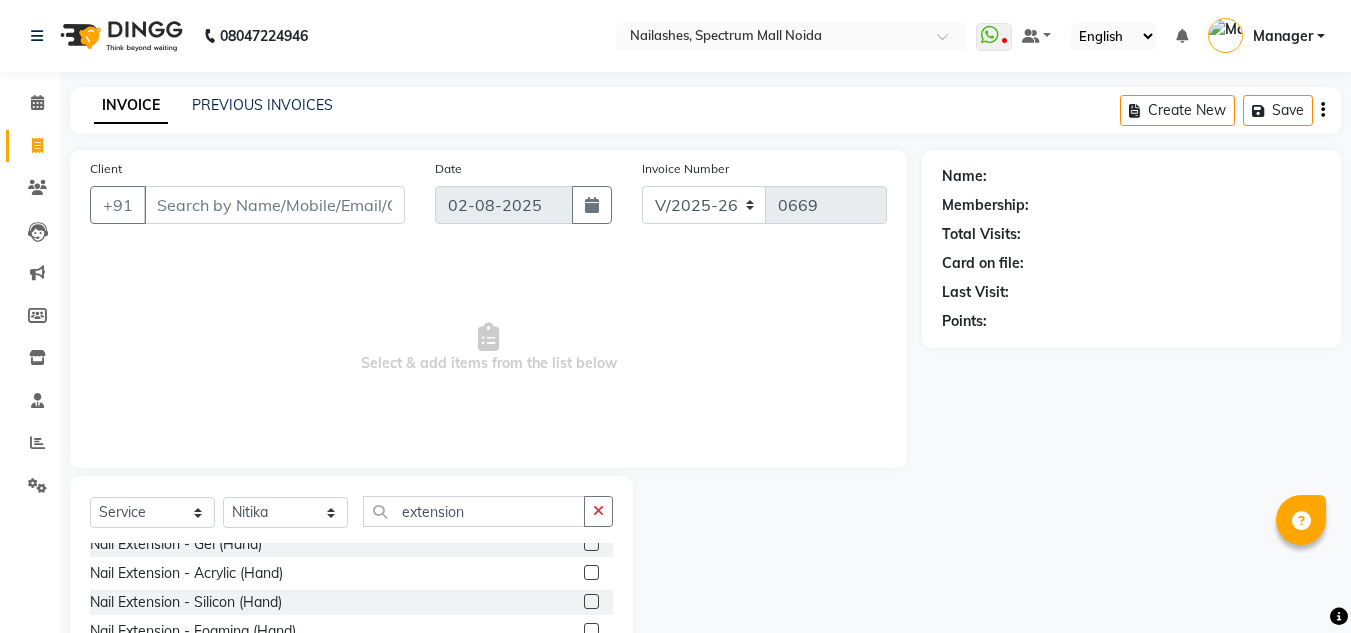 click 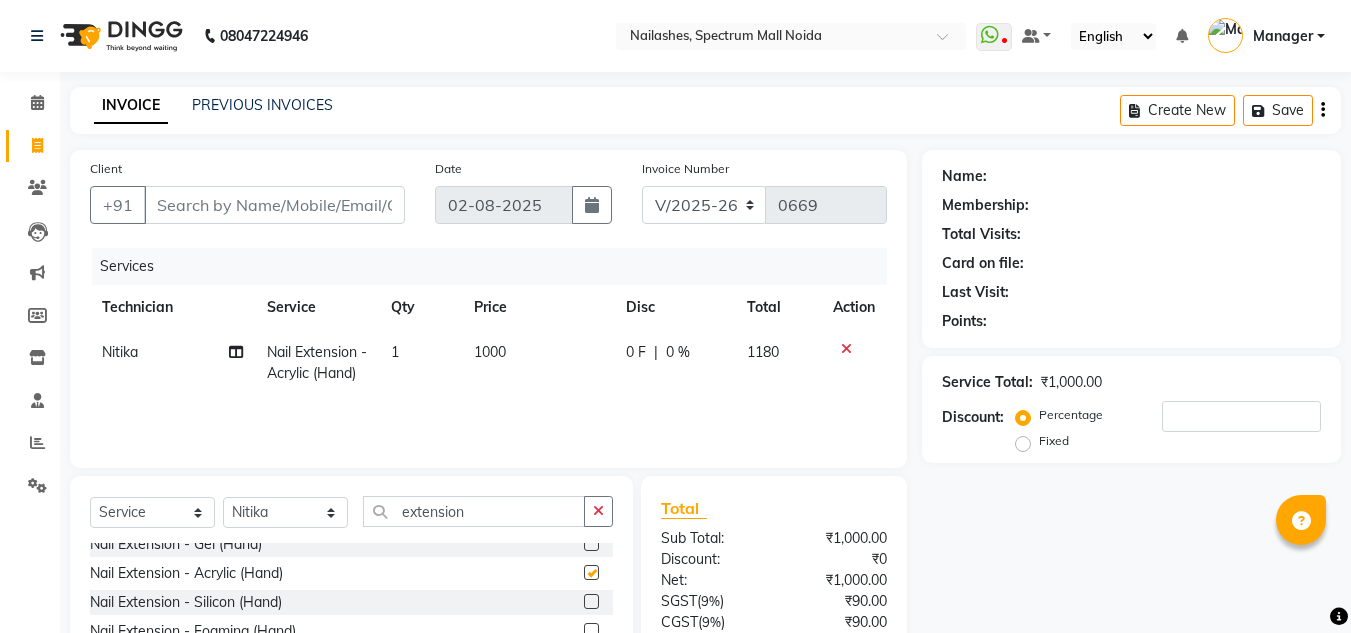 checkbox on "false" 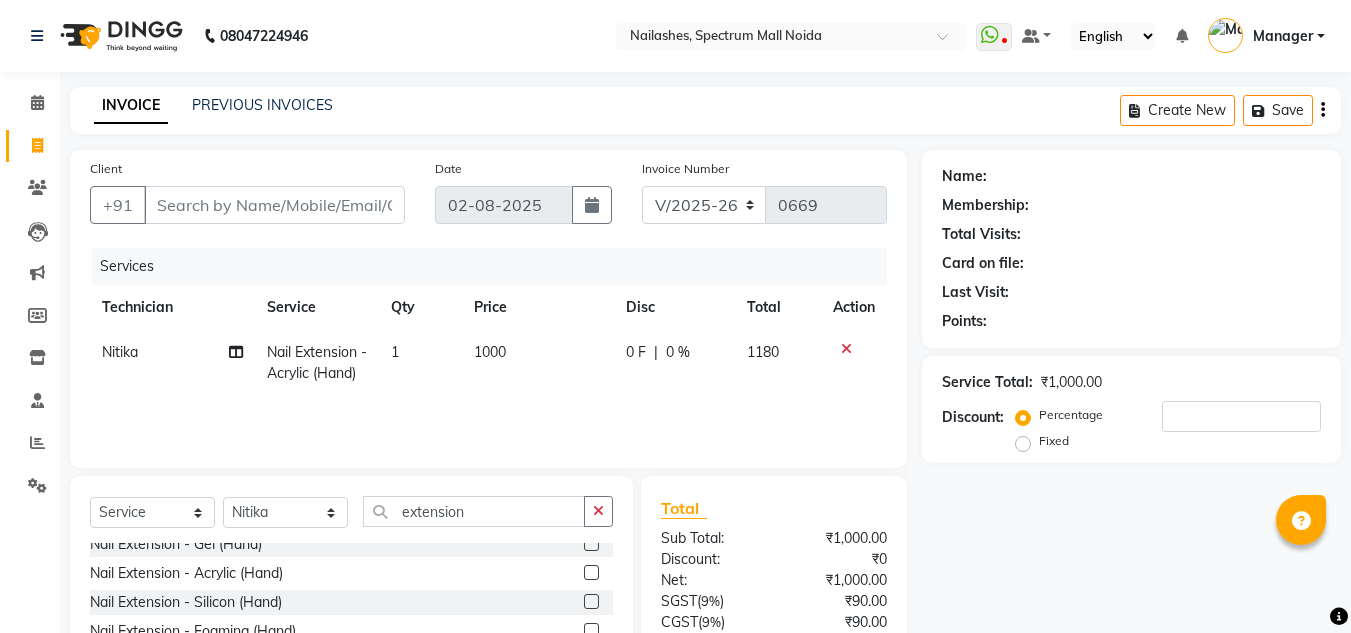 click on "1000" 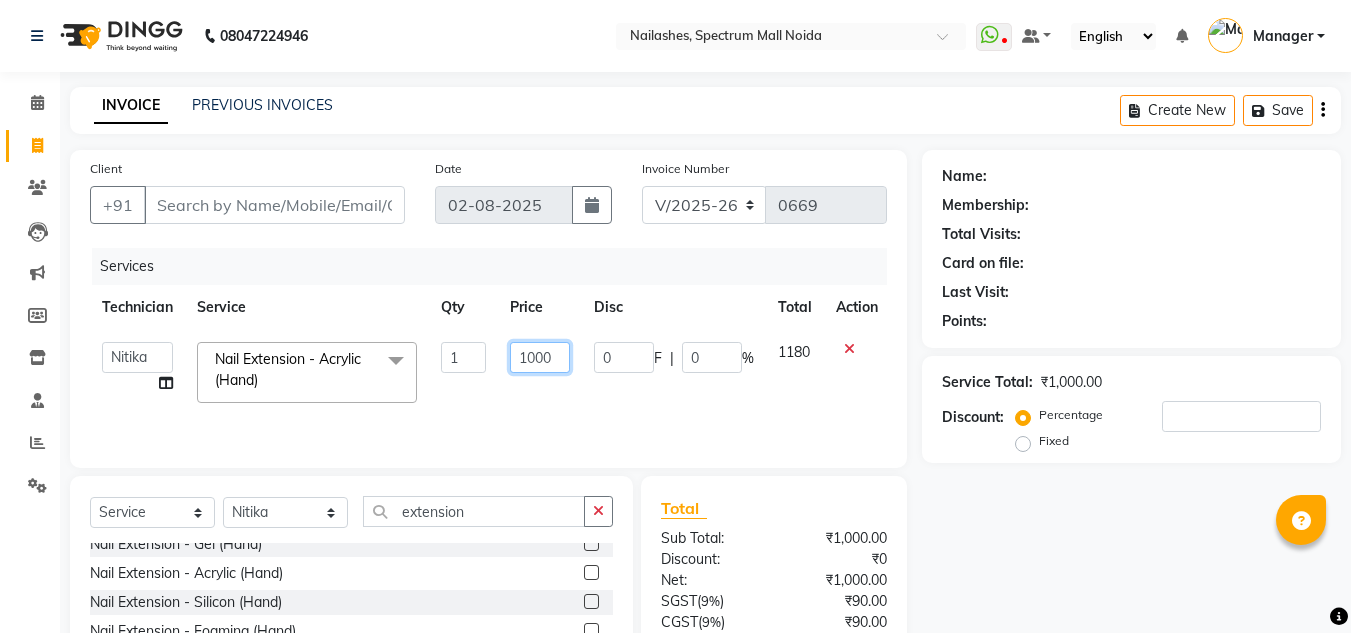 click on "1000" 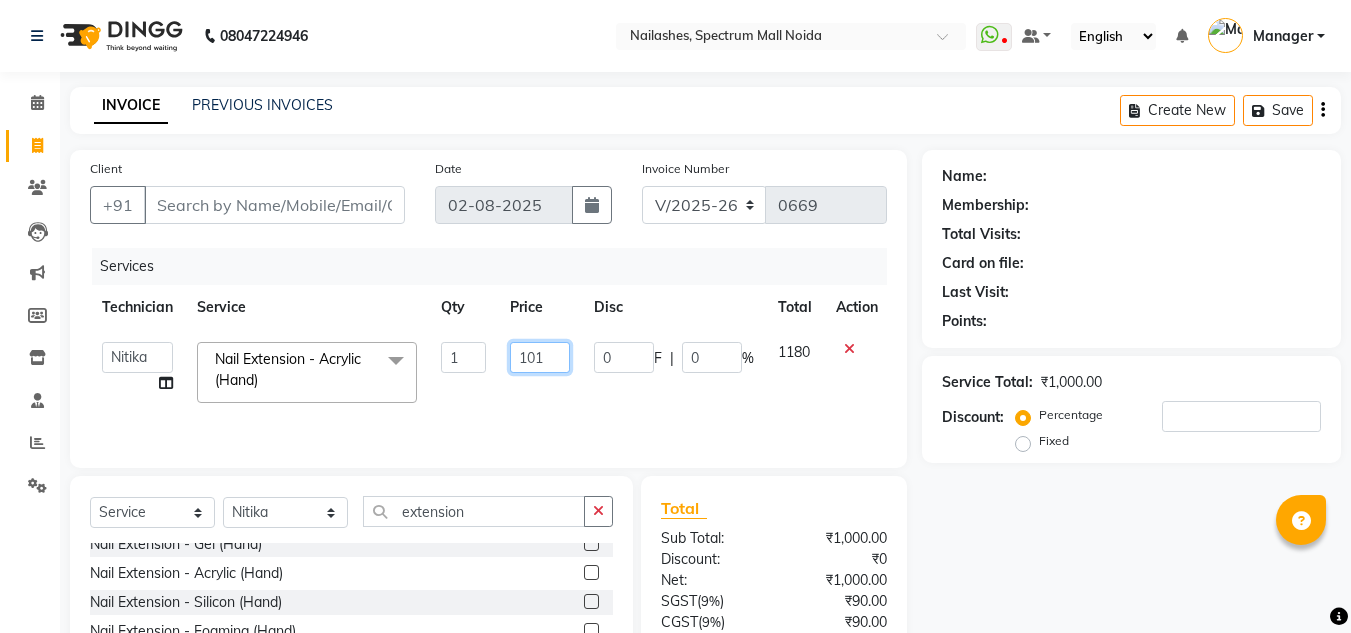 type on "1018" 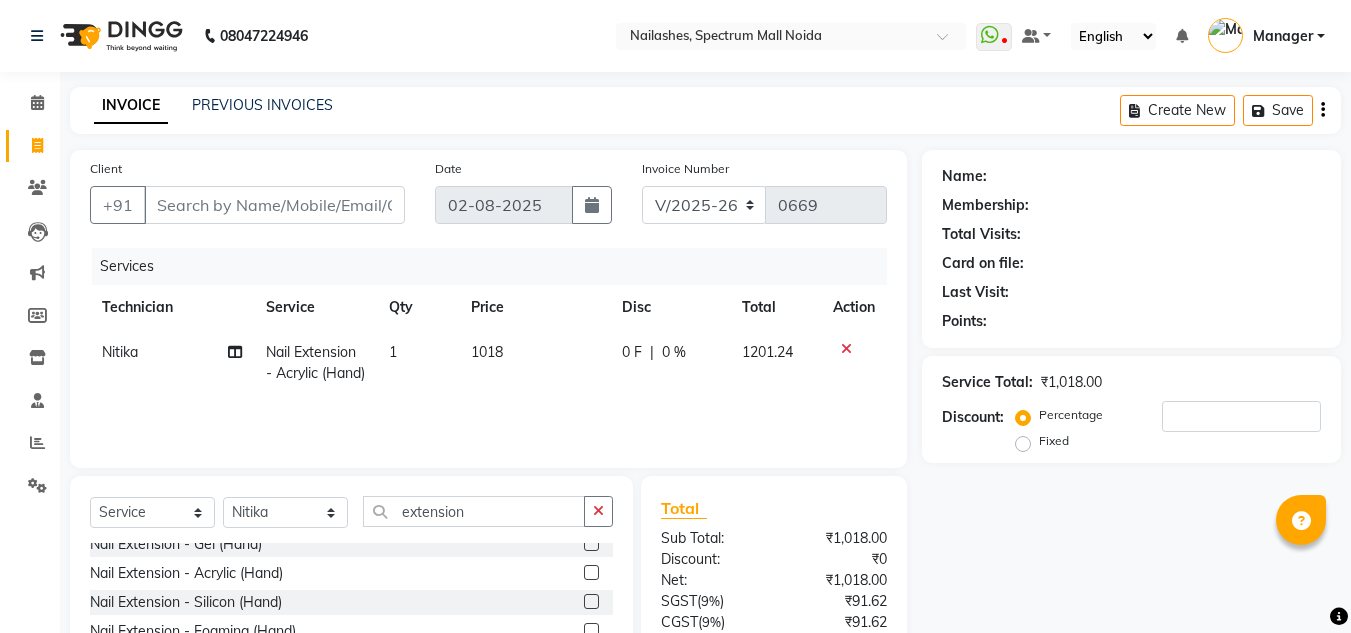 click on "[NAME] Nail Extension - Acrylic (Hand) 1 1018 0 F | 0 % 1201.24" 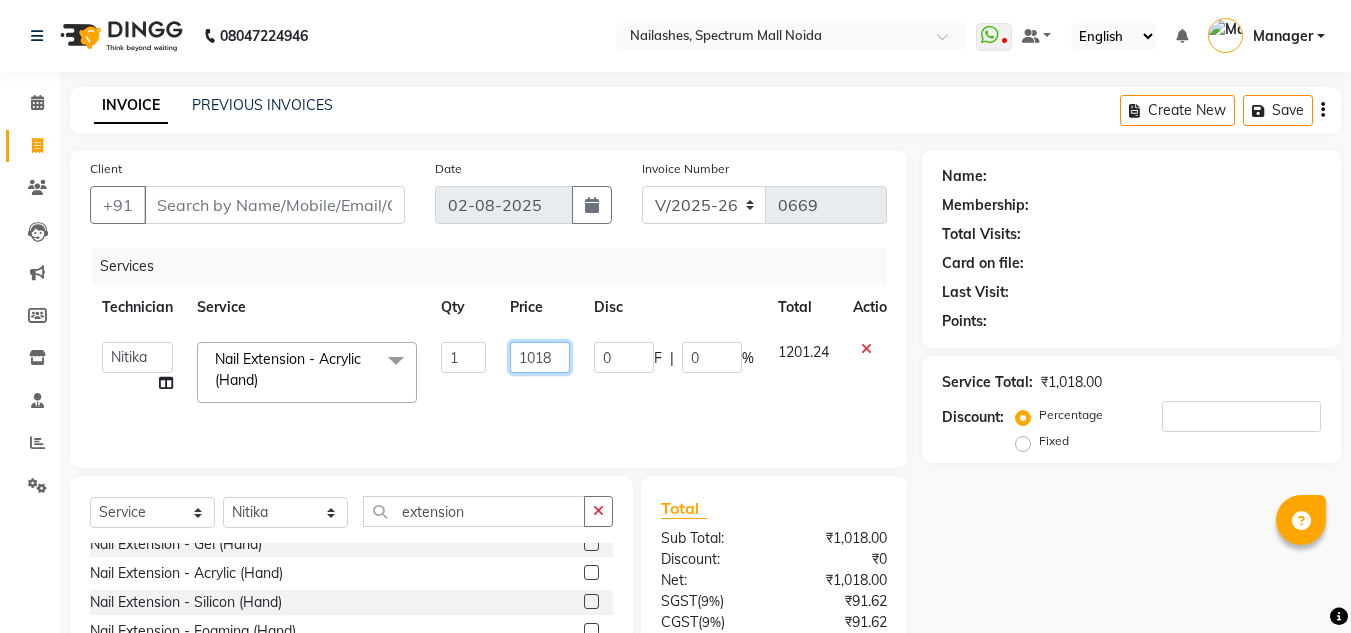 click on "1018" 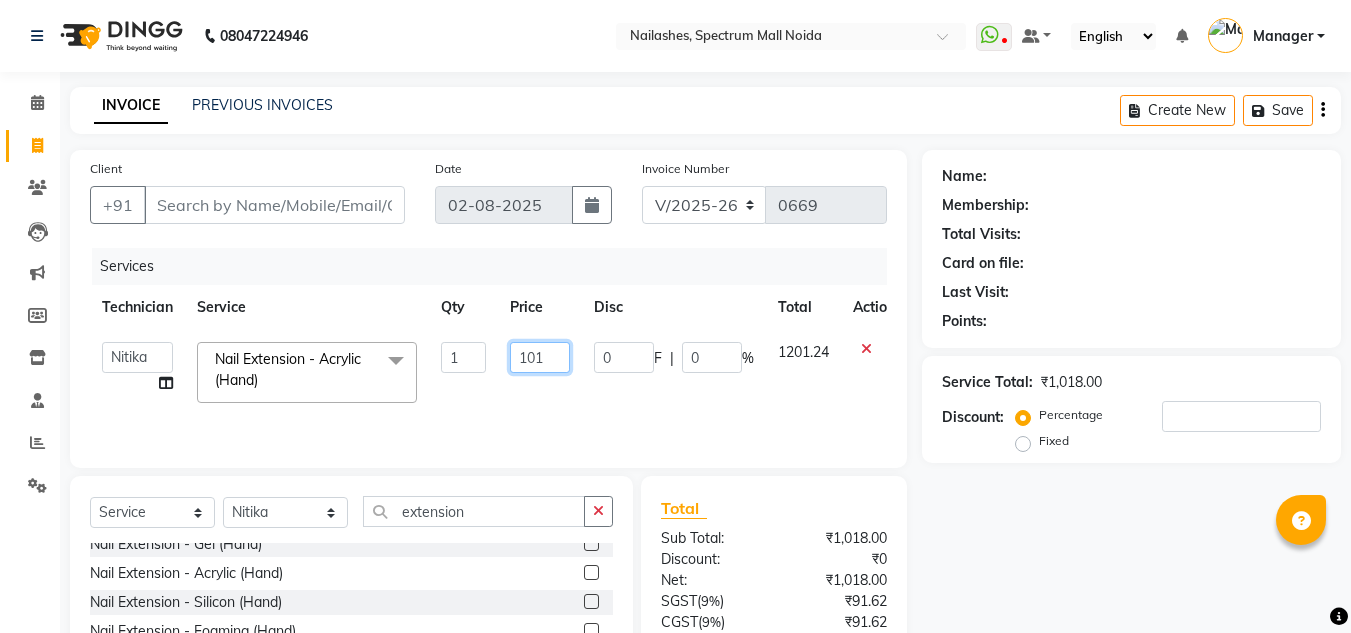type on "1017" 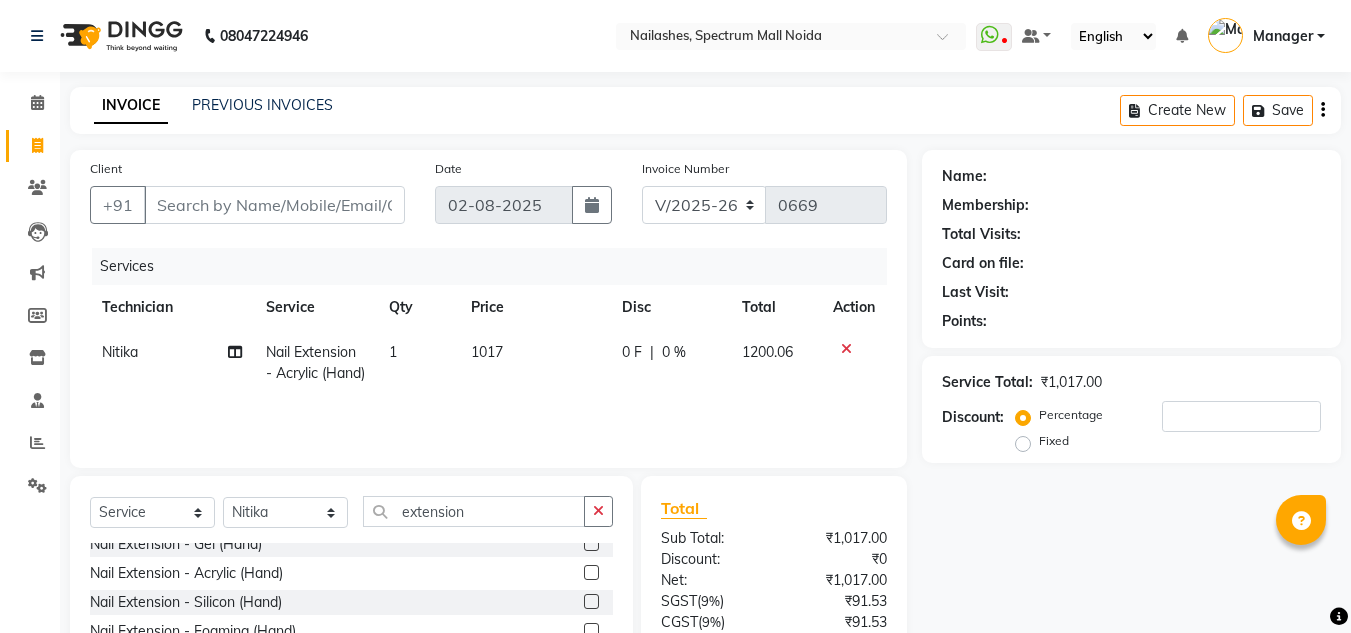 click on "[NAME] Nail Extension - Acrylic (Hand) 1 1017 0 F | 0 % 1200.06" 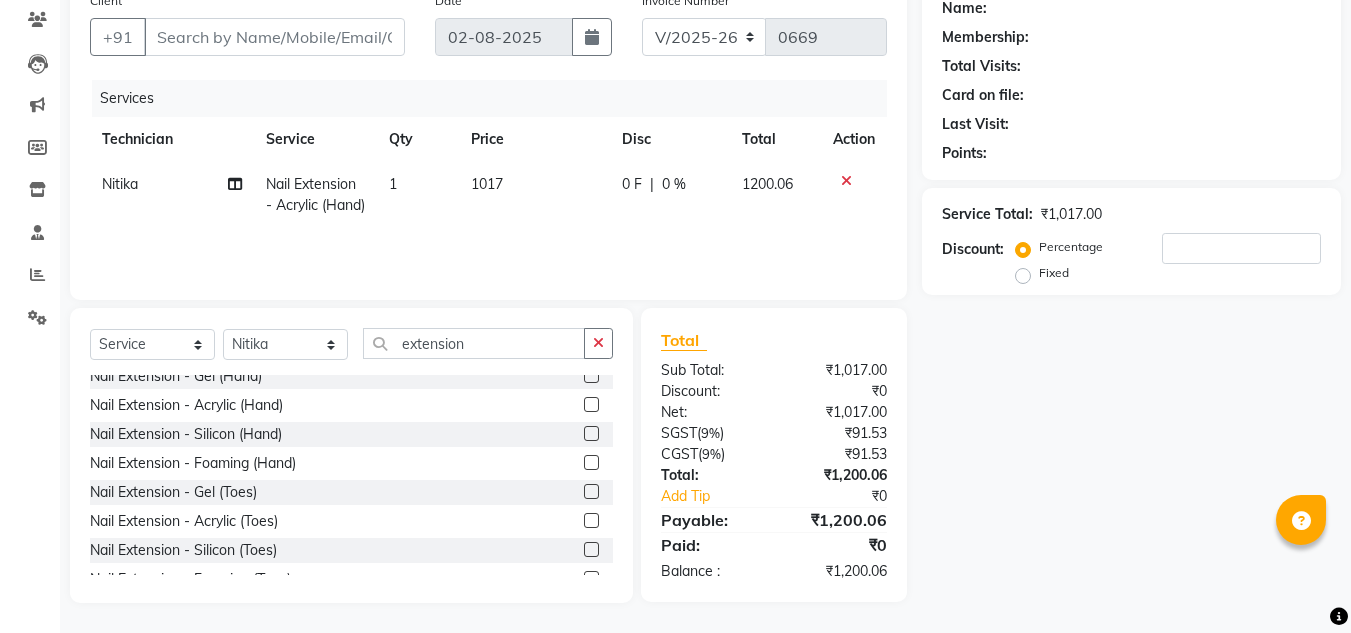 scroll, scrollTop: 36, scrollLeft: 0, axis: vertical 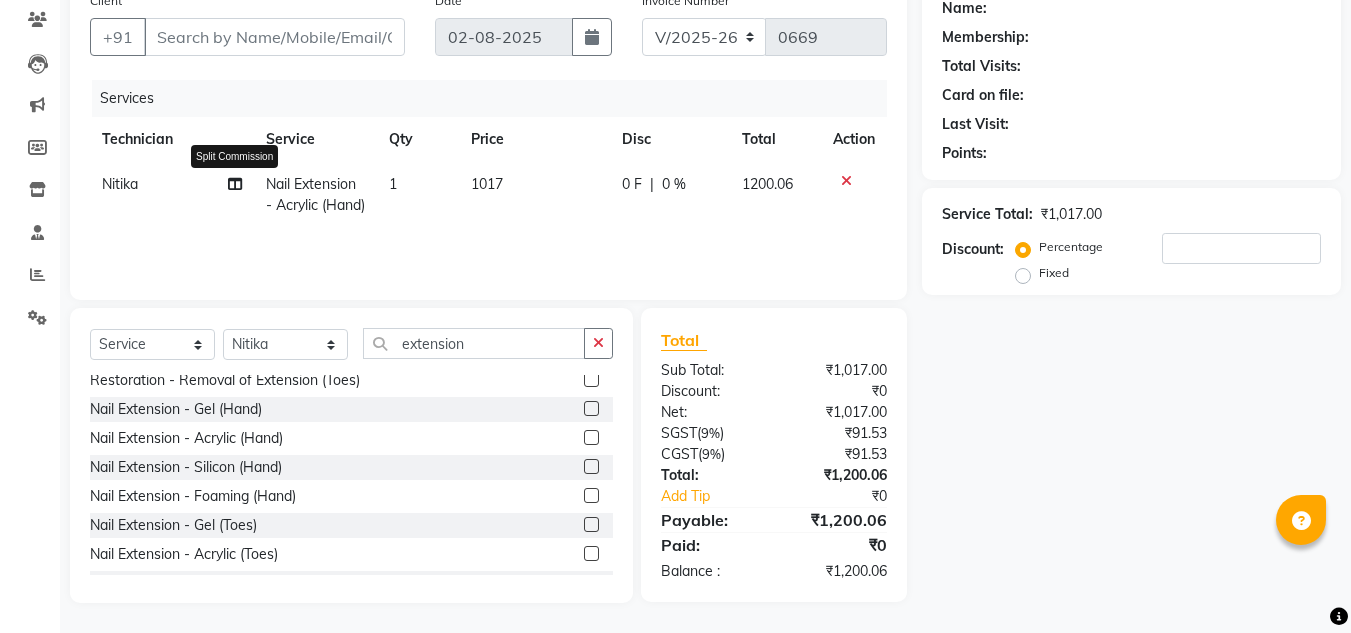 click 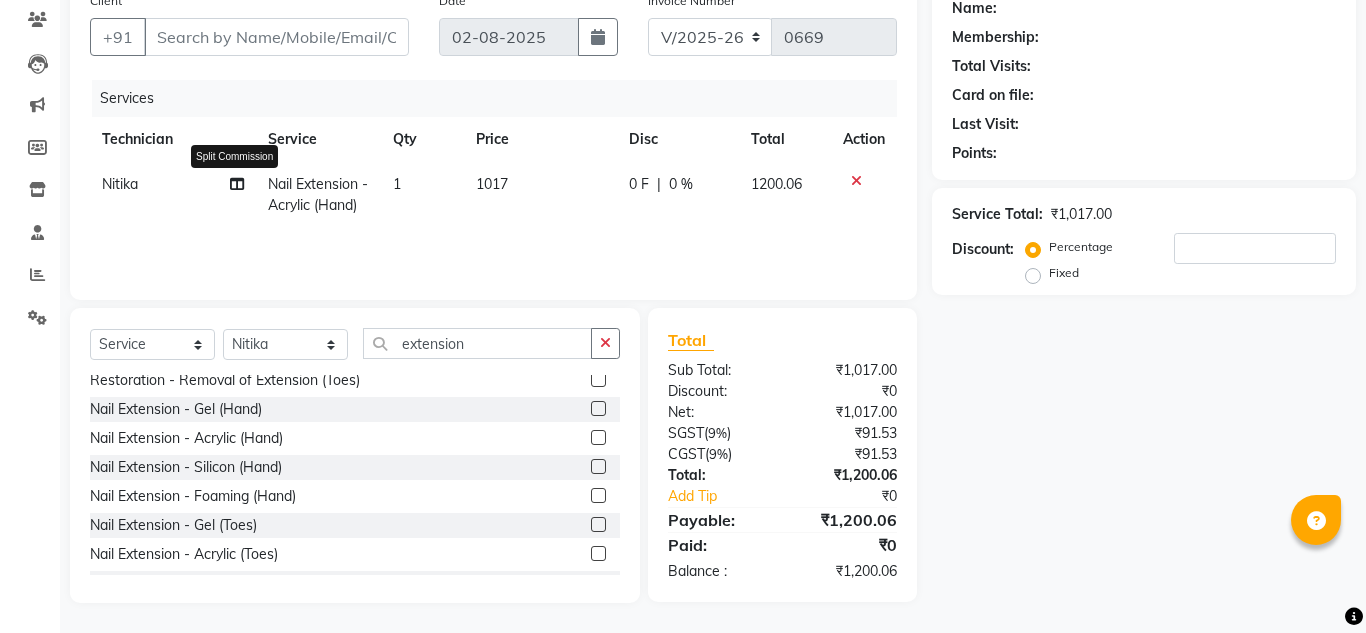select on "86547" 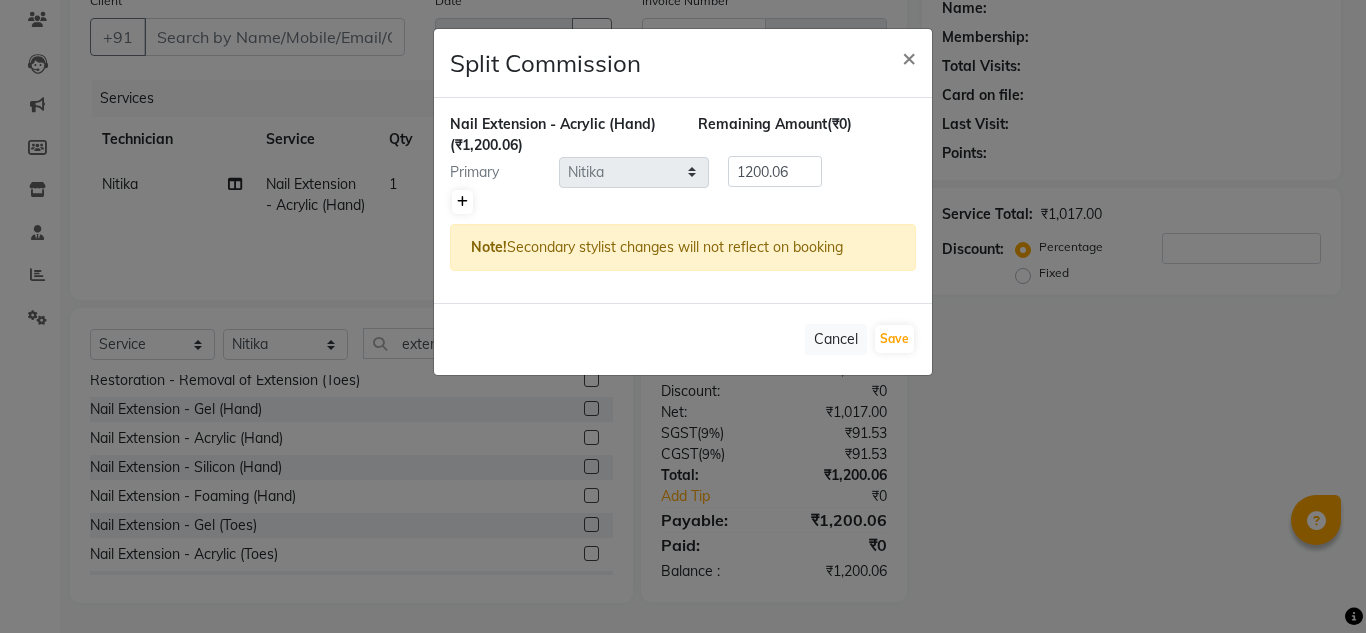 click 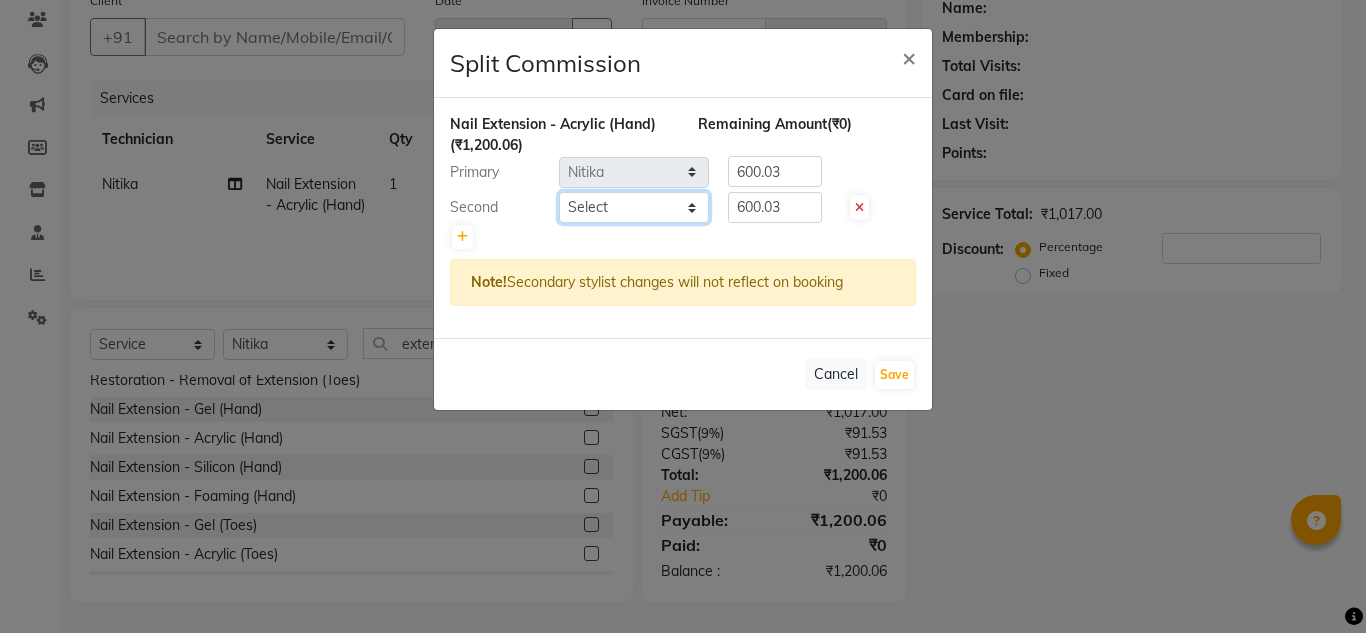 click on "Select  [NAME]   [NAME]   [NAME]   Manager   [NAME]   [NAME]" 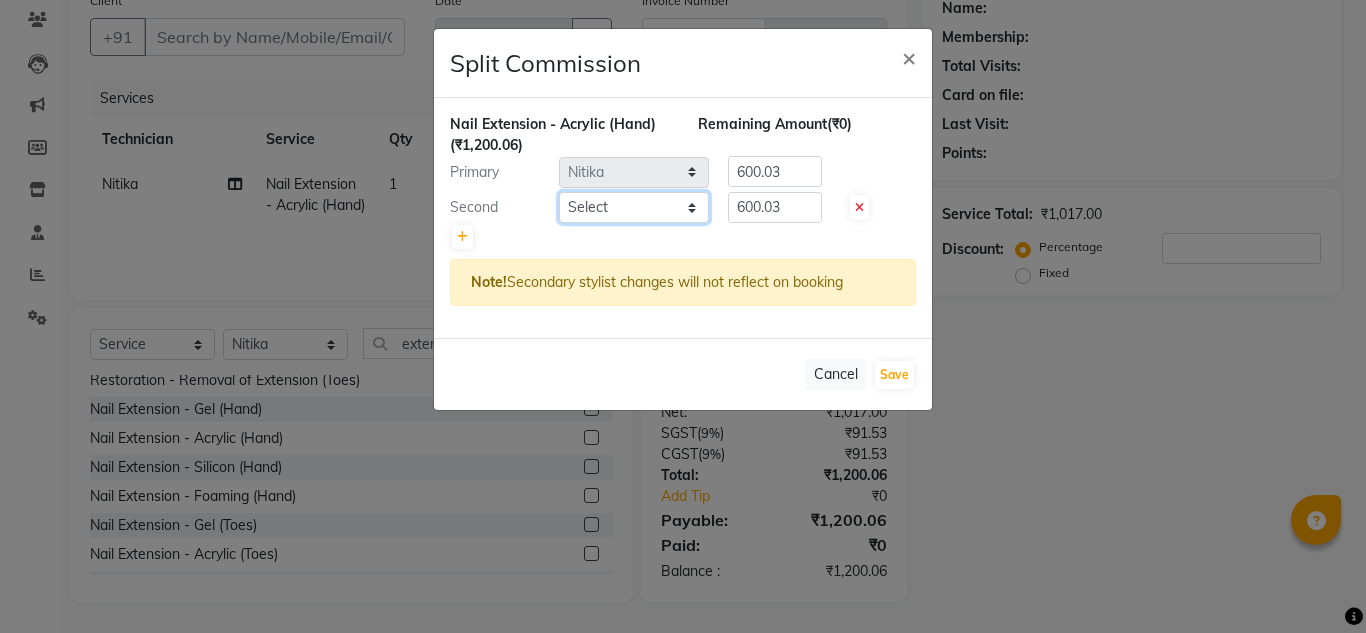 select on "44095" 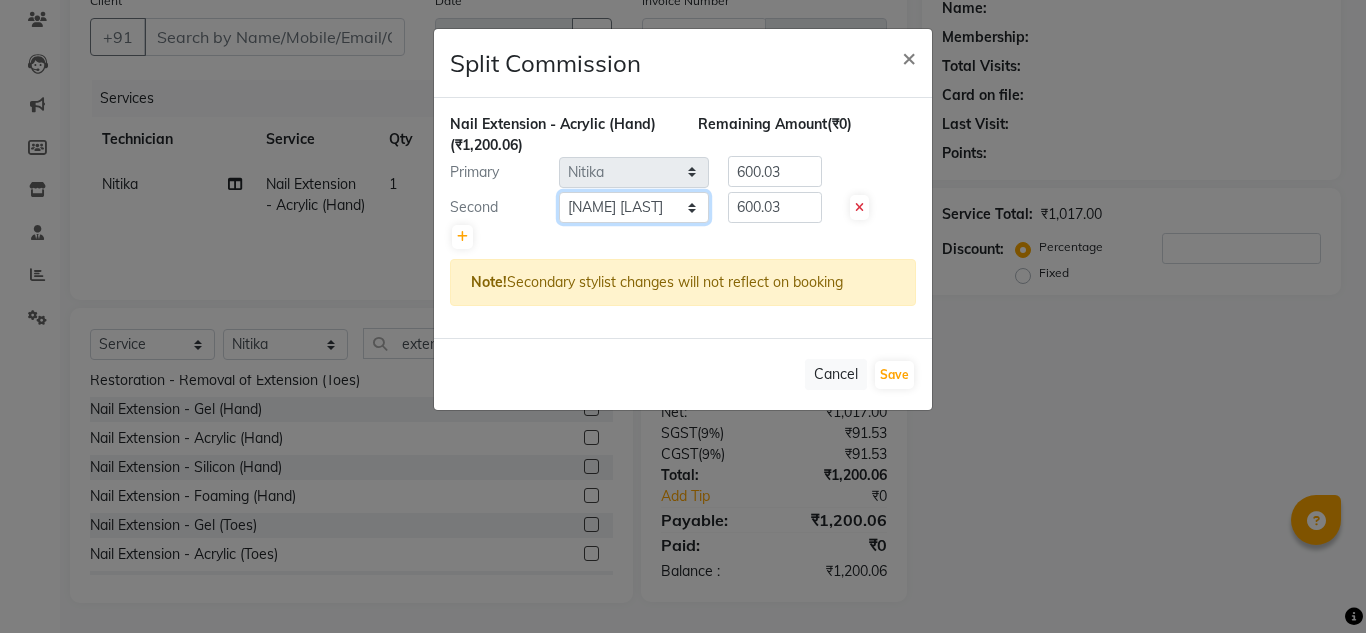 click on "Select  [NAME]   [NAME]   [NAME]   Manager   [NAME]   [NAME]" 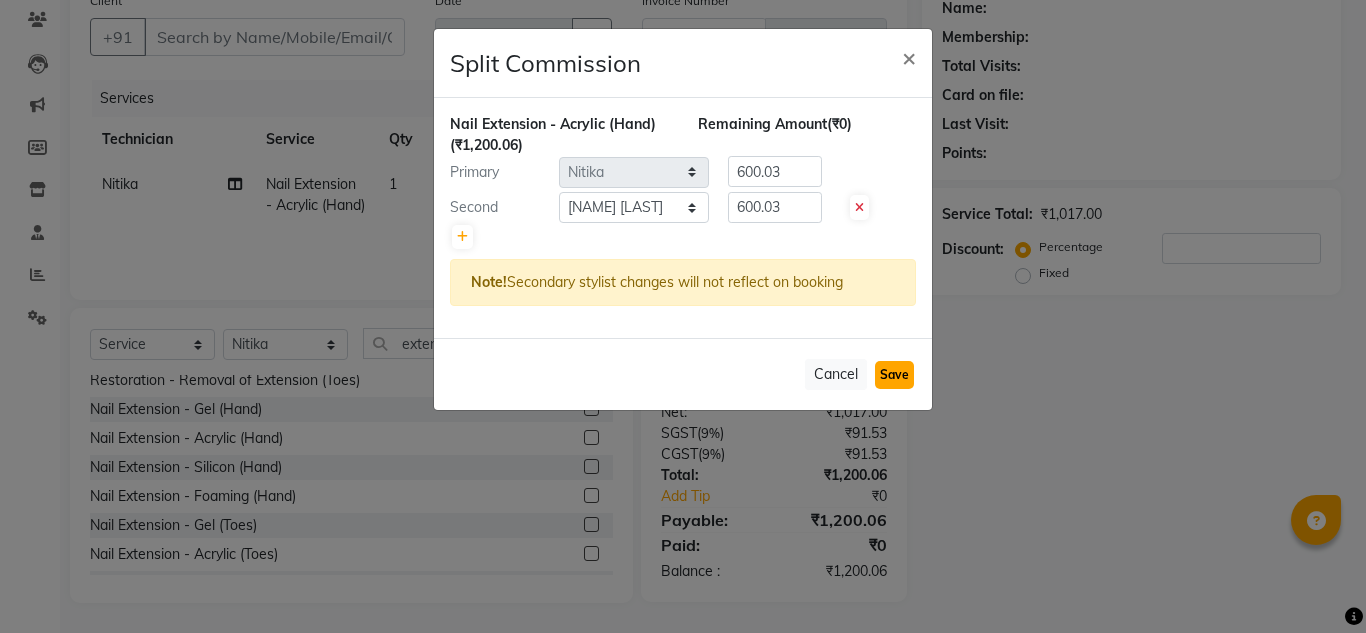 click on "Save" 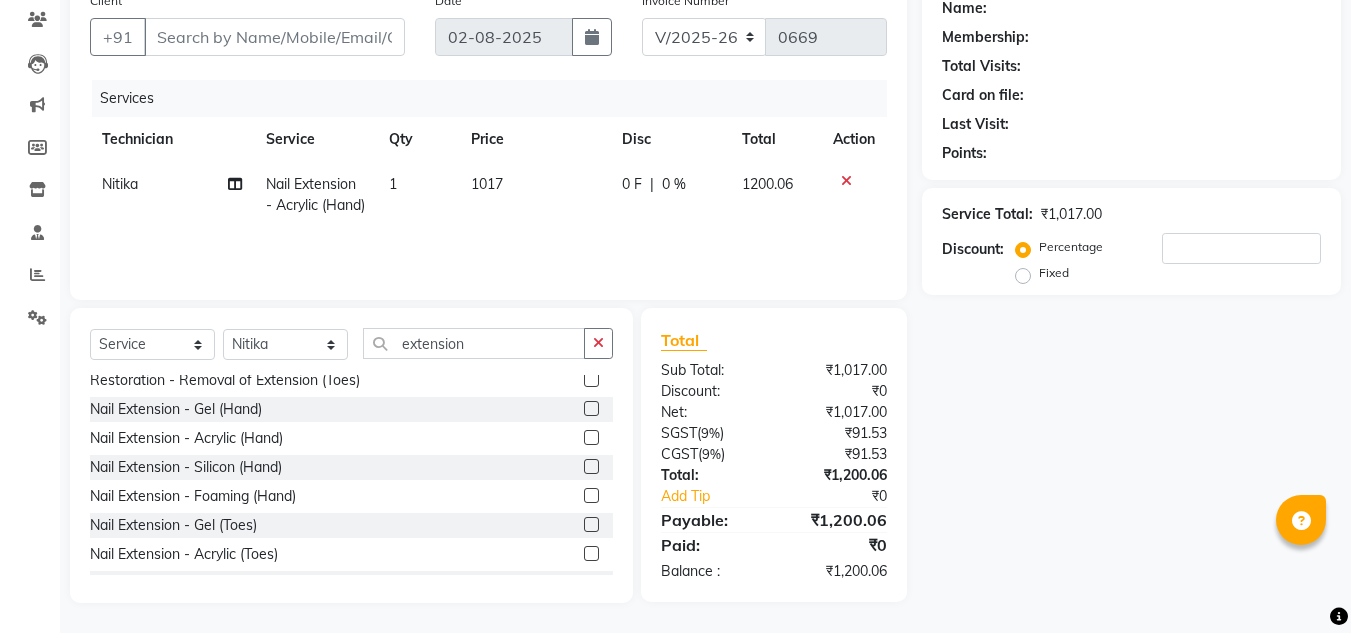 scroll, scrollTop: 0, scrollLeft: 0, axis: both 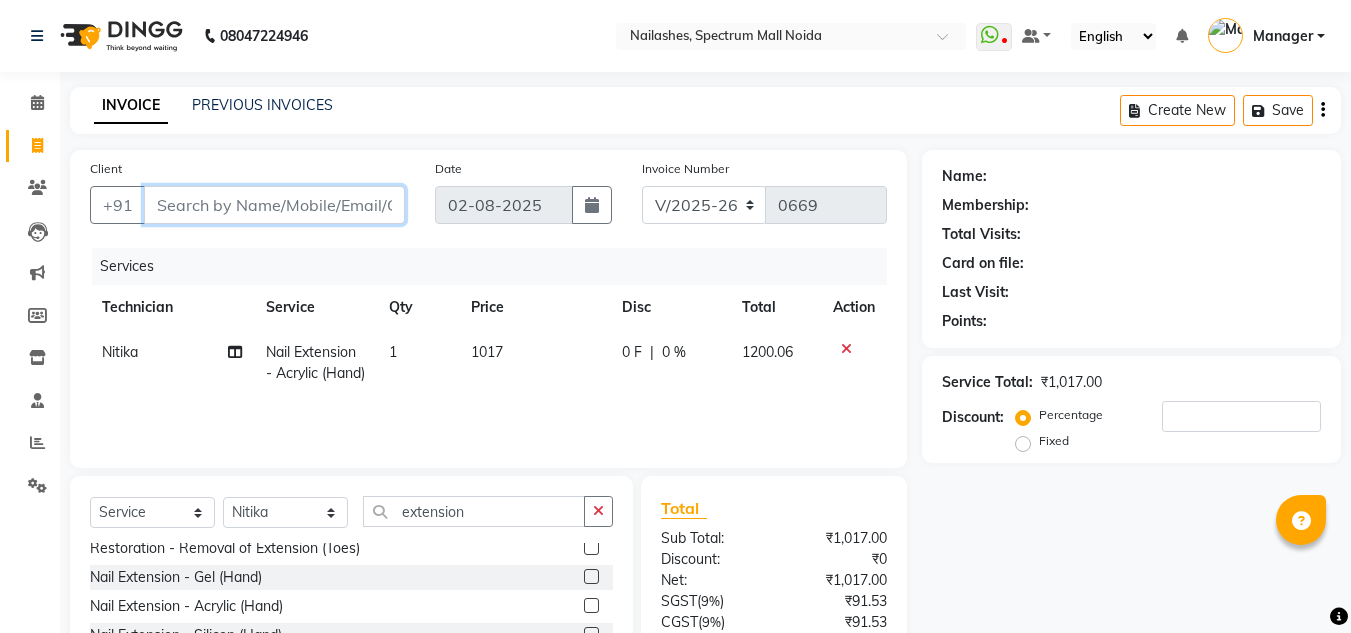 click on "Client" at bounding box center [274, 205] 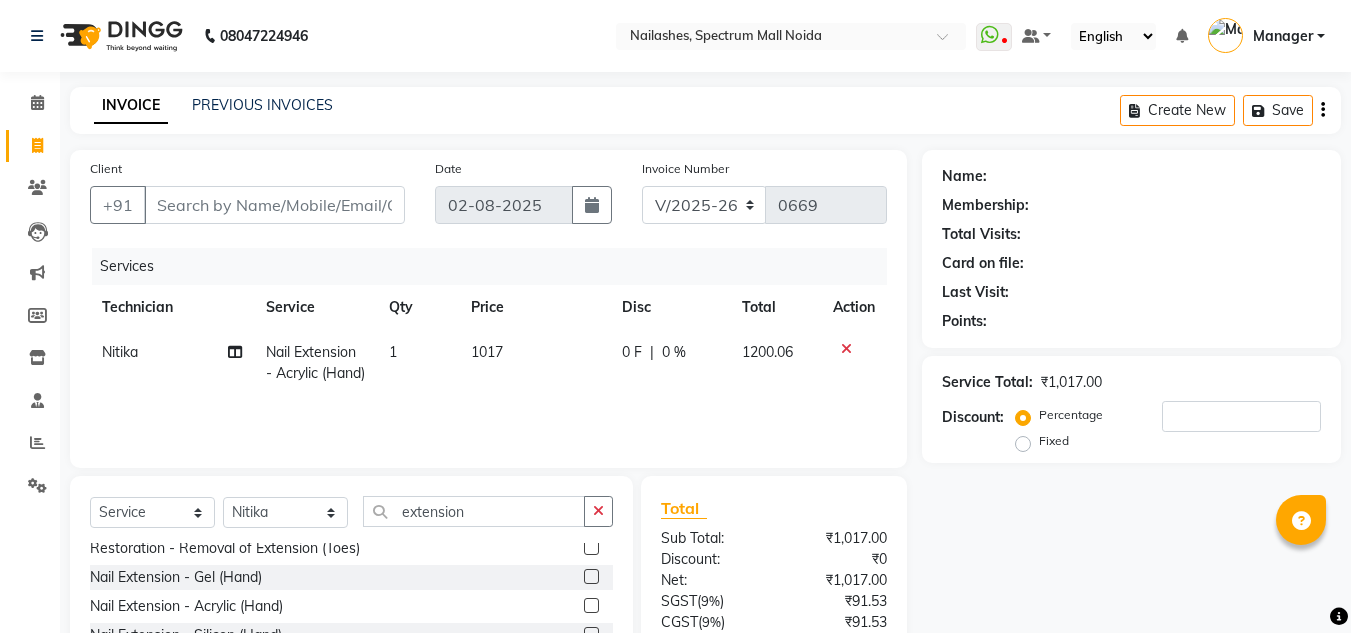 click on "Date 02-08-2025" 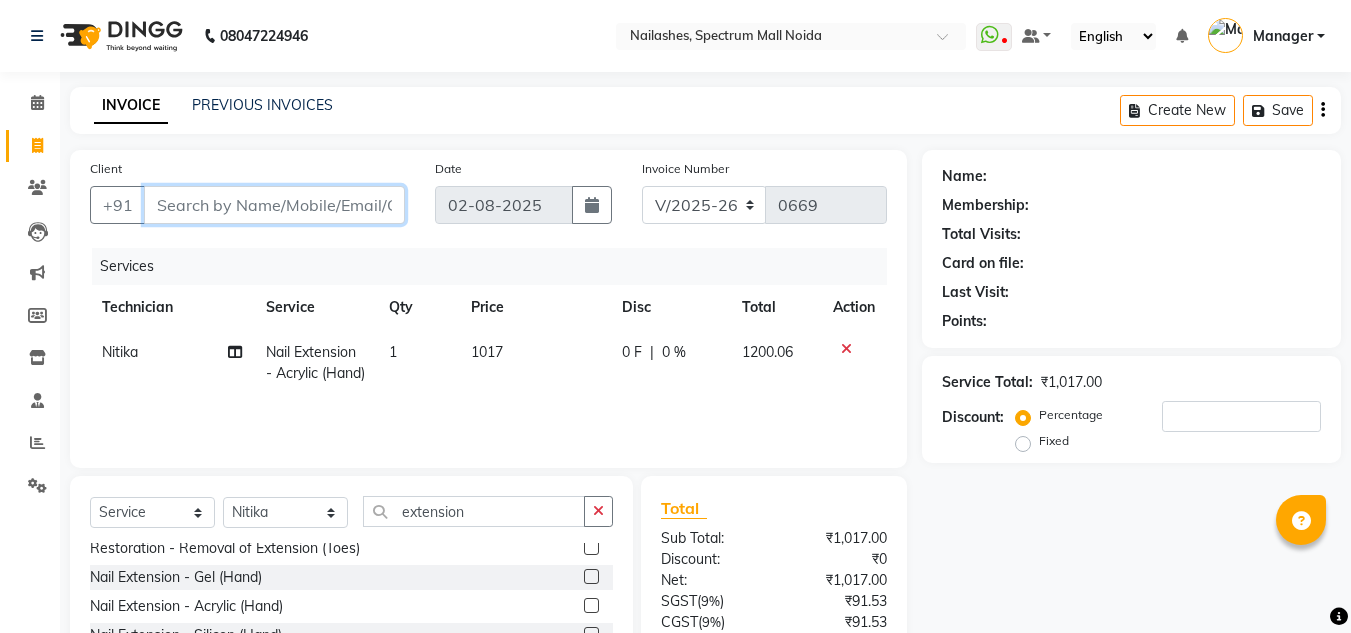 click on "Client" at bounding box center [274, 205] 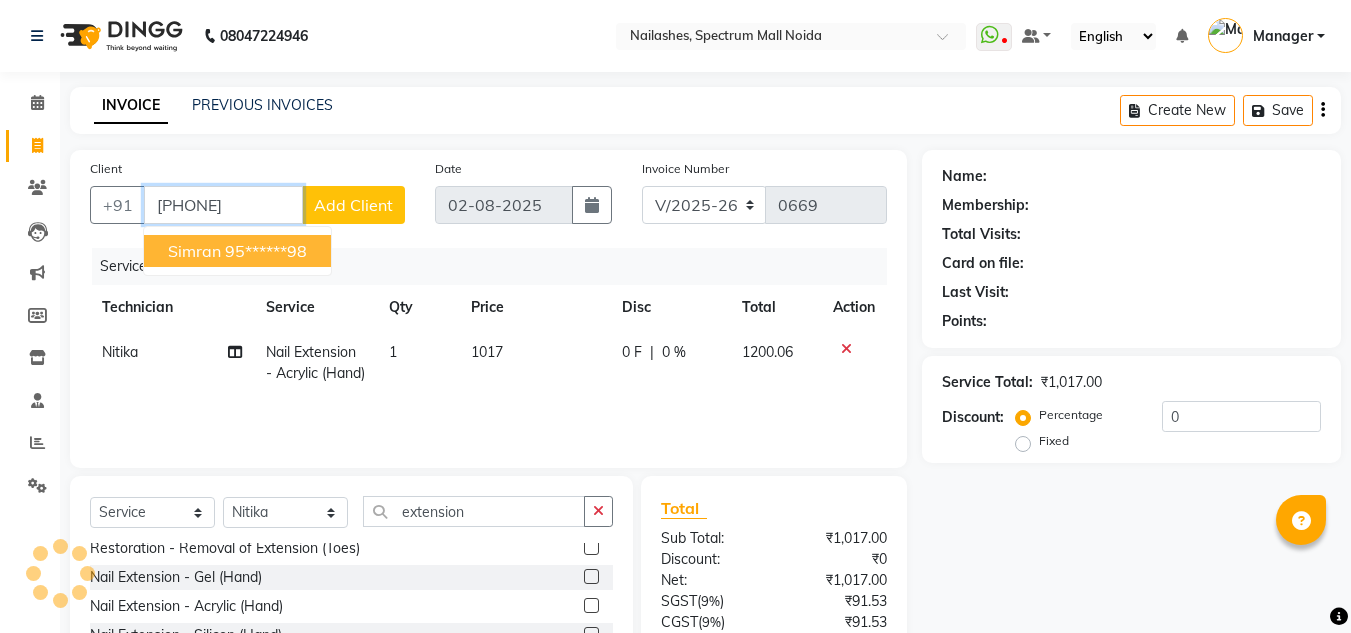 click on "[NAME] [PHONE]" at bounding box center [237, 251] 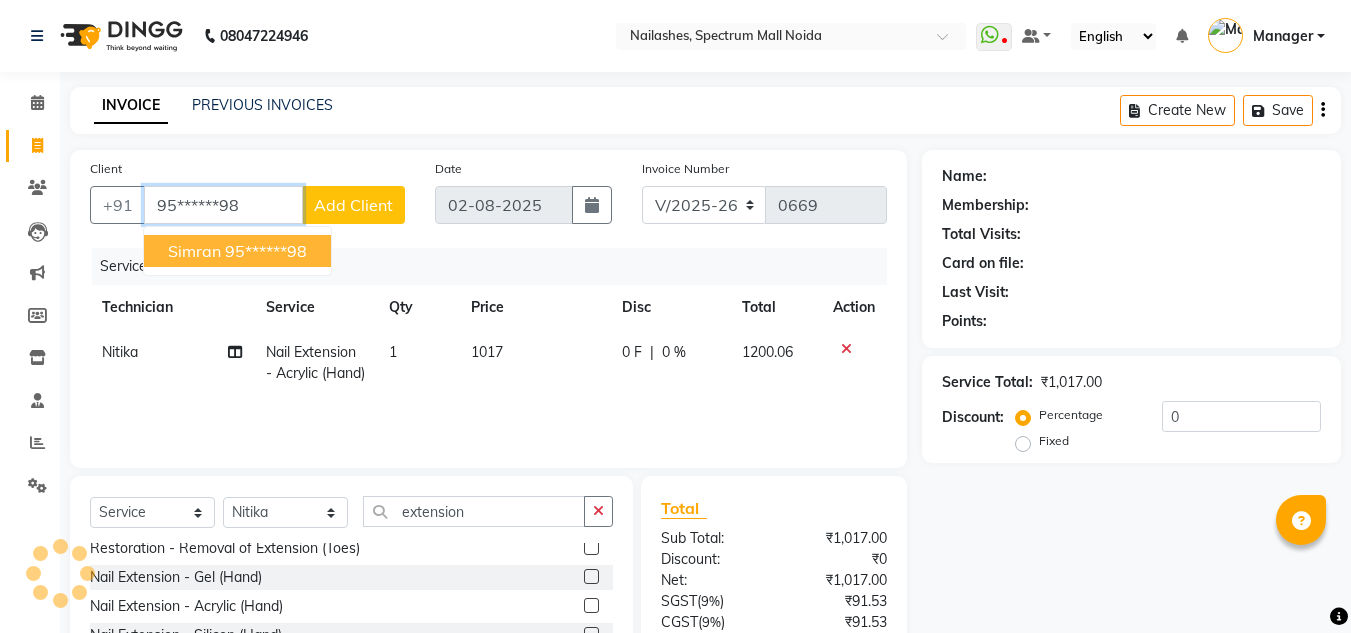 type on "95******98" 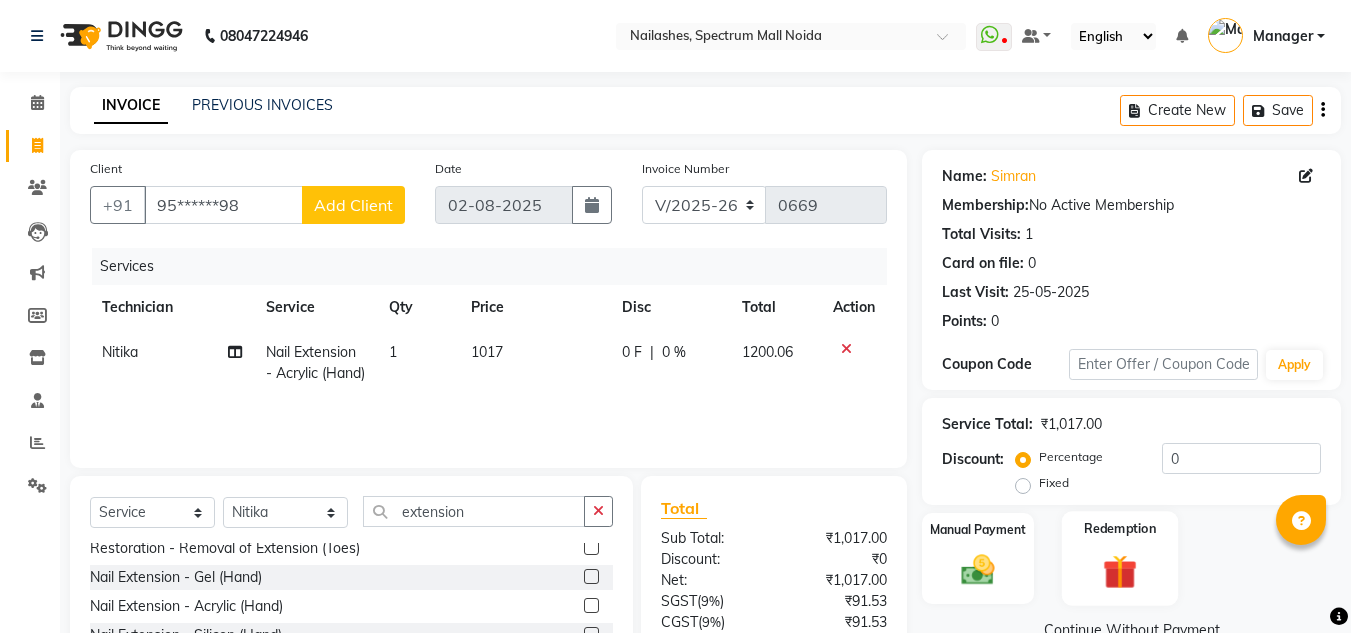 scroll, scrollTop: 168, scrollLeft: 0, axis: vertical 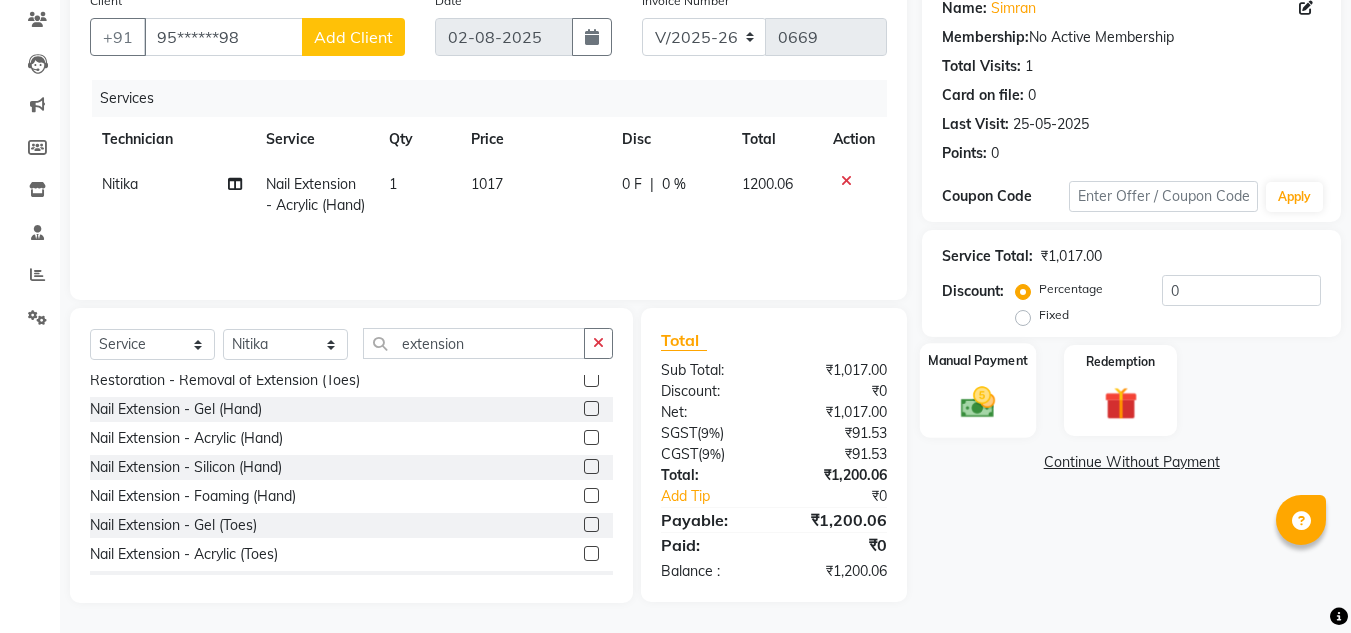 click on "Manual Payment" 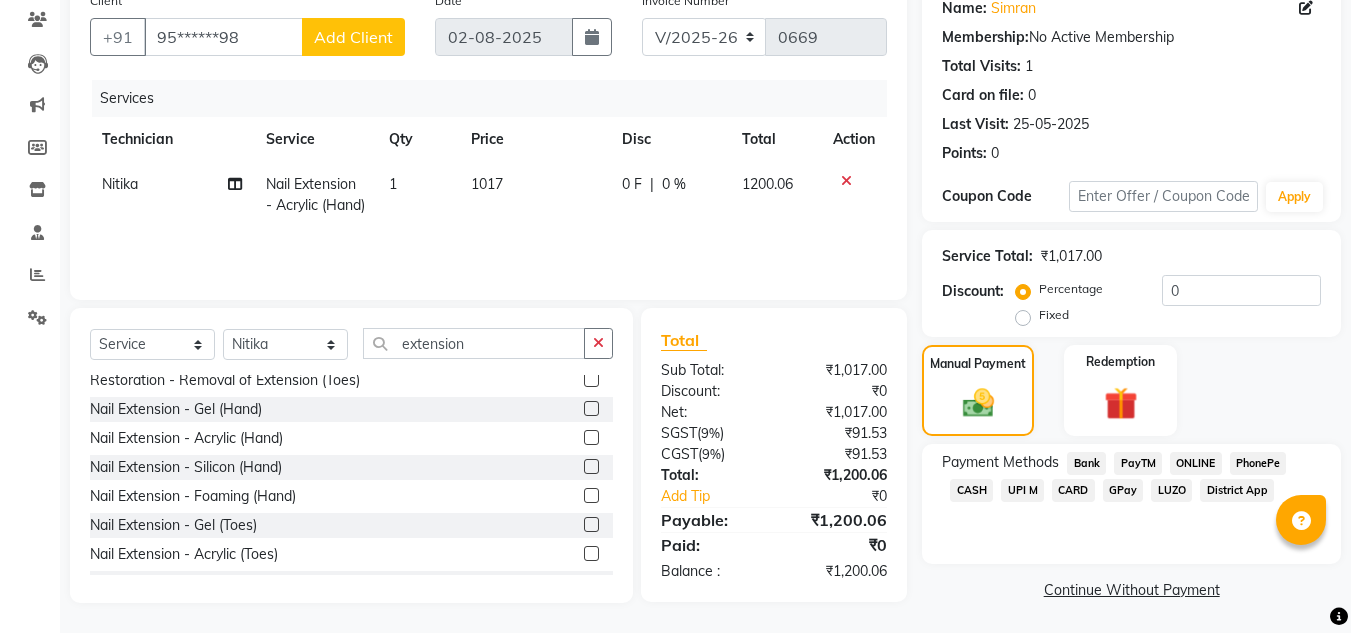 click on "ONLINE" 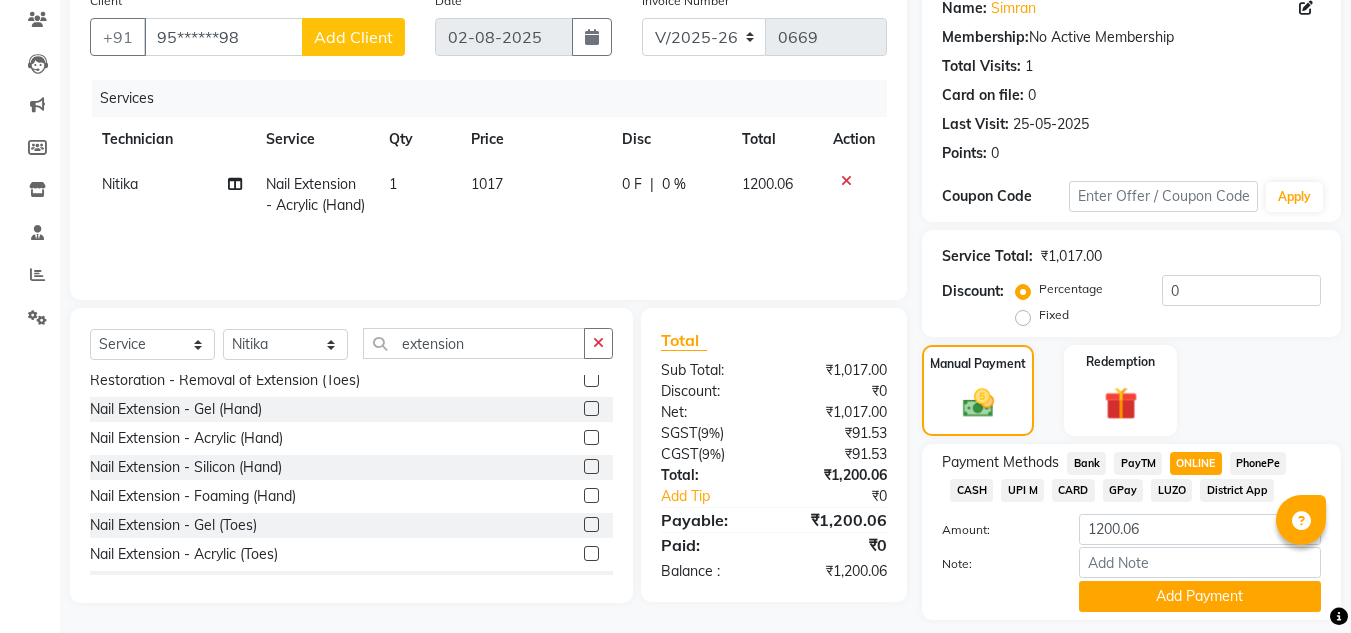 scroll, scrollTop: 226, scrollLeft: 0, axis: vertical 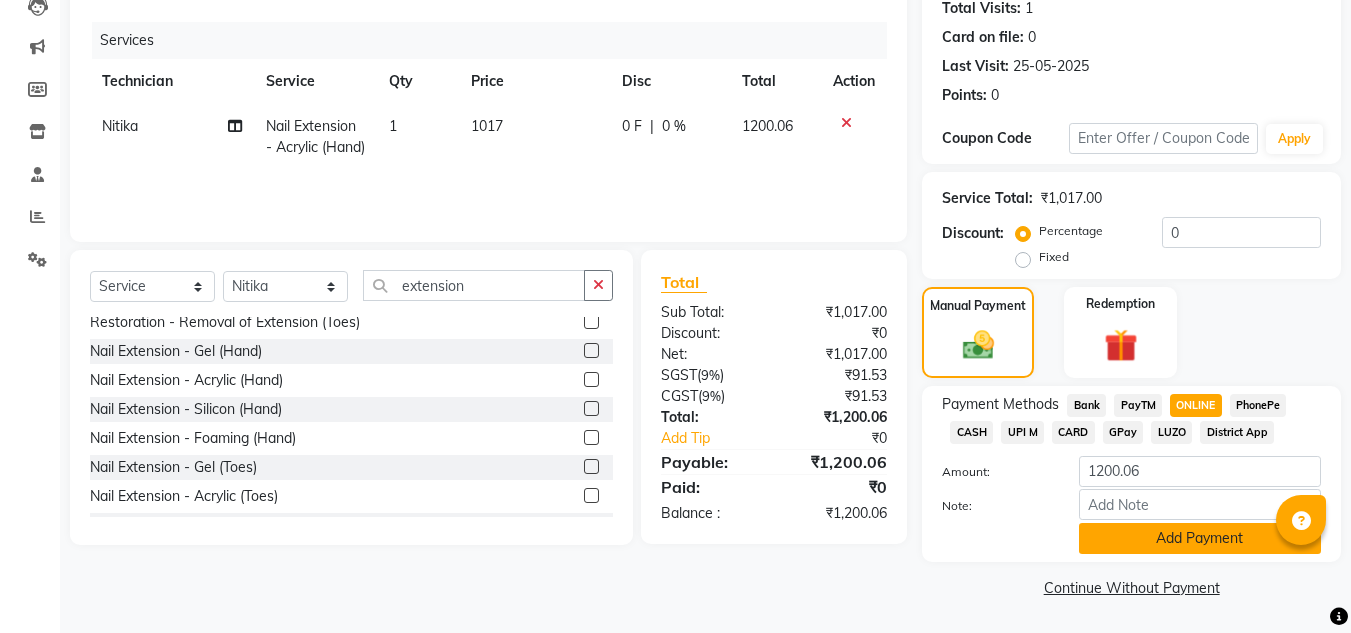 click on "Add Payment" 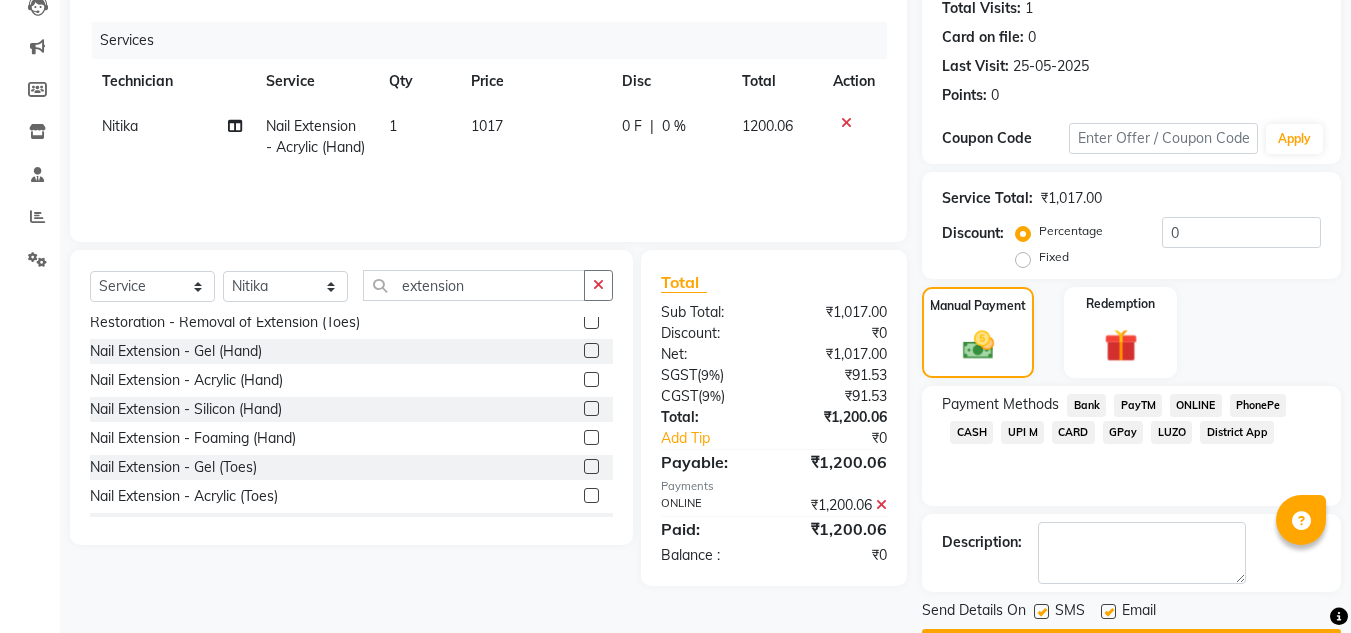 scroll, scrollTop: 283, scrollLeft: 0, axis: vertical 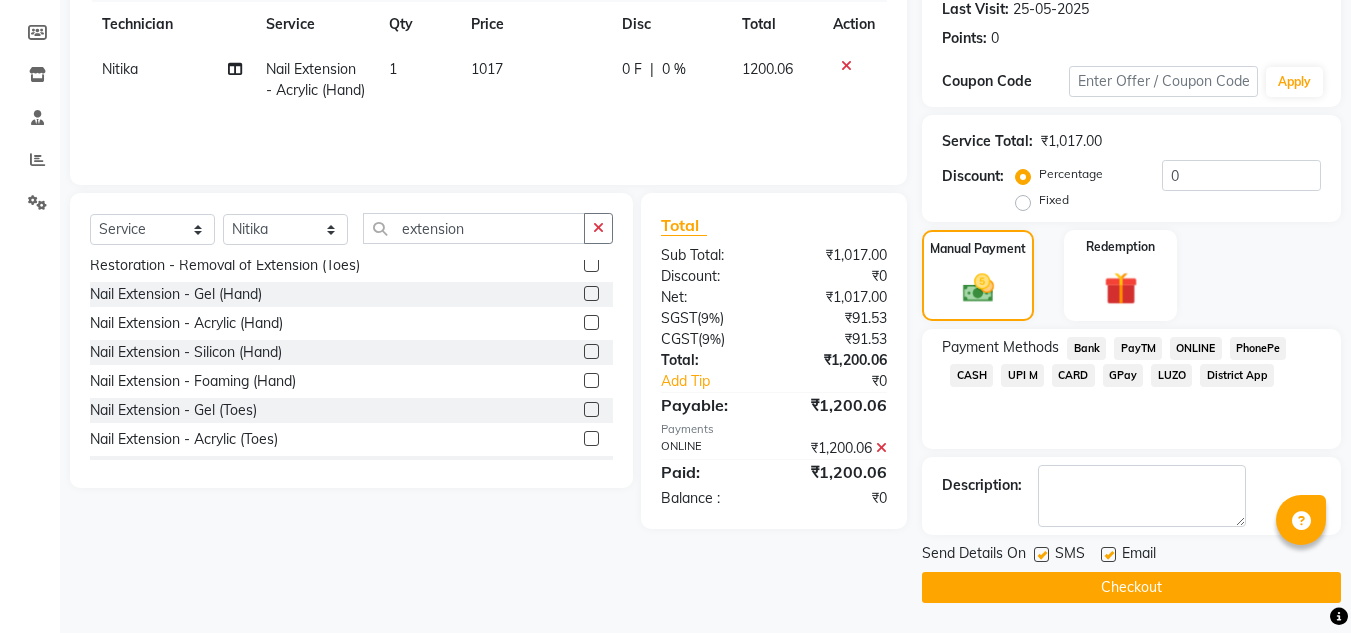 click on "Checkout" 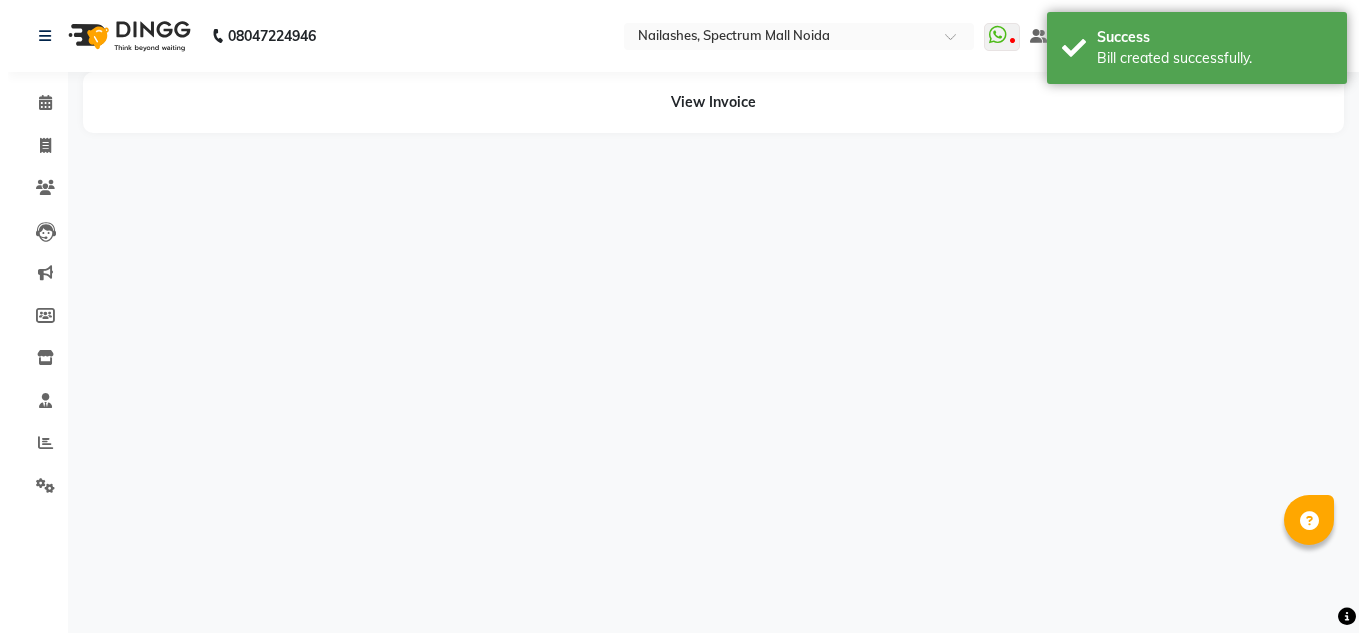 scroll, scrollTop: 0, scrollLeft: 0, axis: both 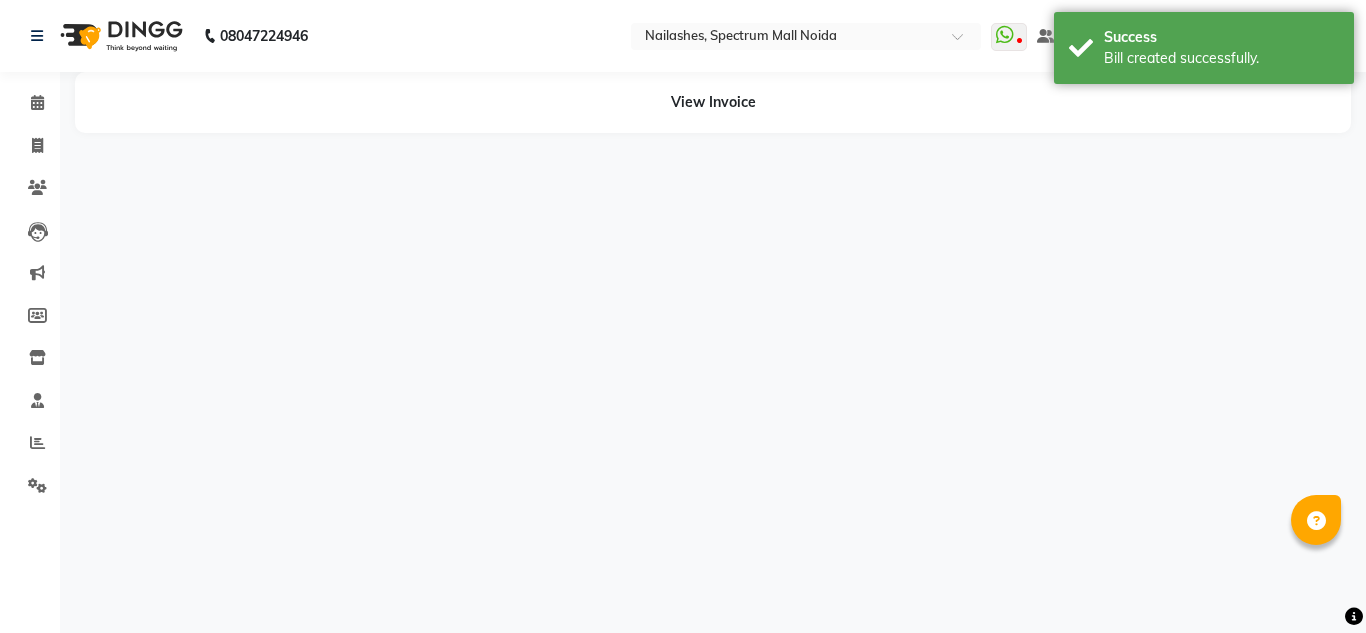 select on "86547" 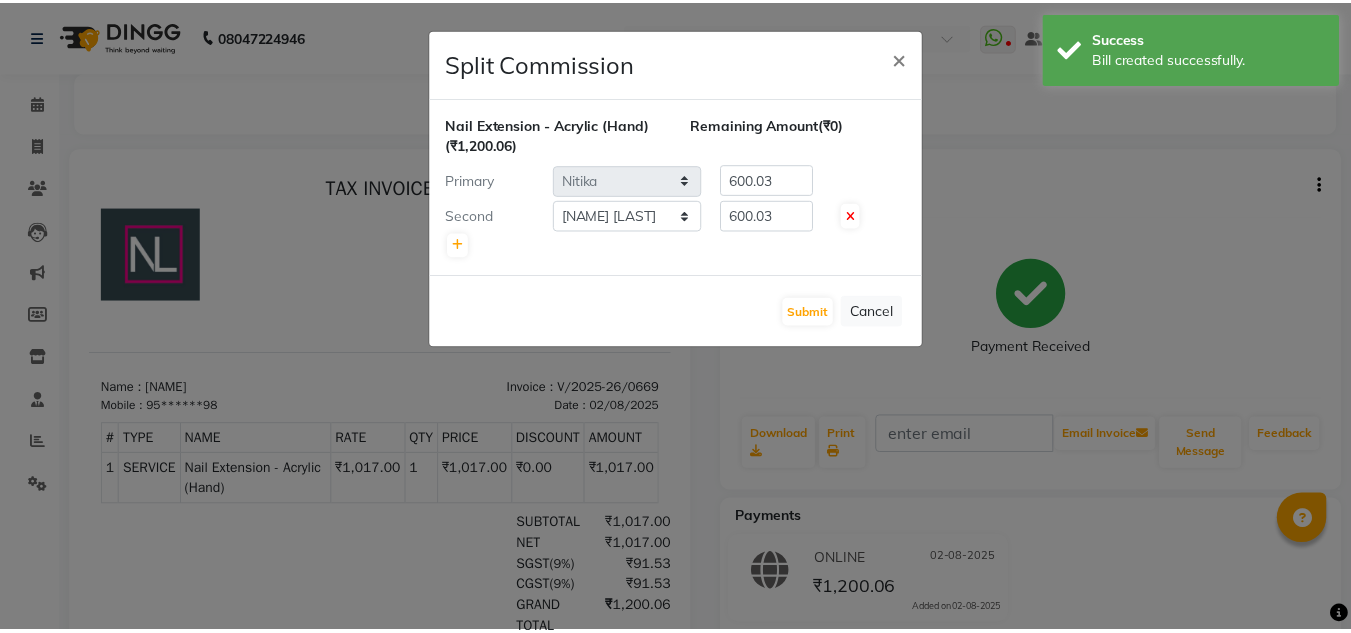 scroll, scrollTop: 0, scrollLeft: 0, axis: both 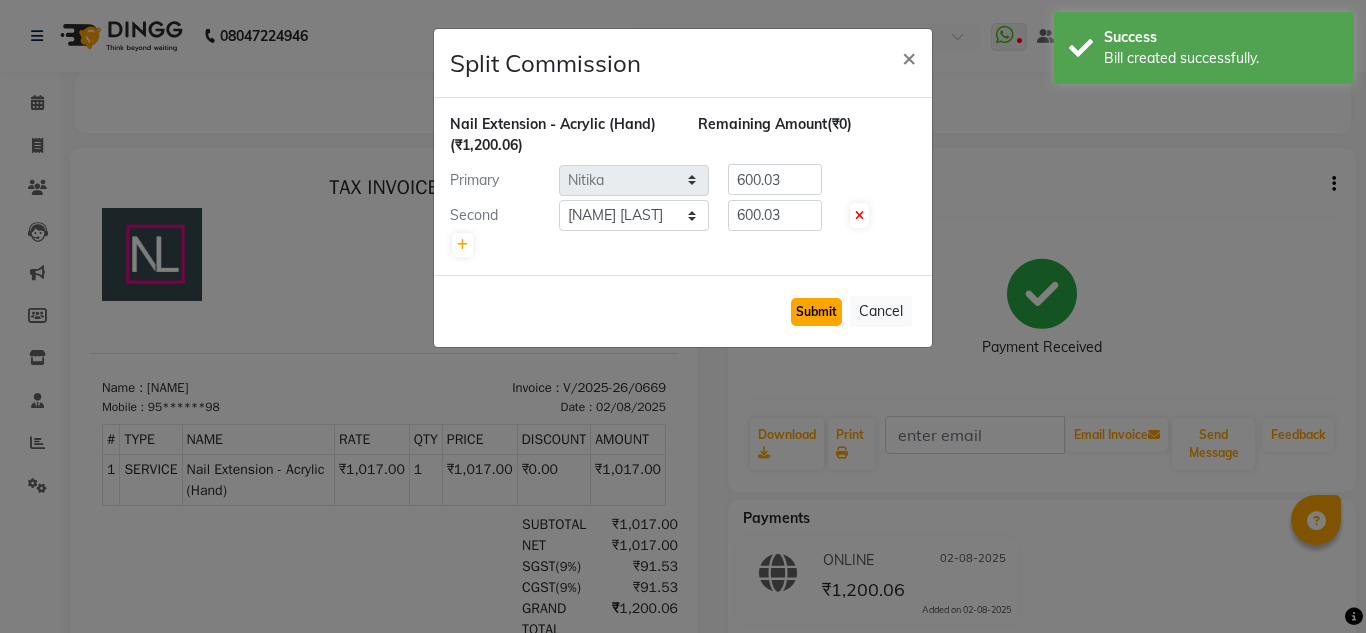 click on "Submit" 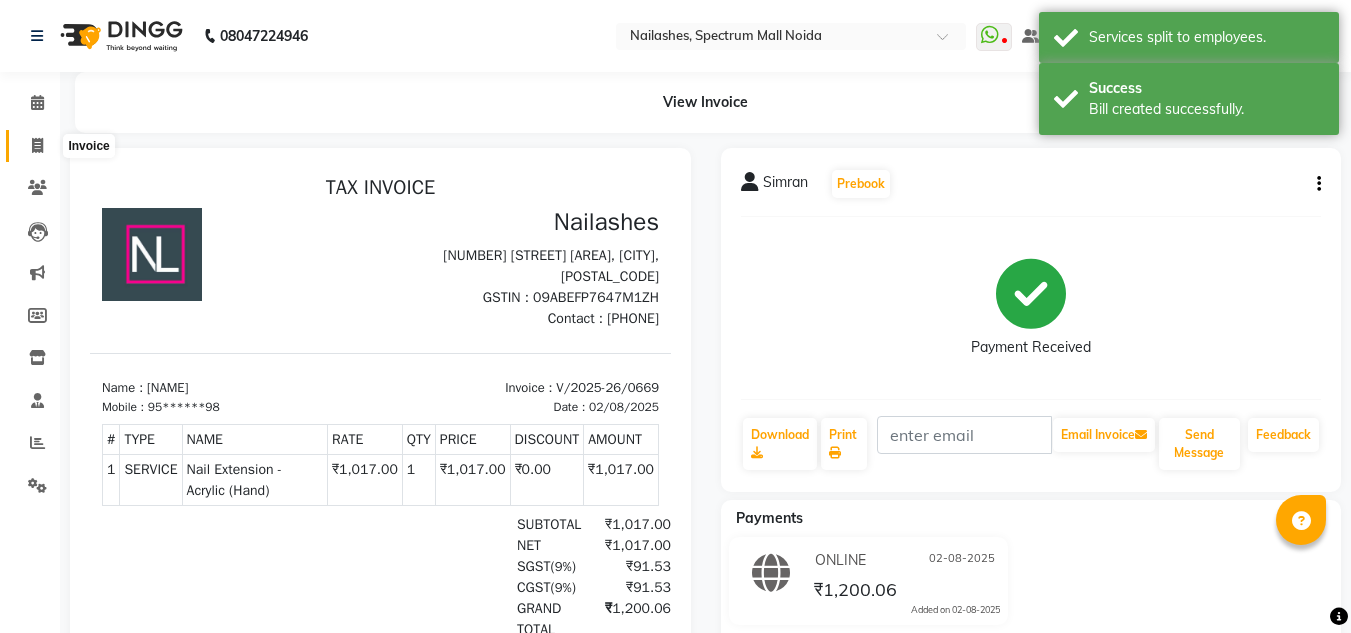 click 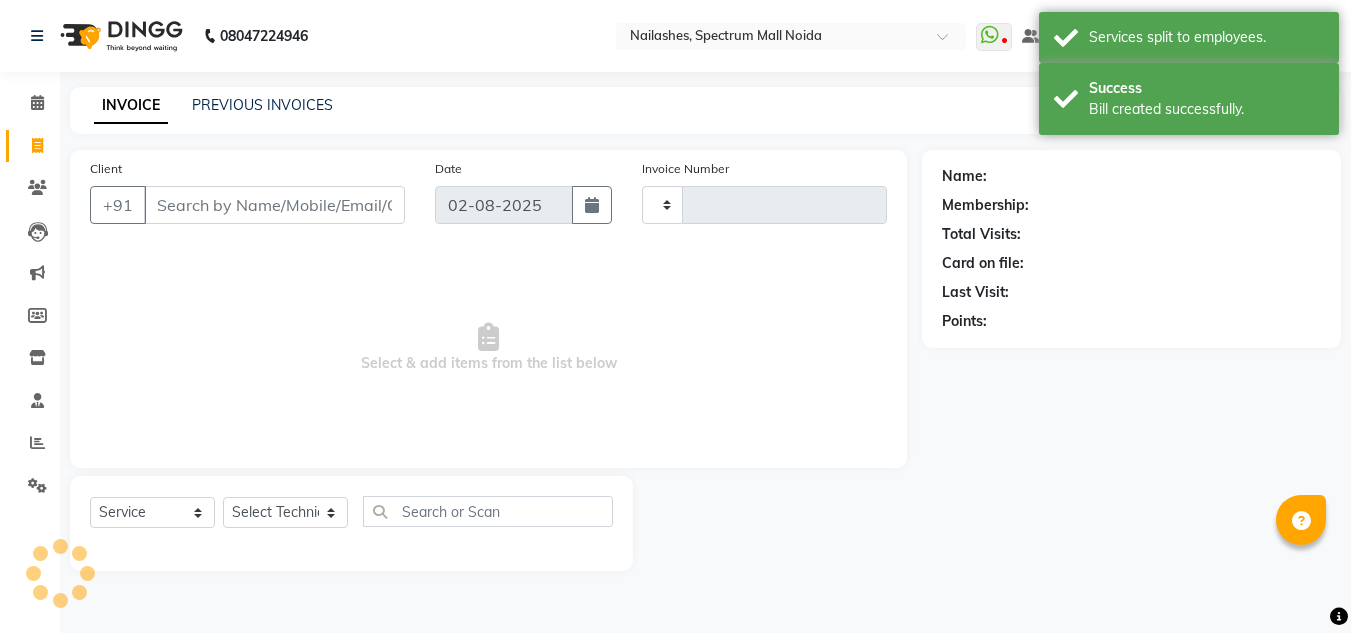 type on "0670" 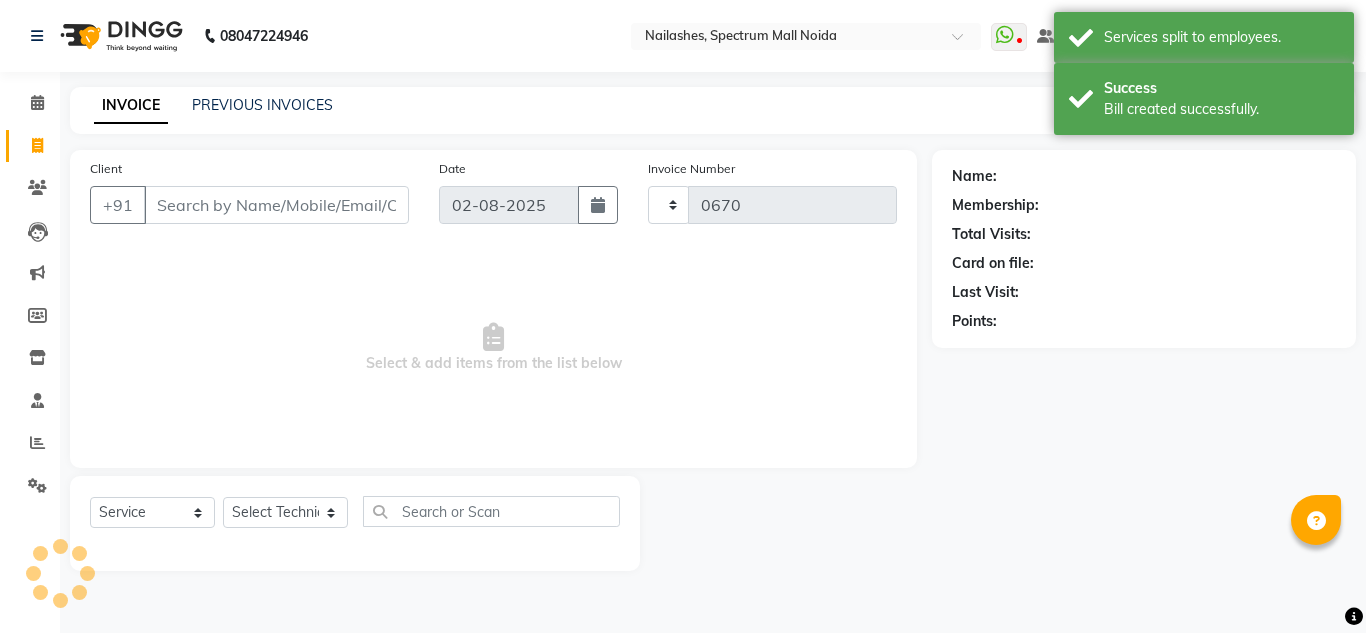 select on "6068" 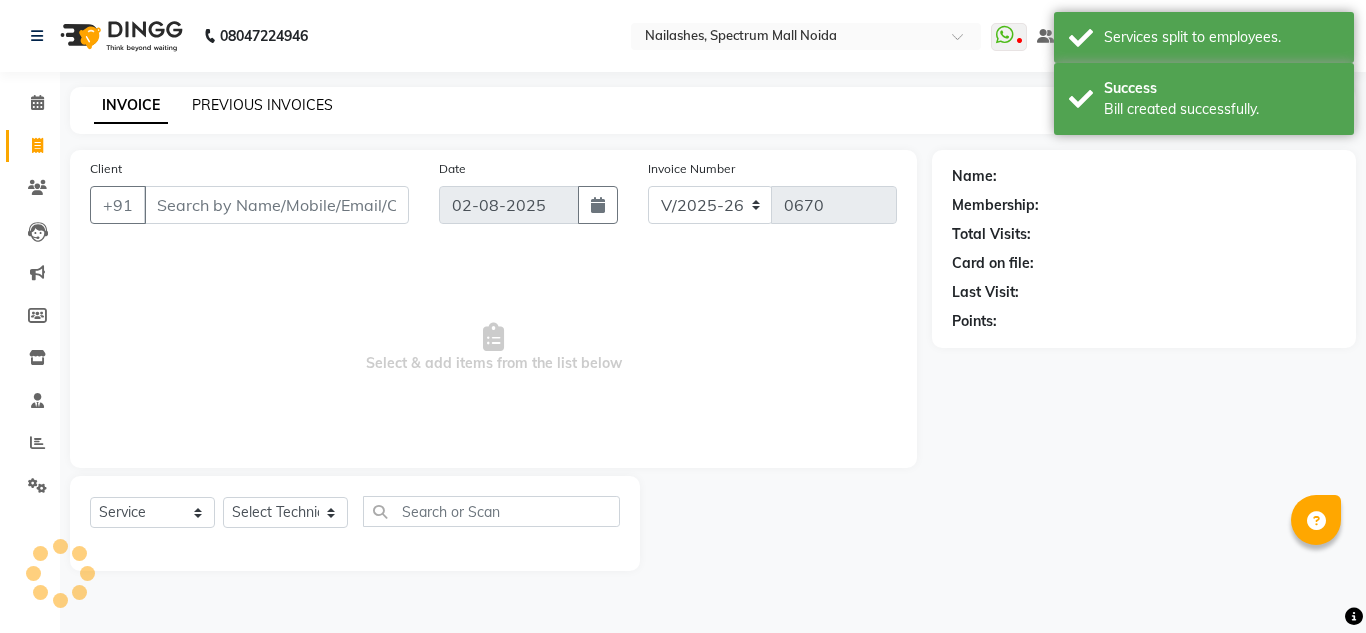 click on "PREVIOUS INVOICES" 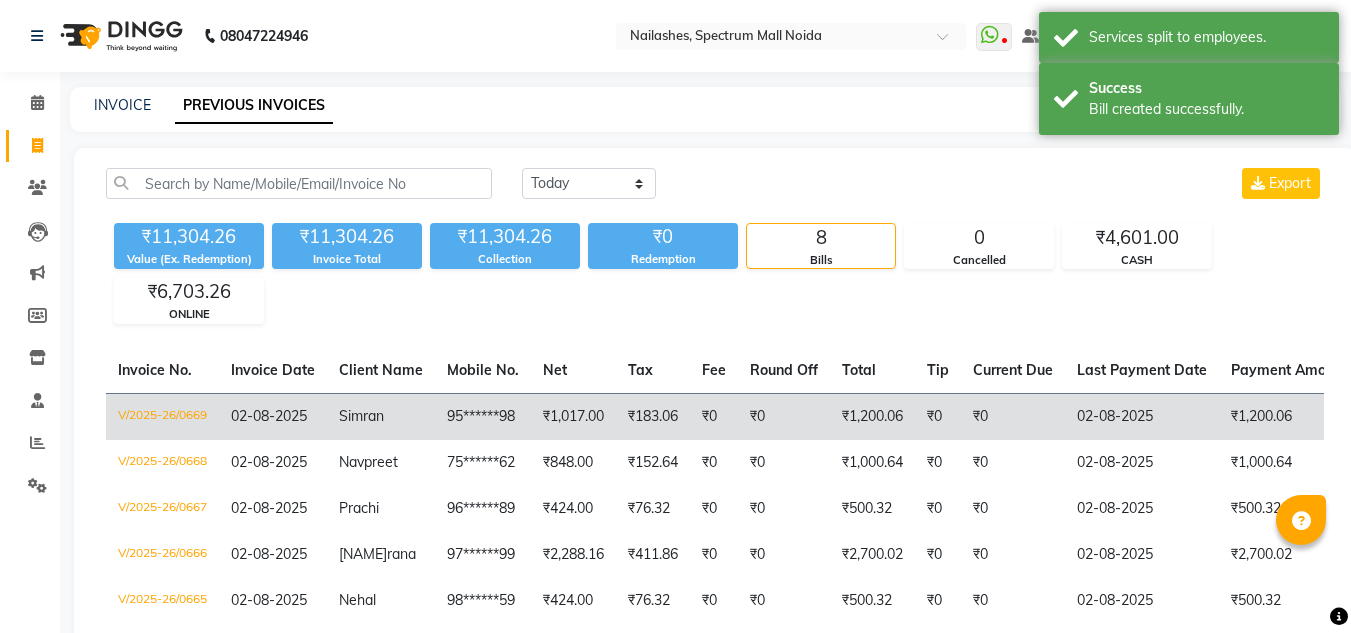 scroll, scrollTop: 253, scrollLeft: 0, axis: vertical 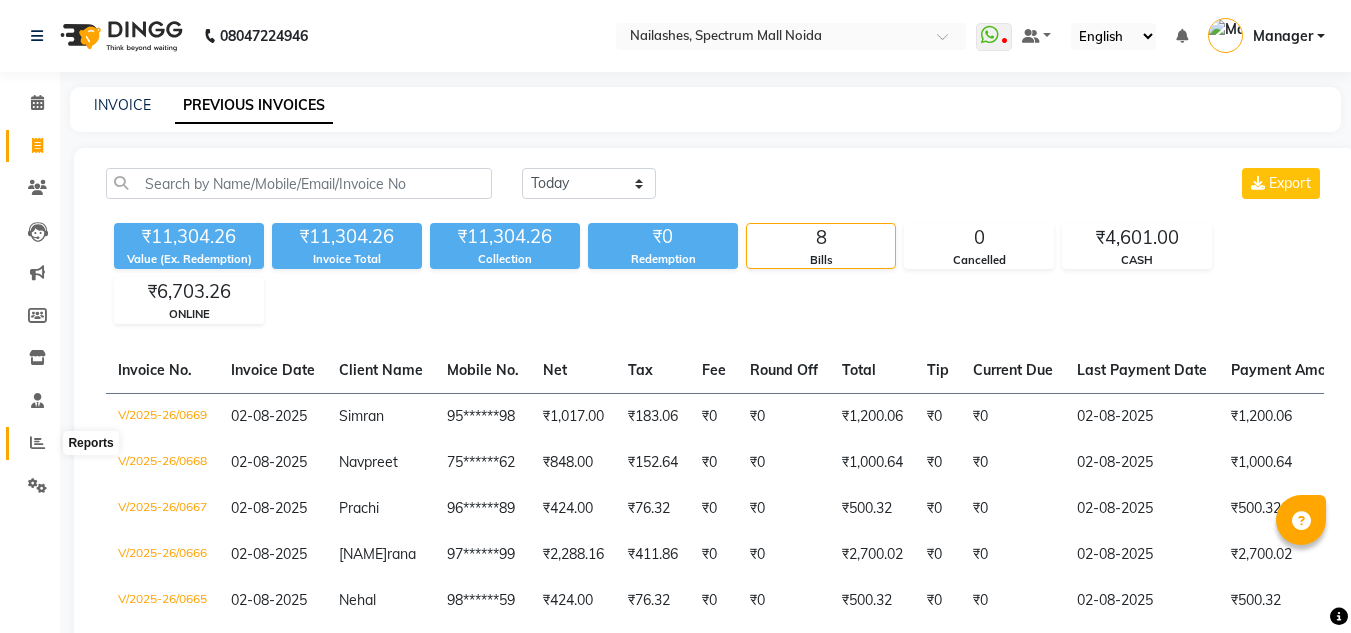 click 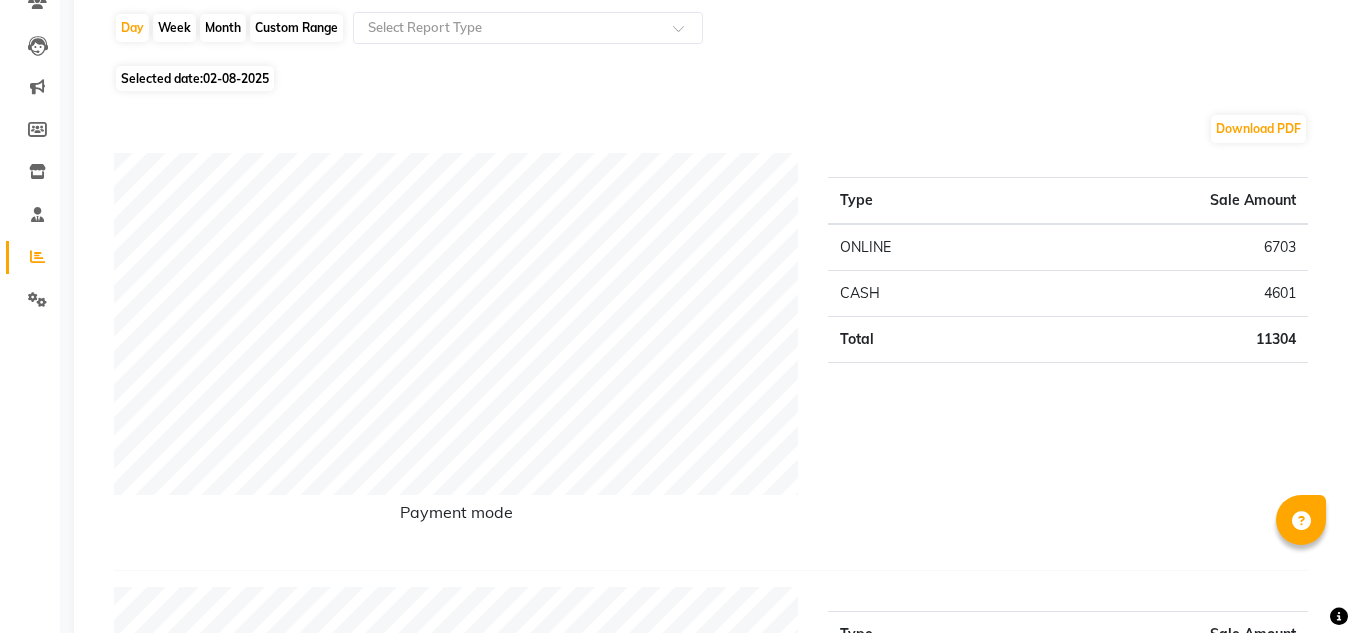 scroll, scrollTop: 0, scrollLeft: 0, axis: both 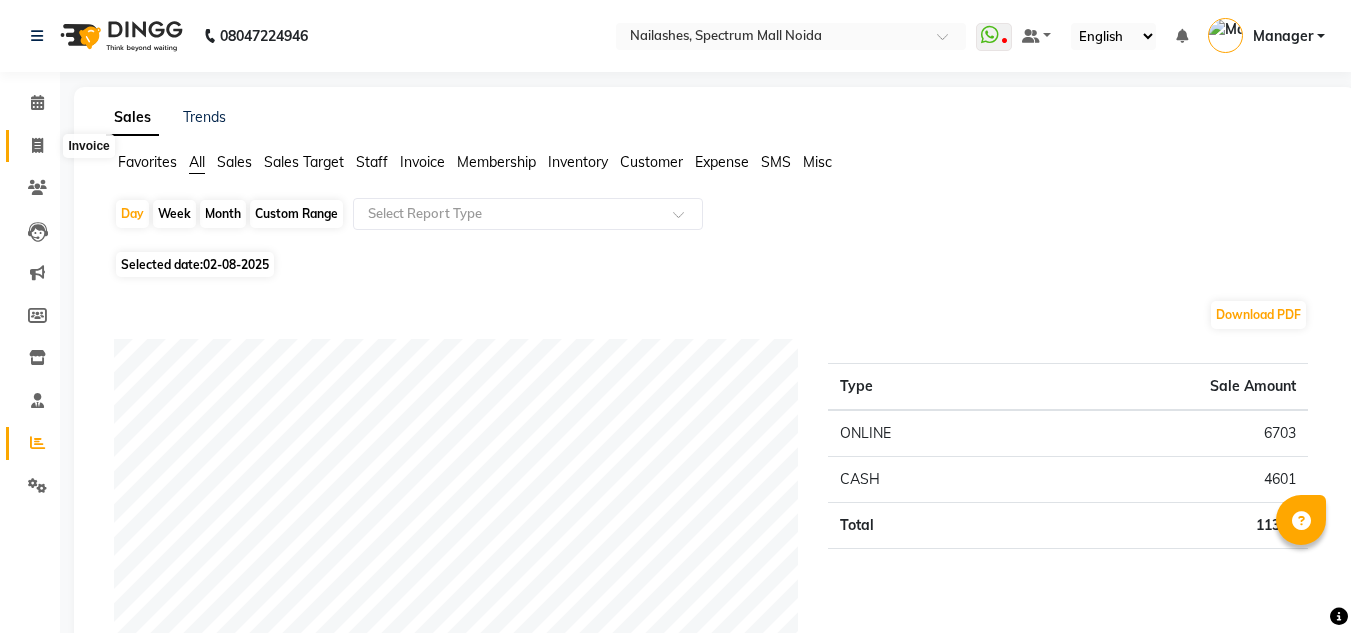 click 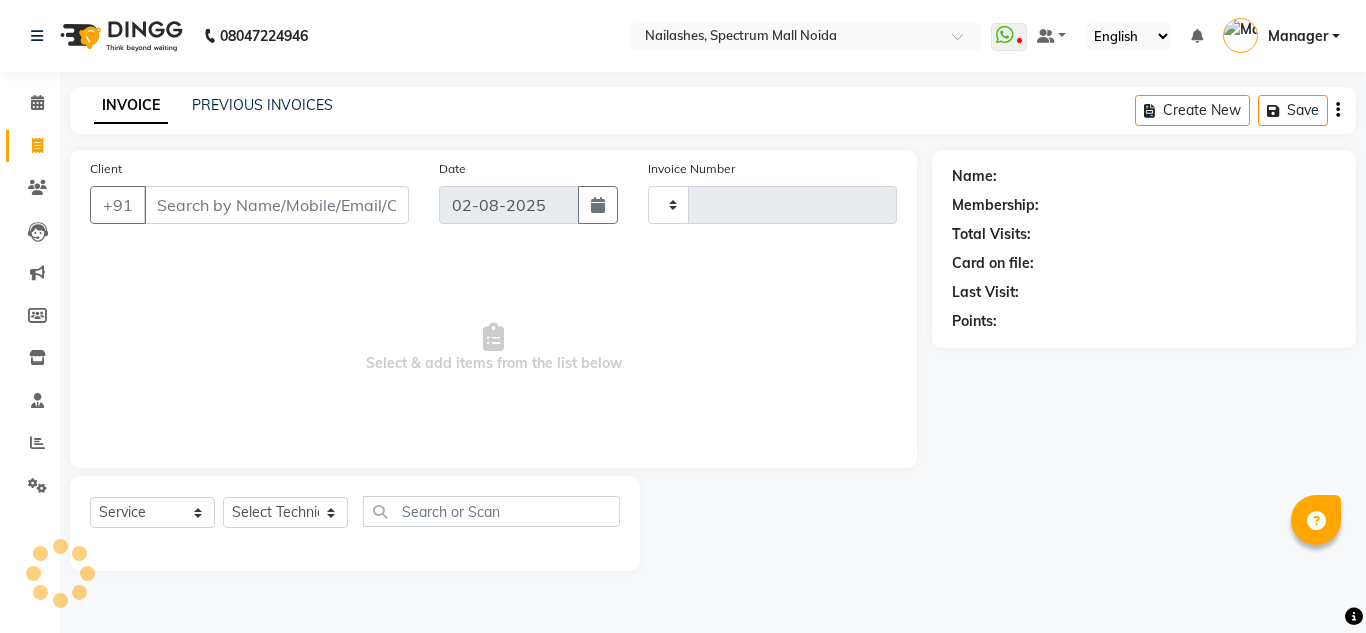 type on "0670" 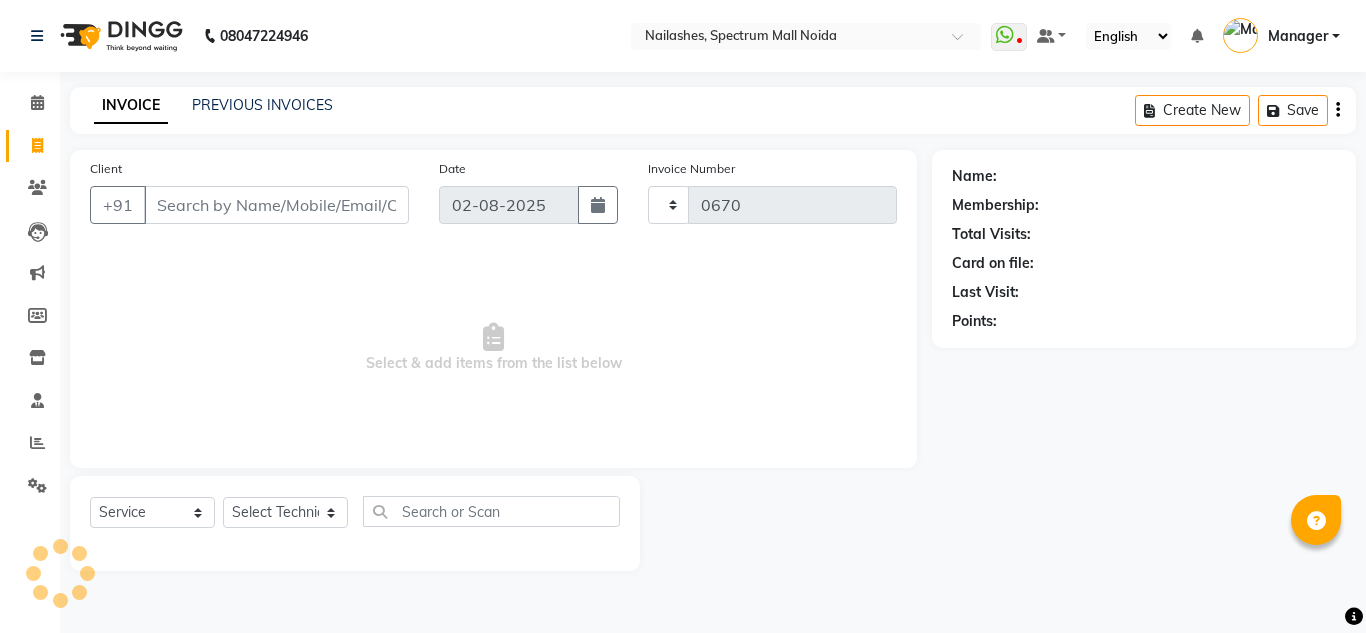 select on "6068" 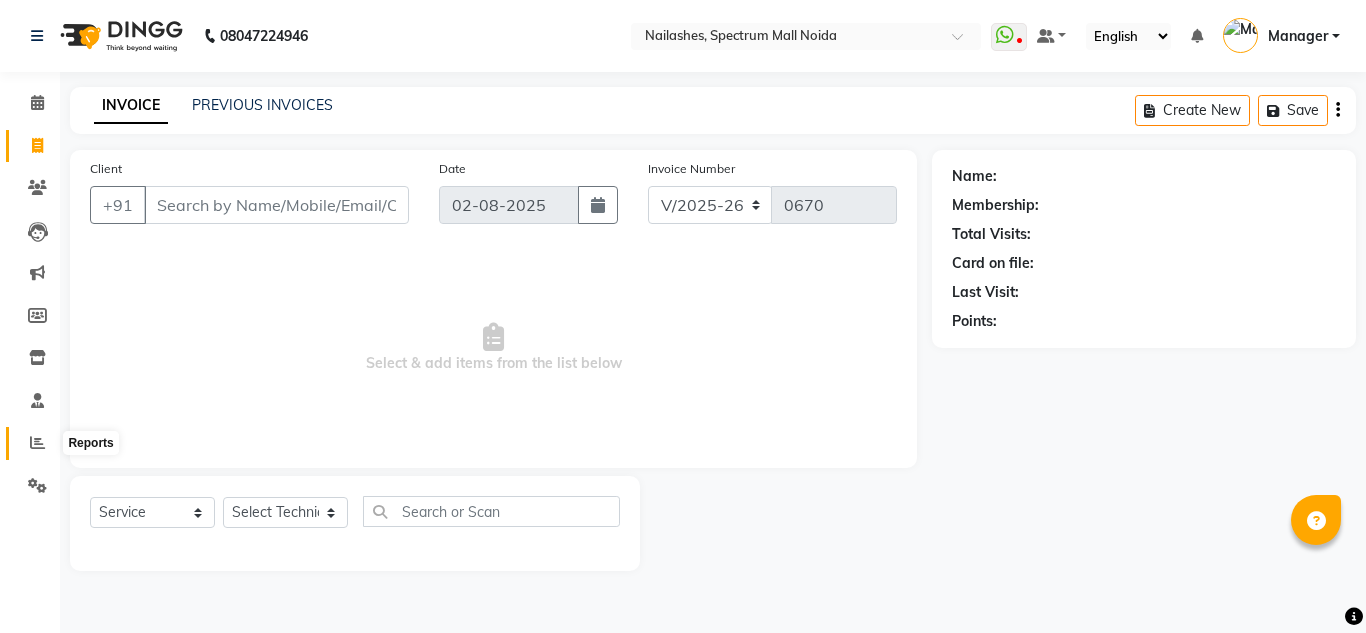 click 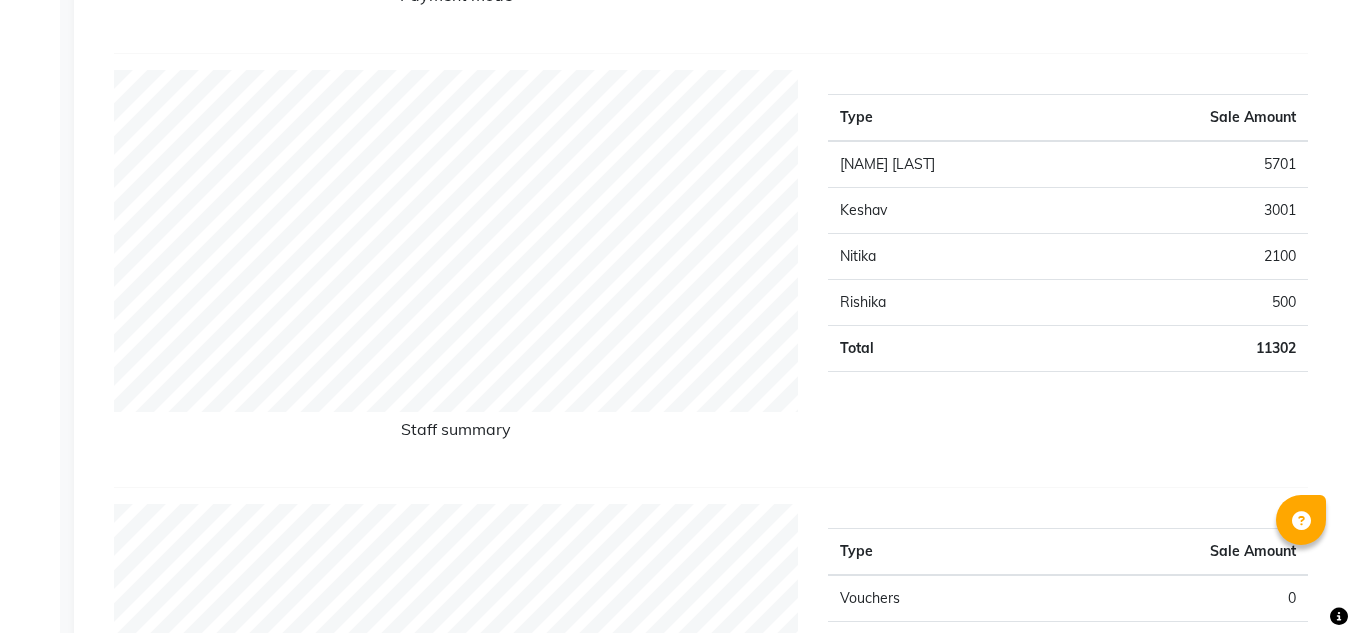 scroll, scrollTop: 0, scrollLeft: 0, axis: both 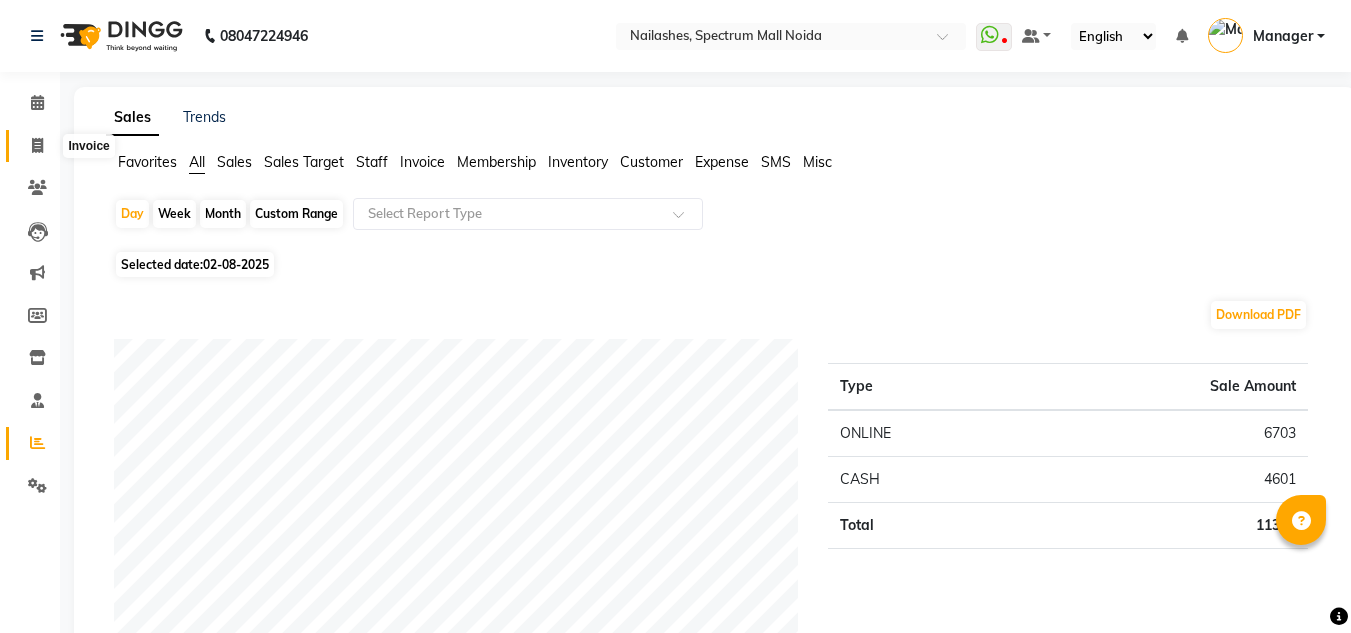 click 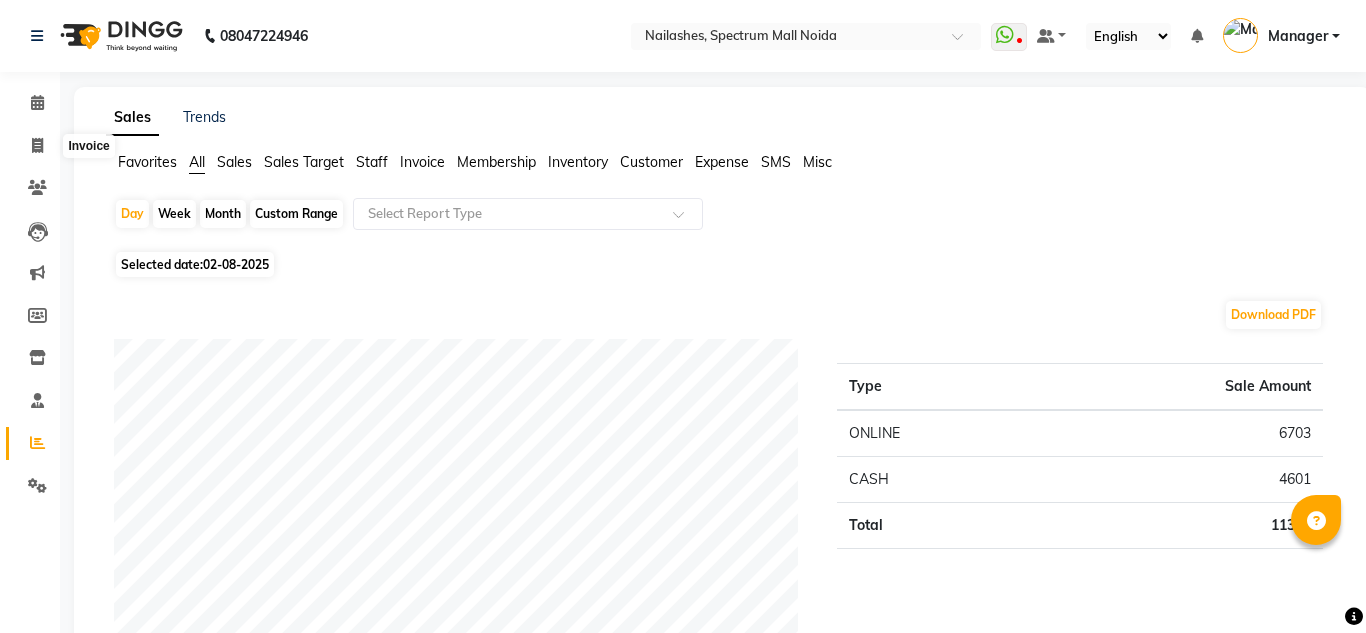 select on "service" 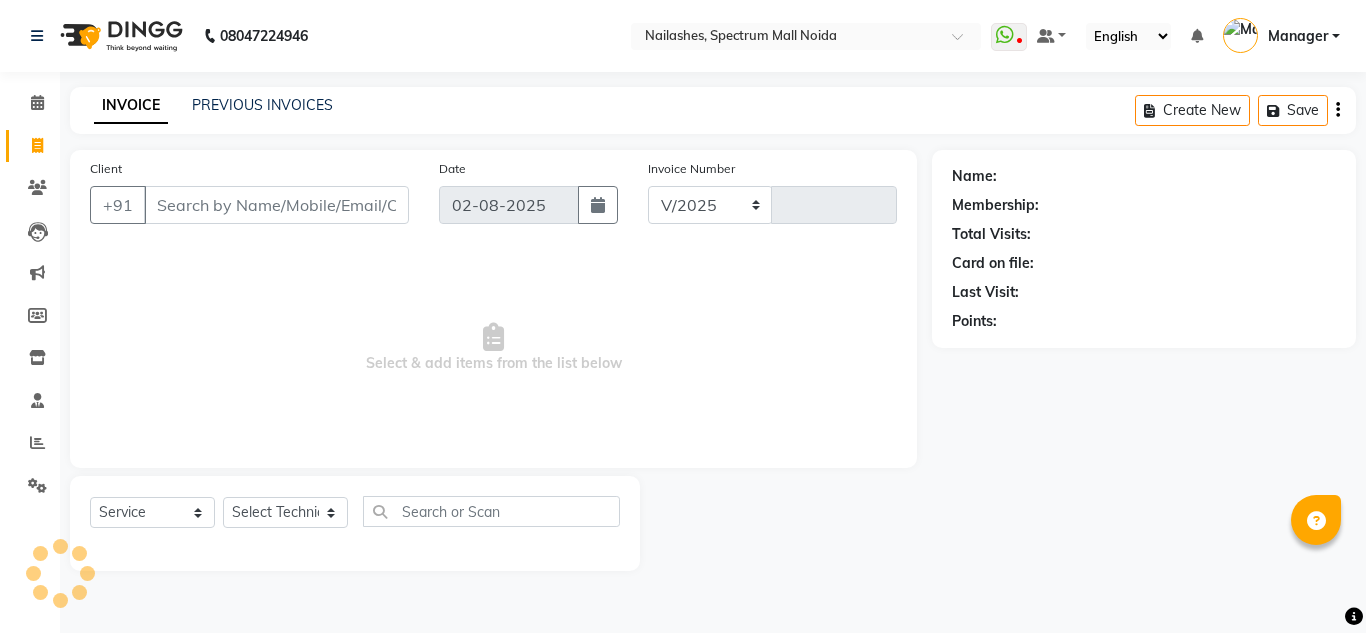 select on "6068" 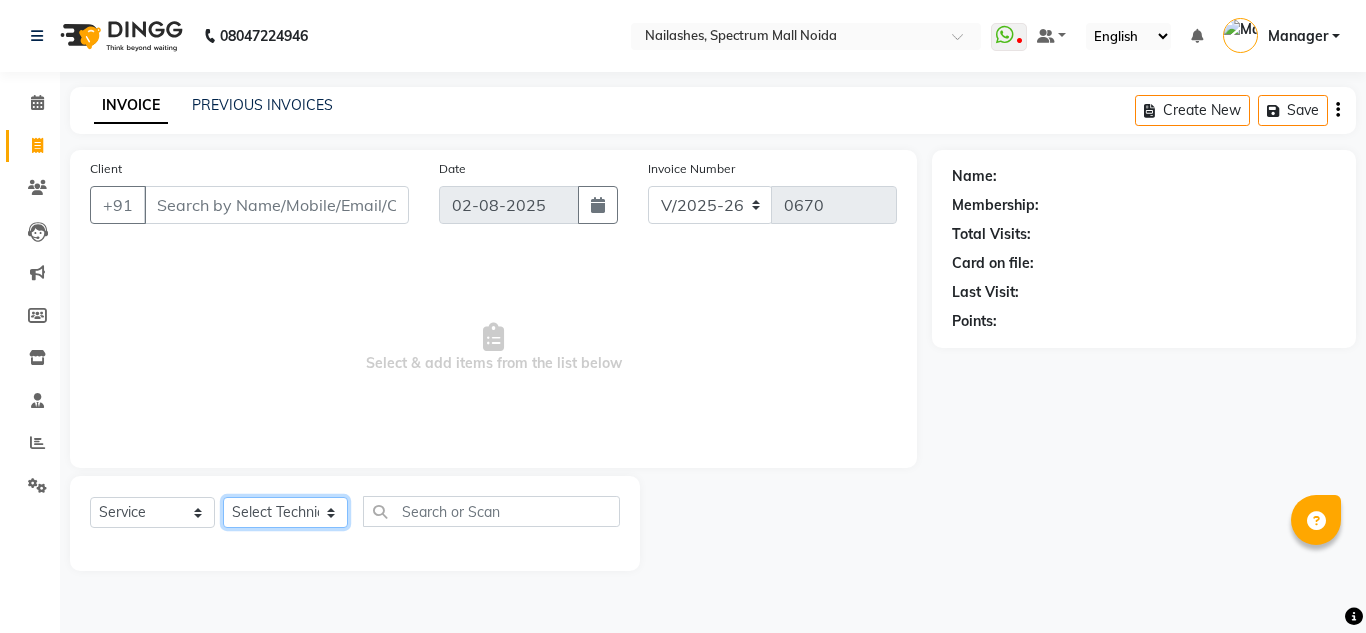 click on "Select Technician [NAME] [NAME] Manager [NAME] [NAME] [NAME]" 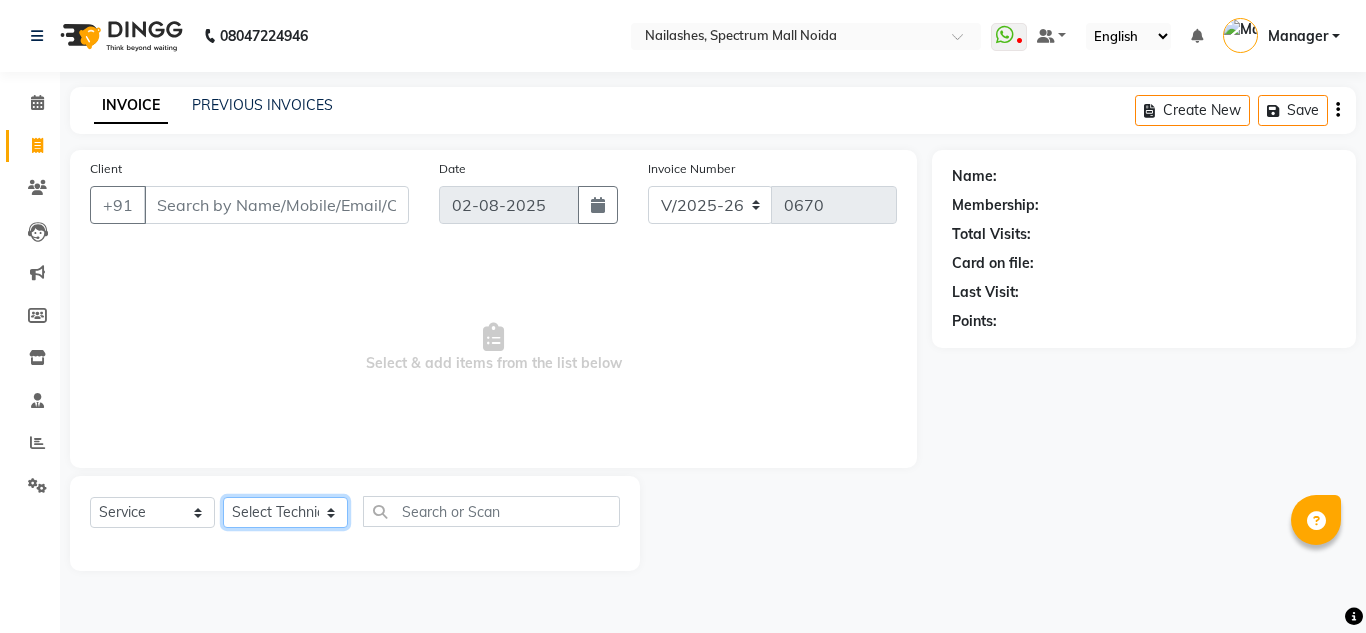 select on "46557" 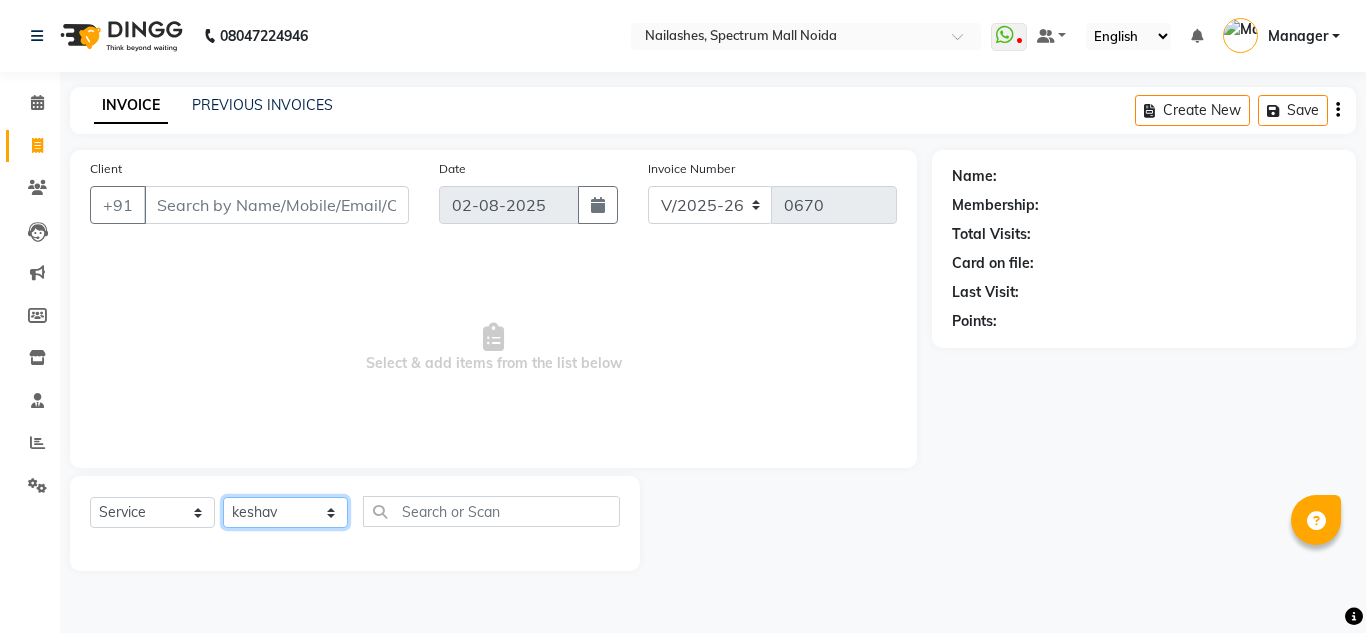 click on "Select Technician [NAME] [NAME] Manager [NAME] [NAME] [NAME]" 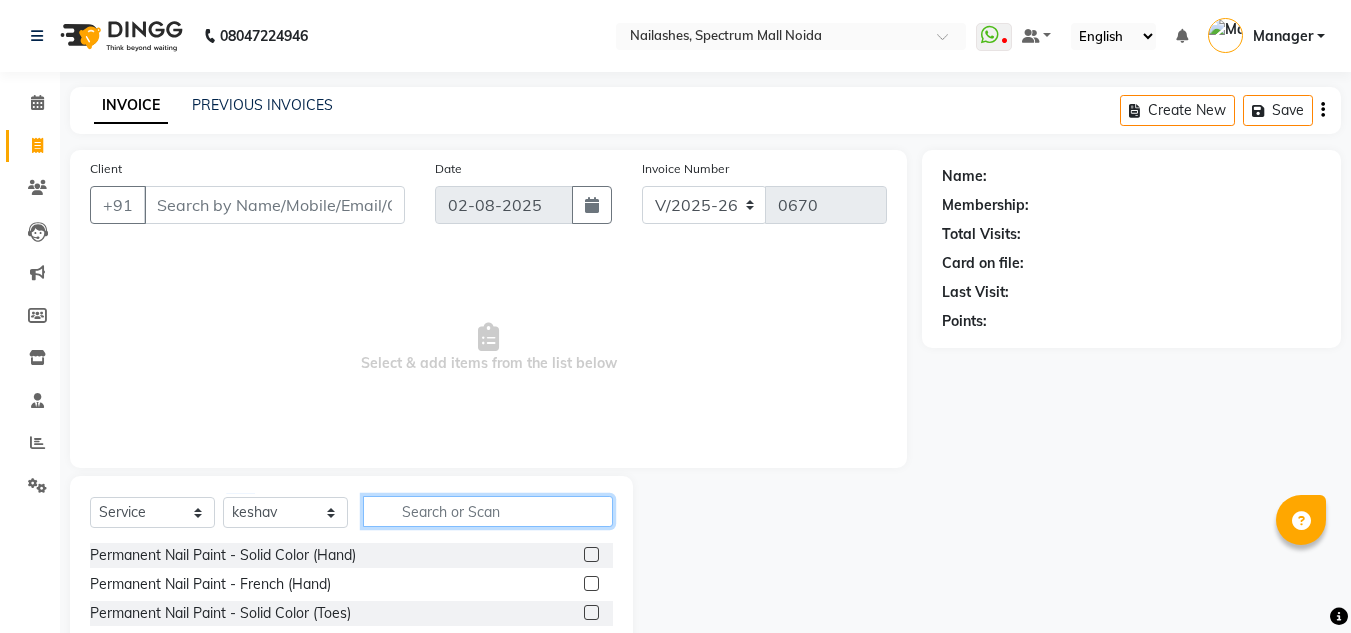 click 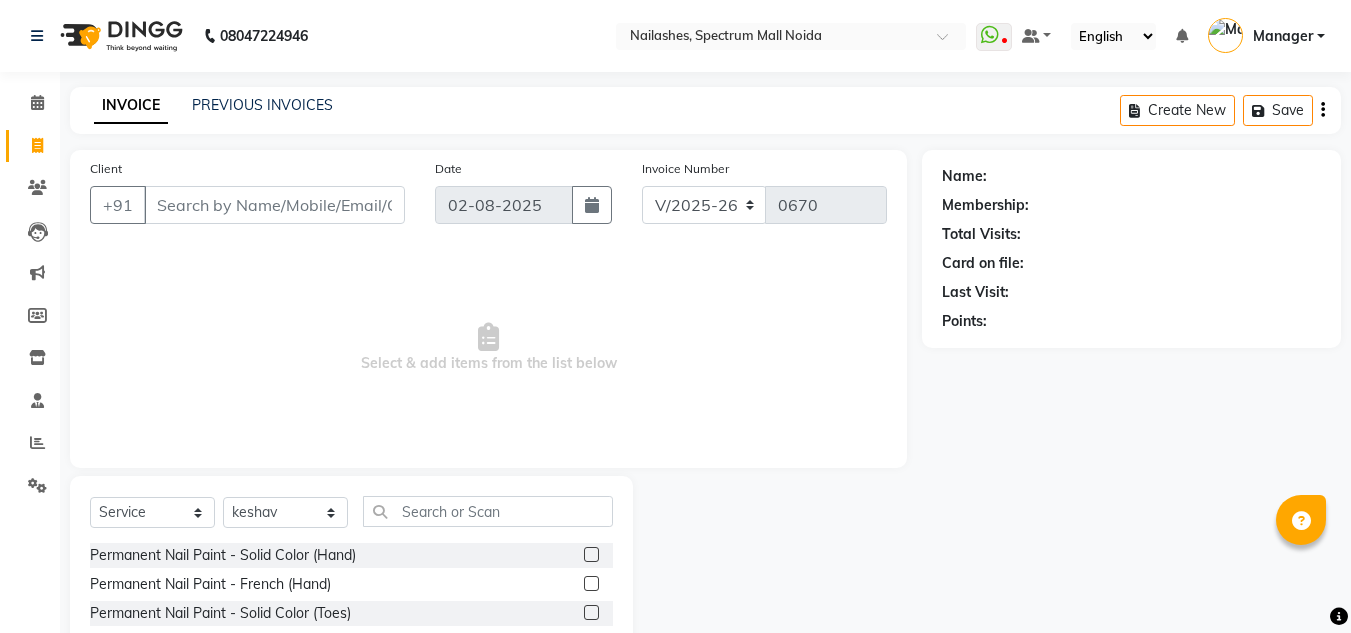 click 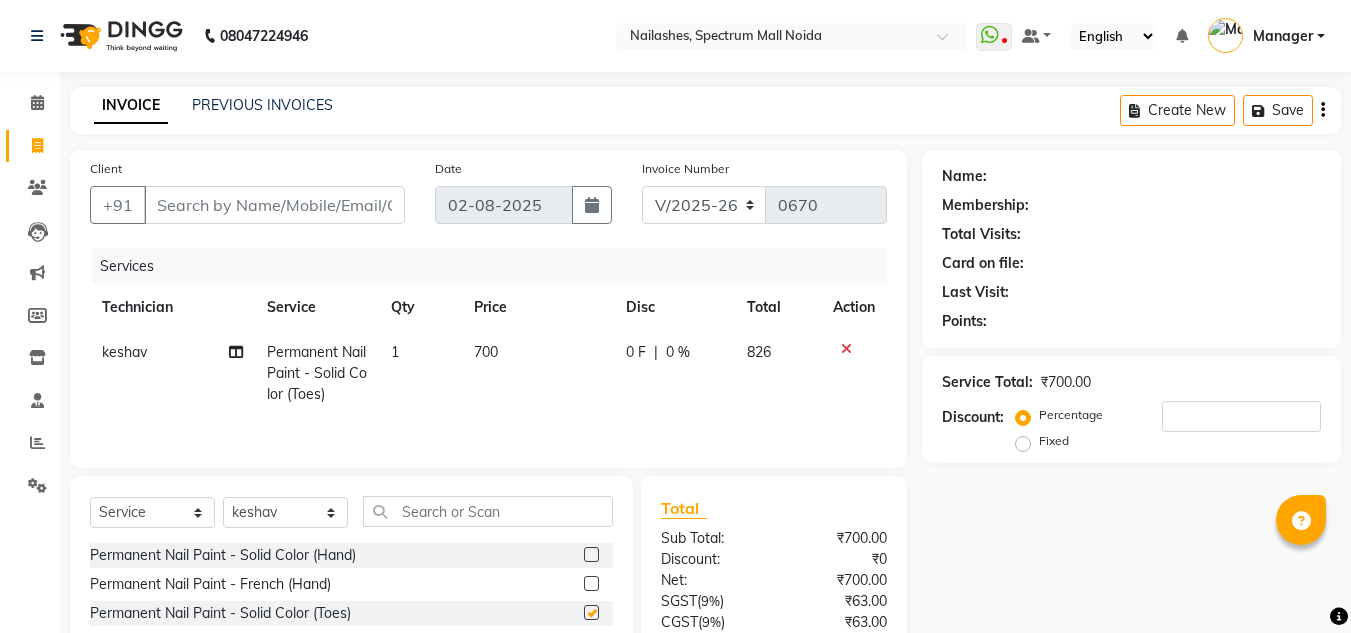checkbox on "false" 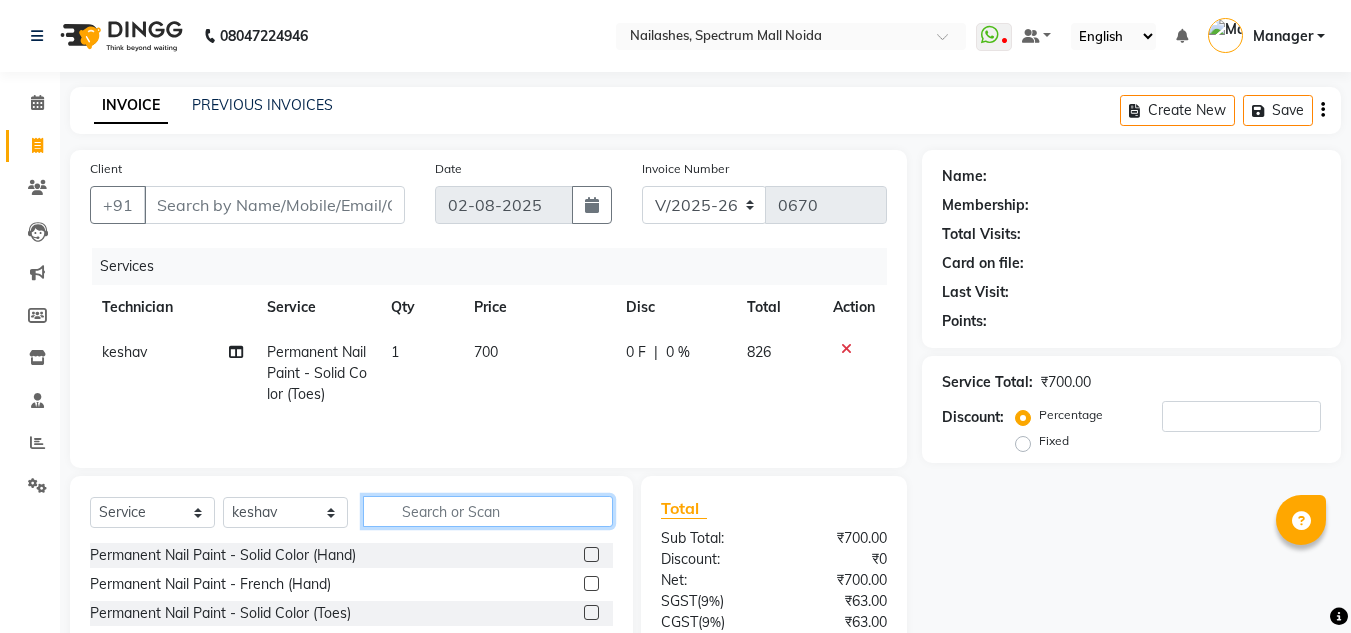 click 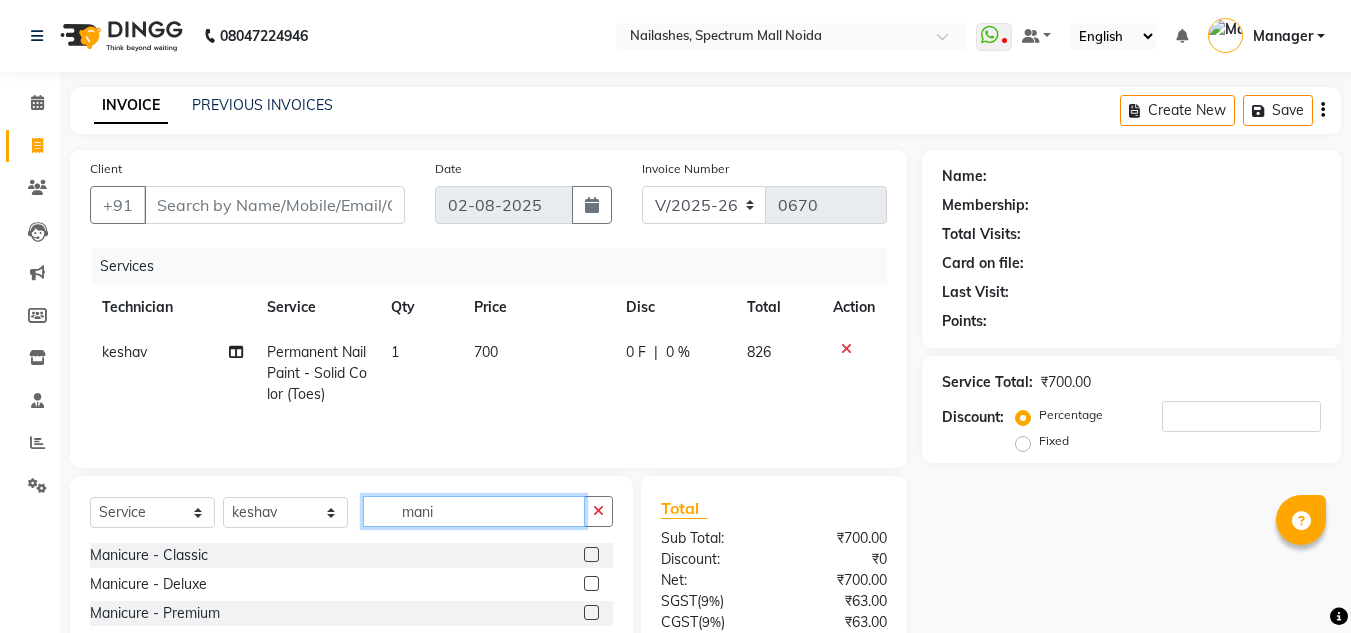 type on "mani" 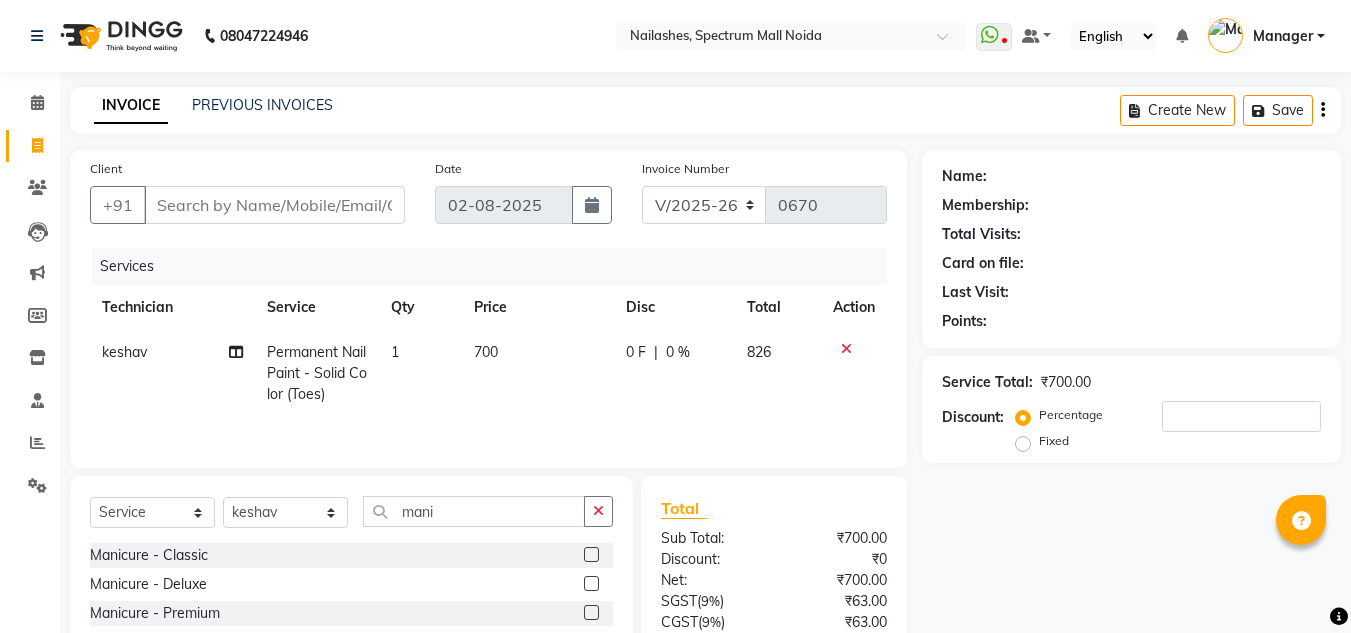 click 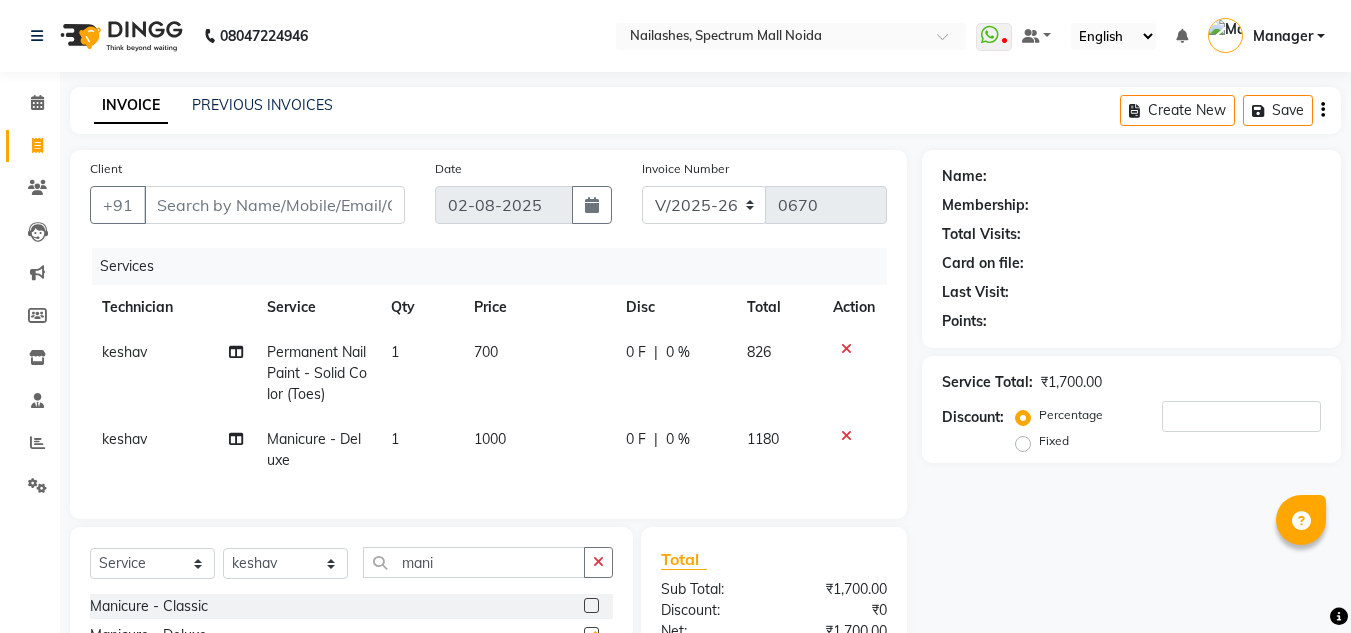 checkbox on "false" 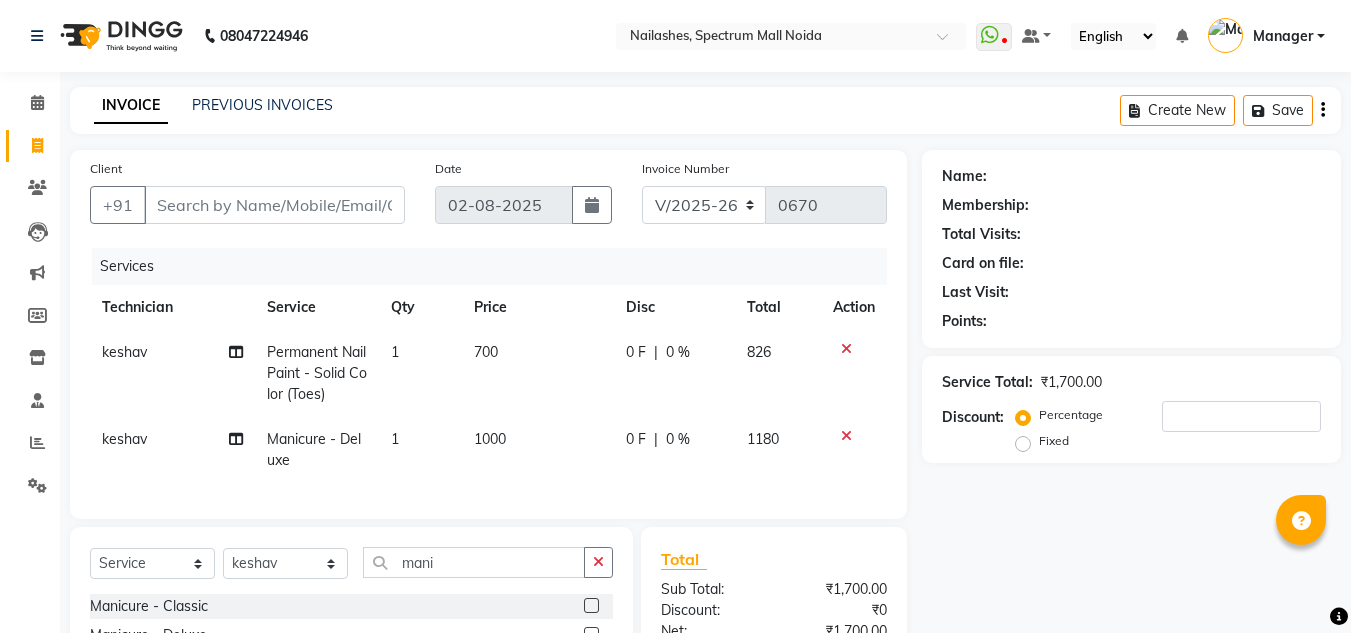 click on "1000" 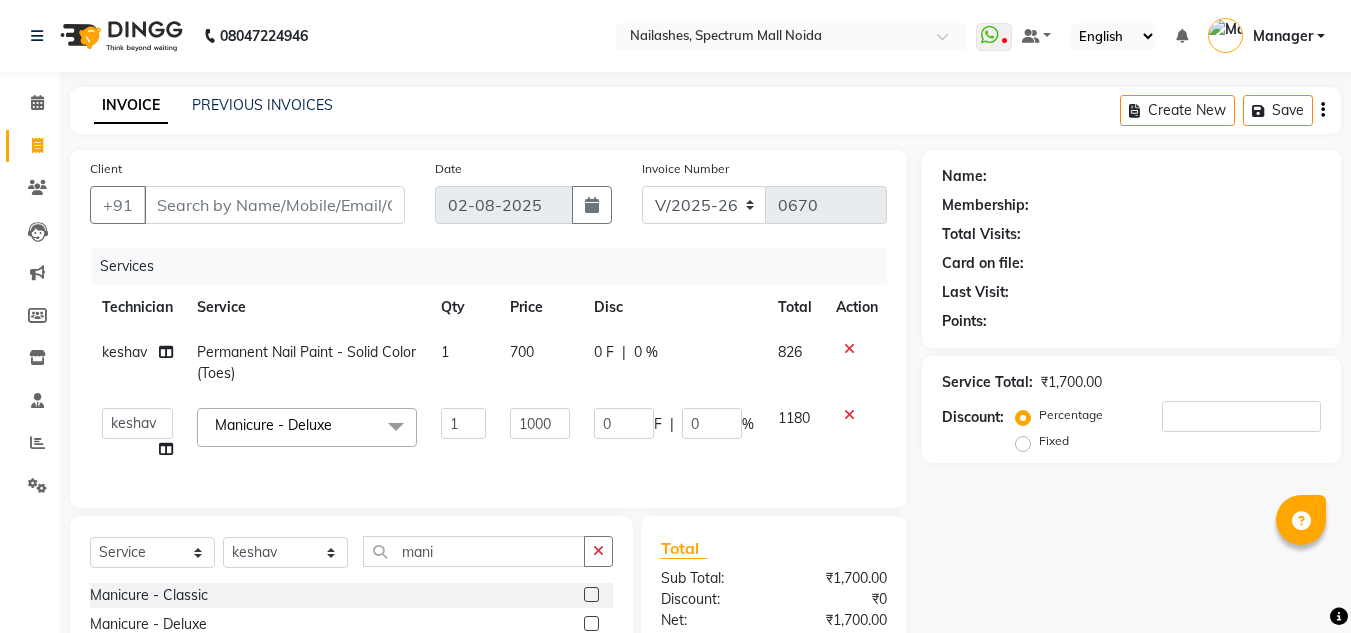 click on "1" 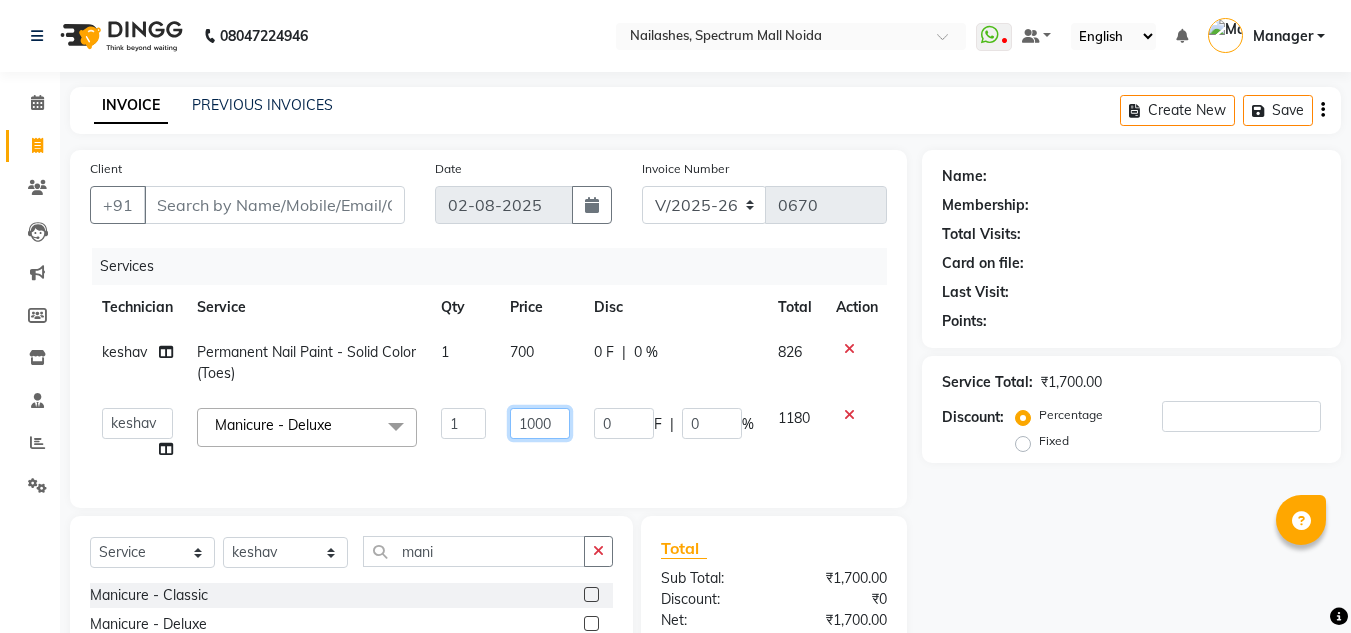 click on "1000" 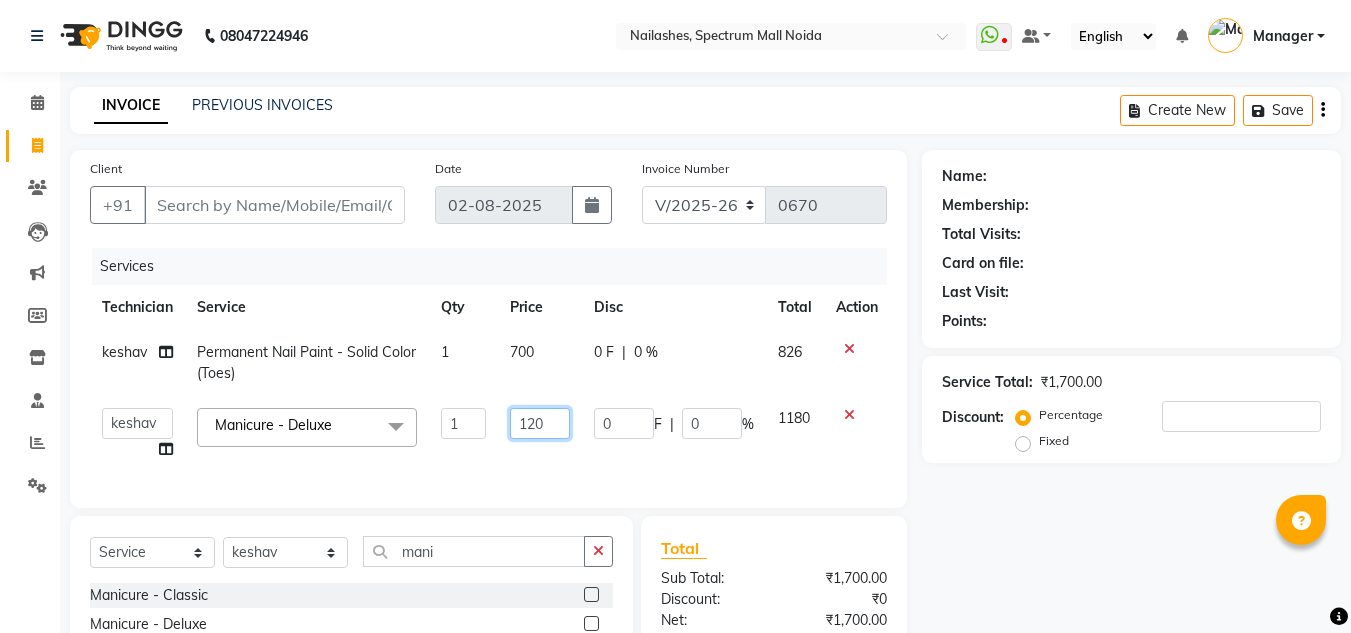 type on "1207" 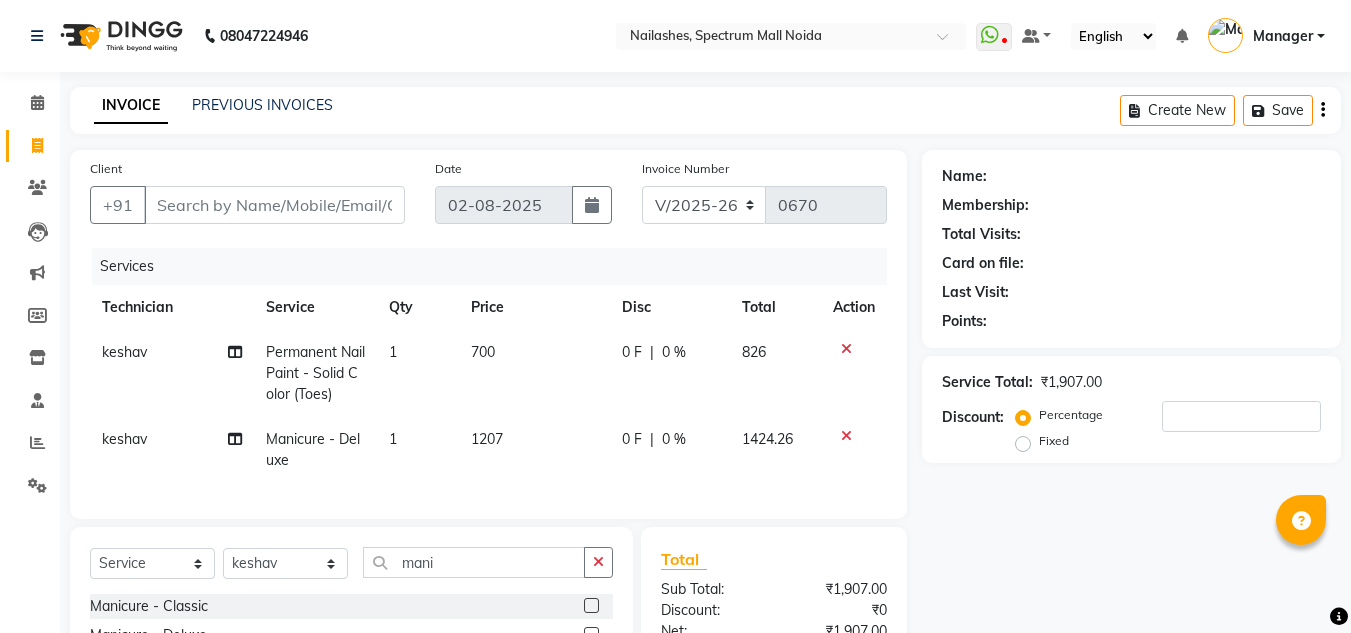 click on "[NAME] Manicure  - Deluxe 1 1207 0 F | 0 % 1424.26" 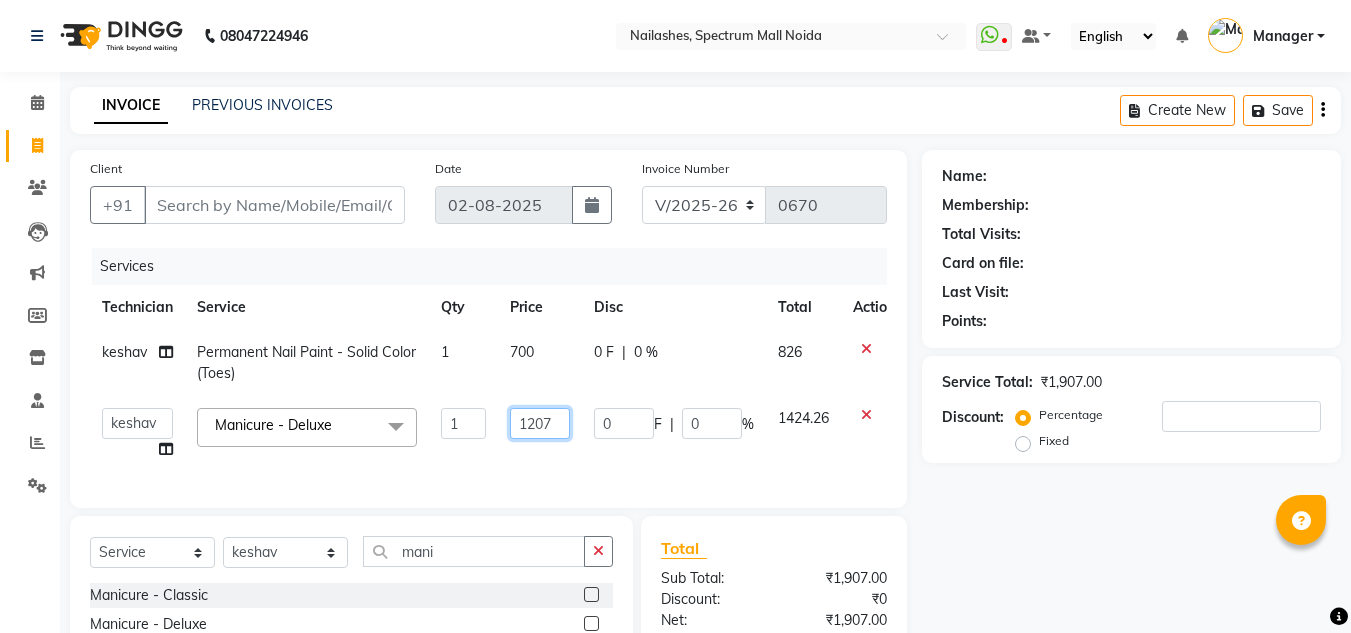 click on "1207" 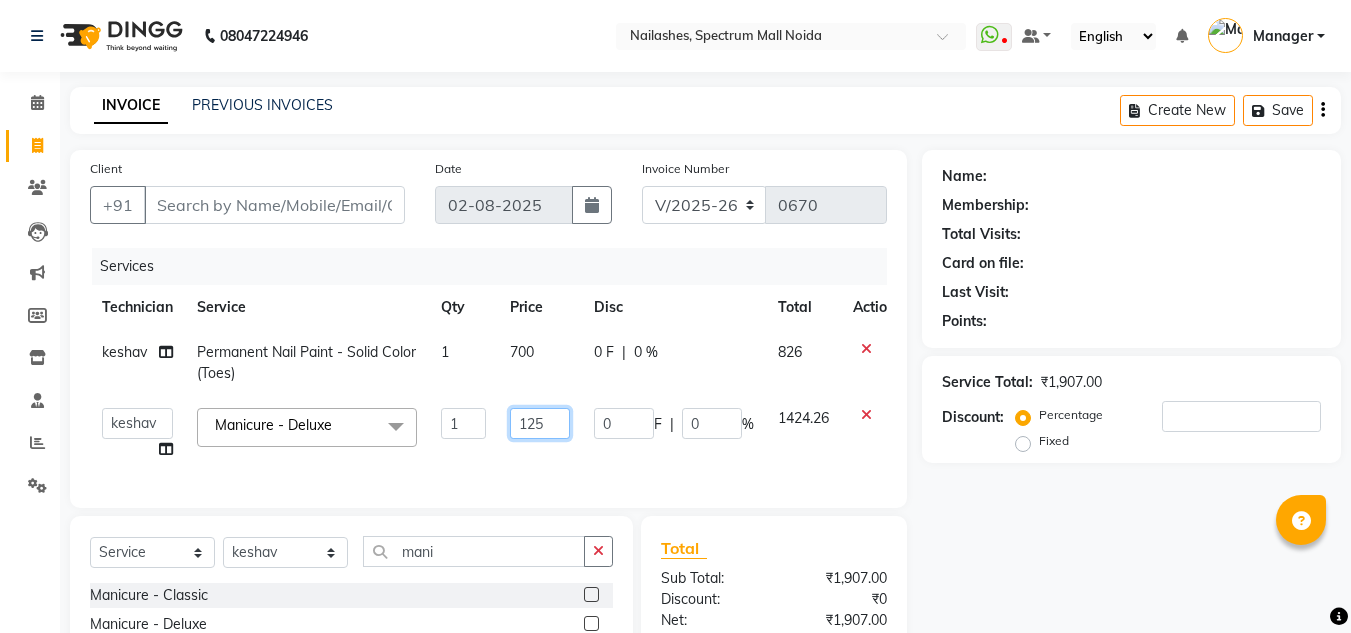 type on "1257" 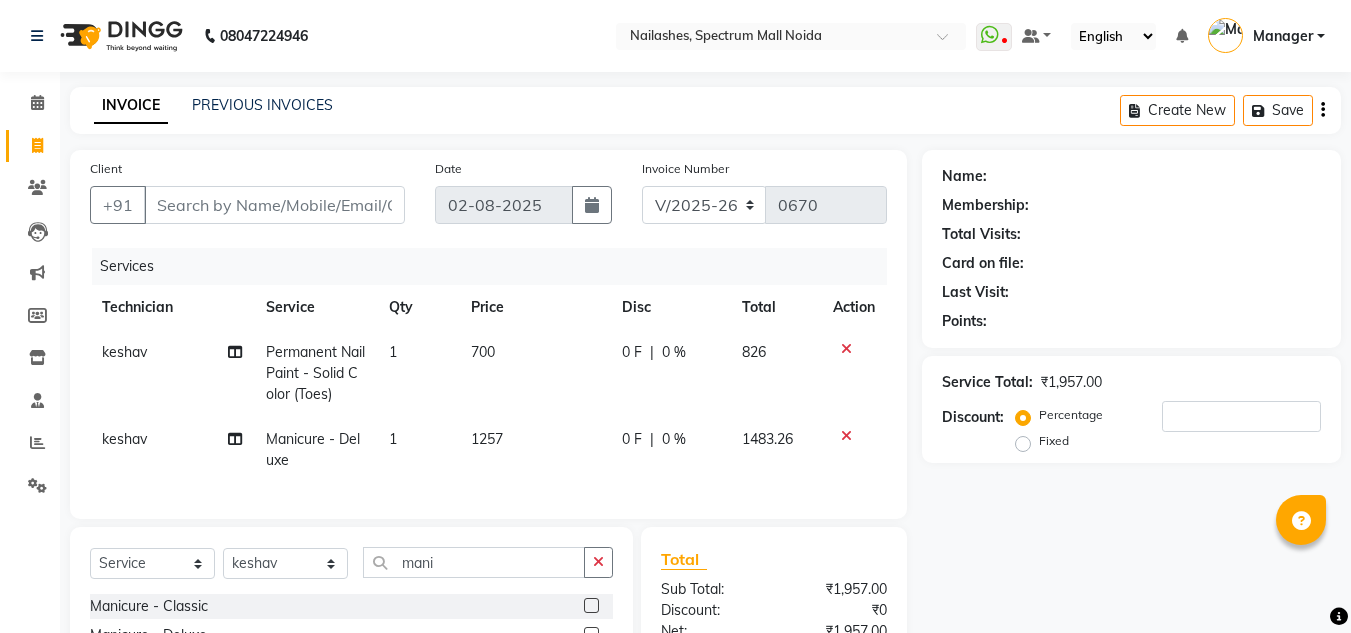 click on "[NAME] Manicure  - Deluxe 1 1257 0 F | 0 % 1483.26" 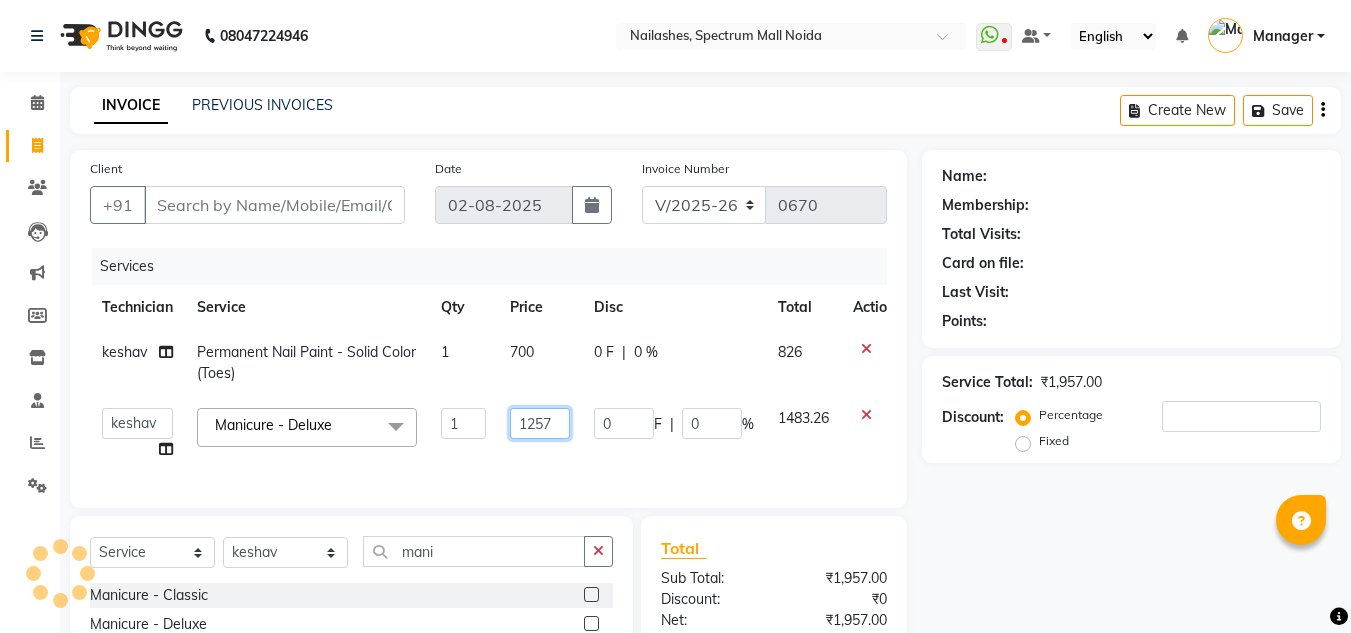 click on "1257" 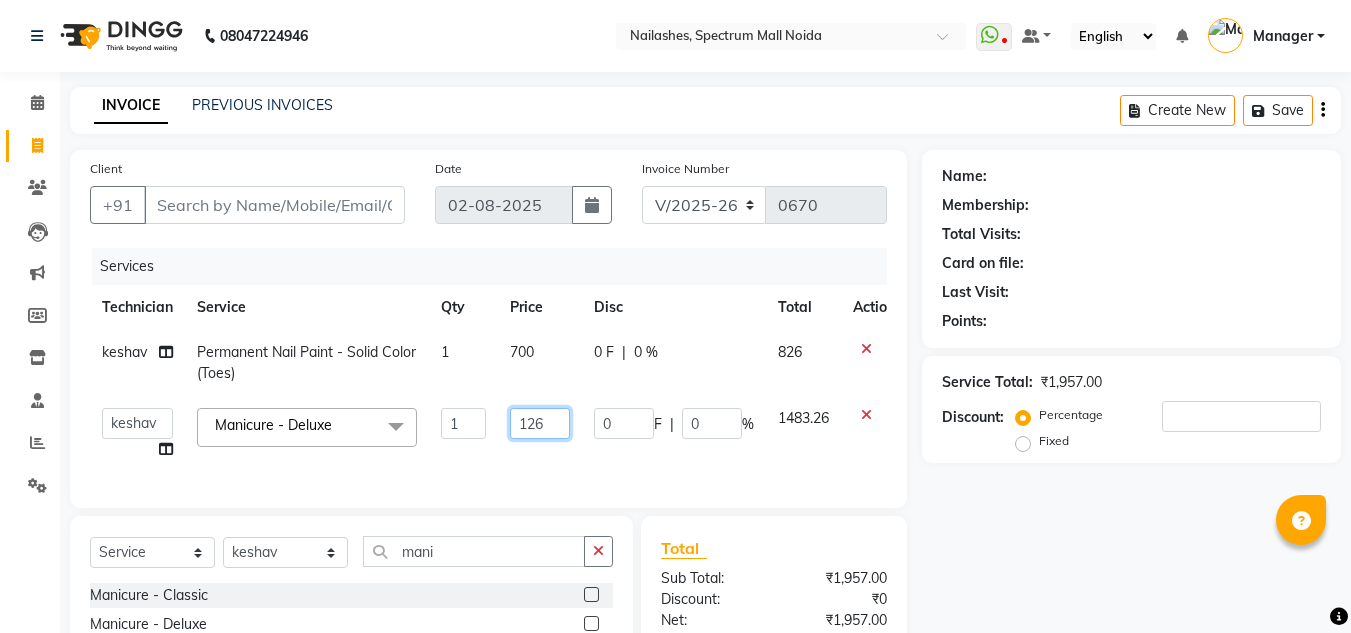 type on "1267" 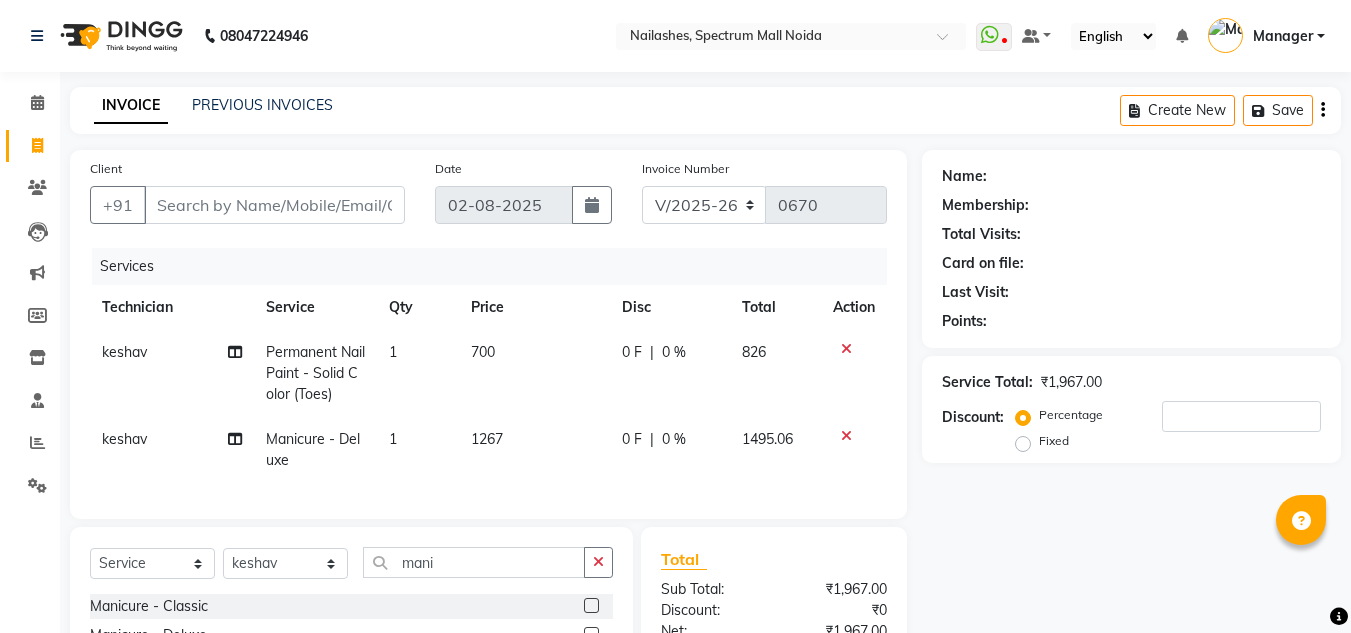 click on "Services Technician Service Qty Price Disc Total Action [NAME] Permanent Nail Paint - Solid Color (Toes) 1 700 0 F | 0 % 826 [NAME] Manicure  - Deluxe 1 1267 0 F | 0 % 1495.06" 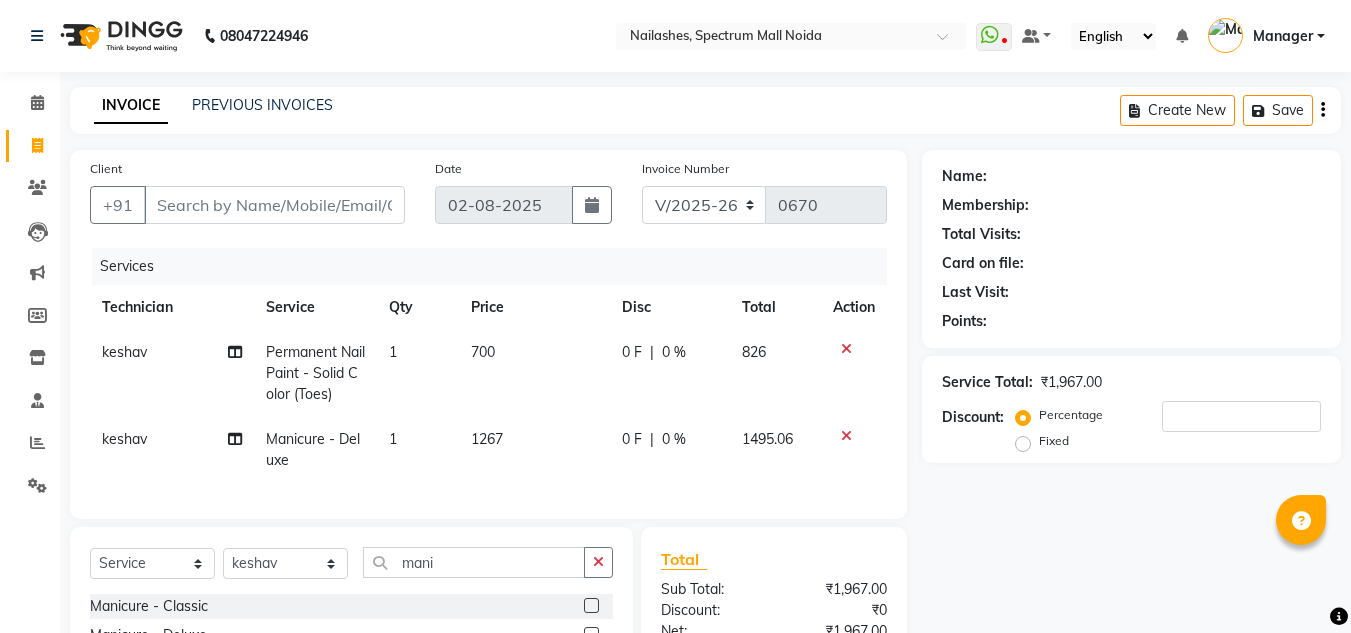 click on "1267" 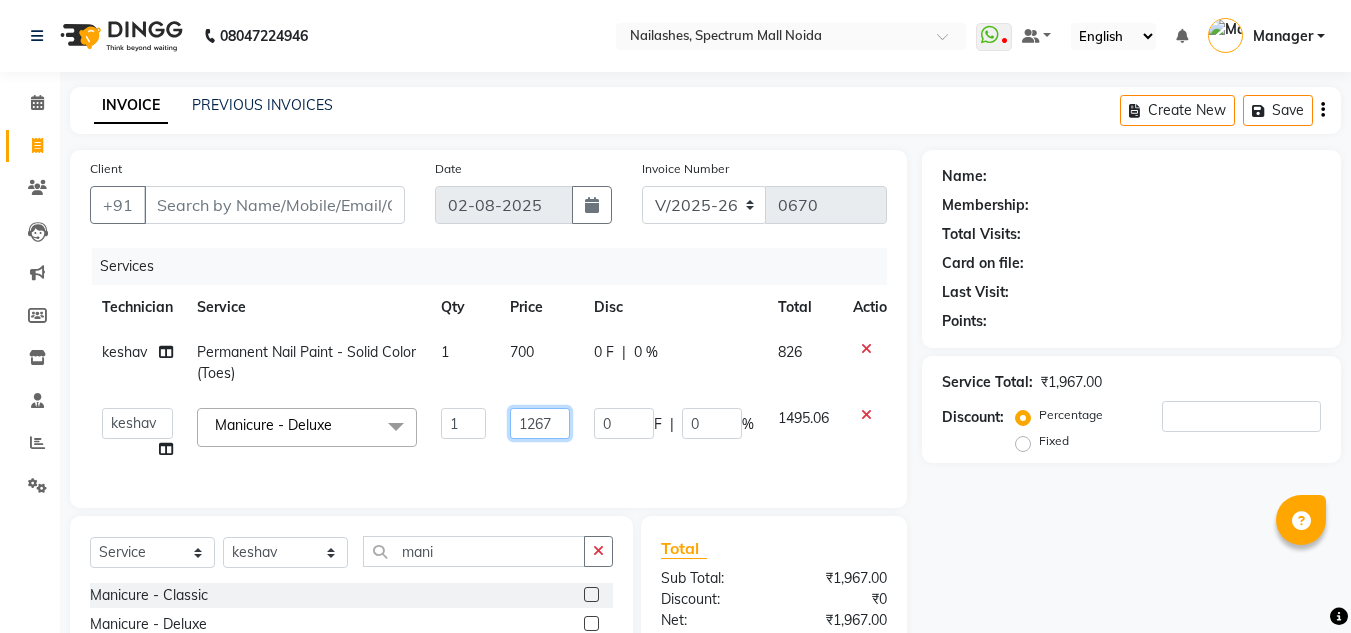 click on "1267" 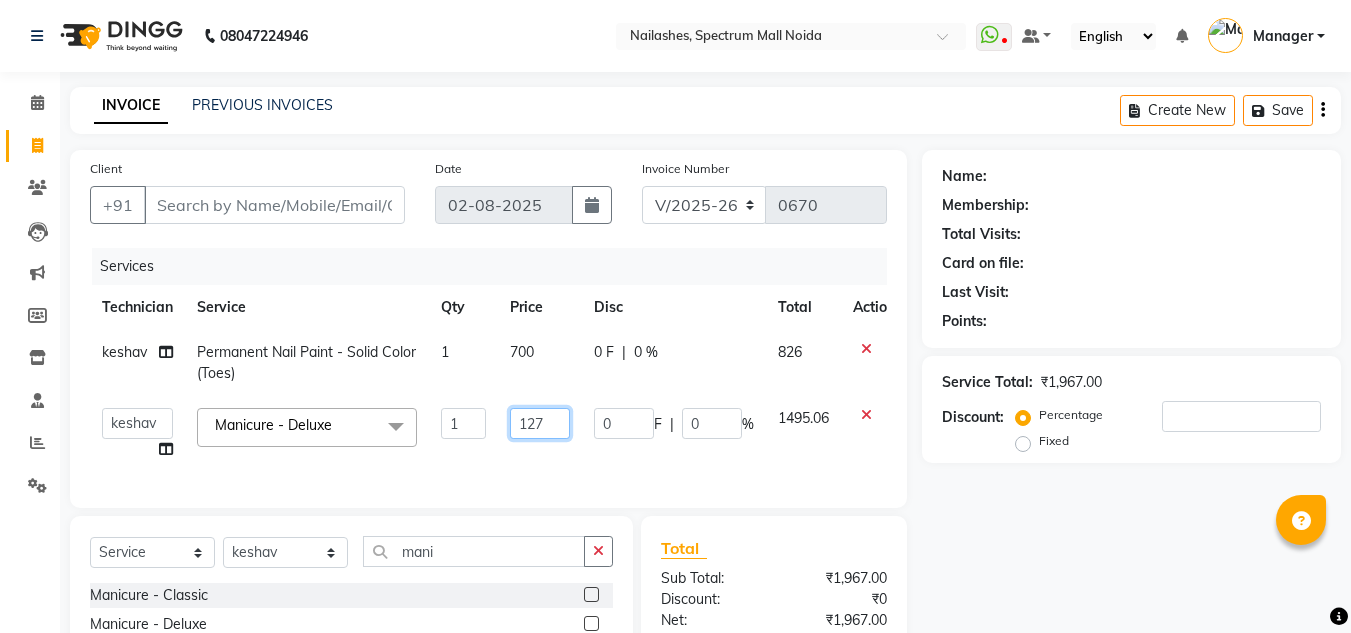 type on "1271" 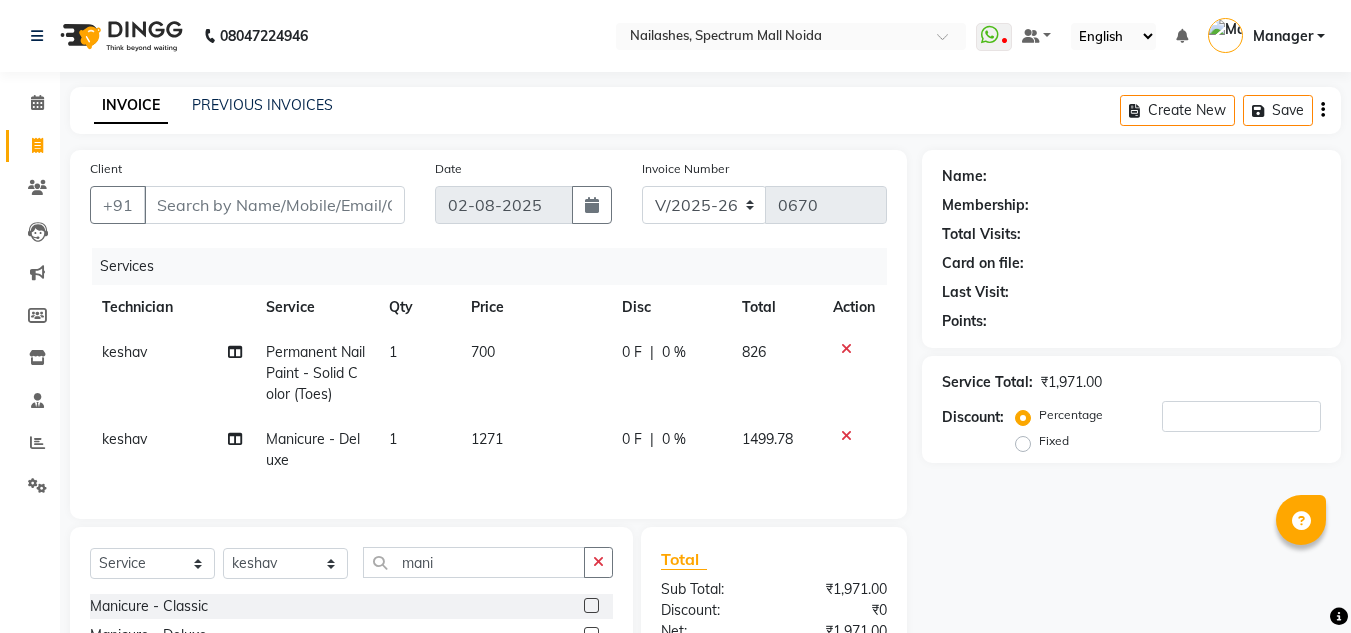 click on "[NAME] Manicure  - Deluxe 1 1271 0 F | 0 % 1499.78" 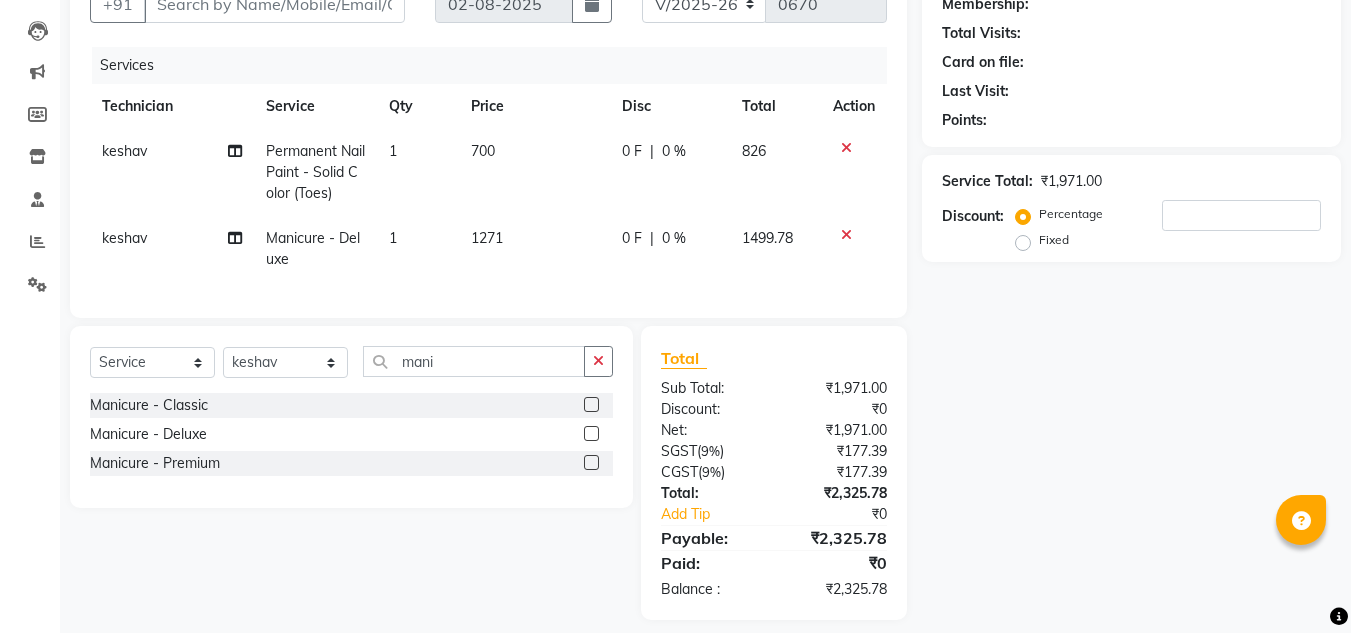 click on "1271" 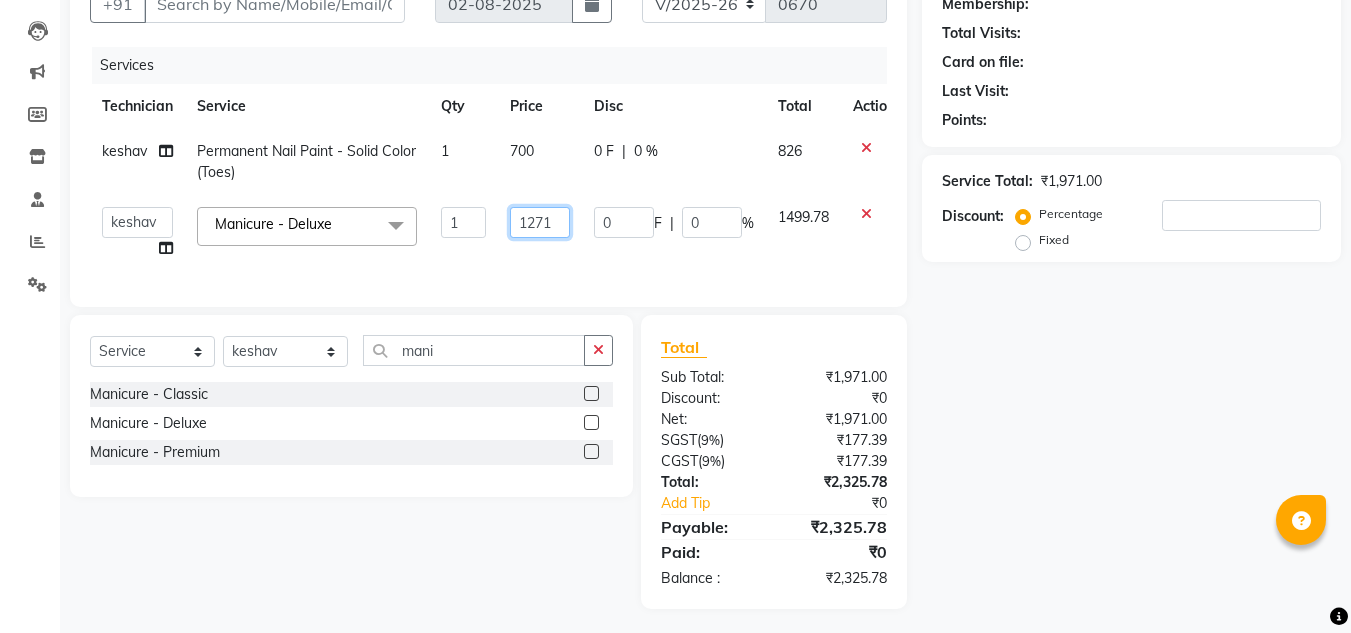 click on "1271" 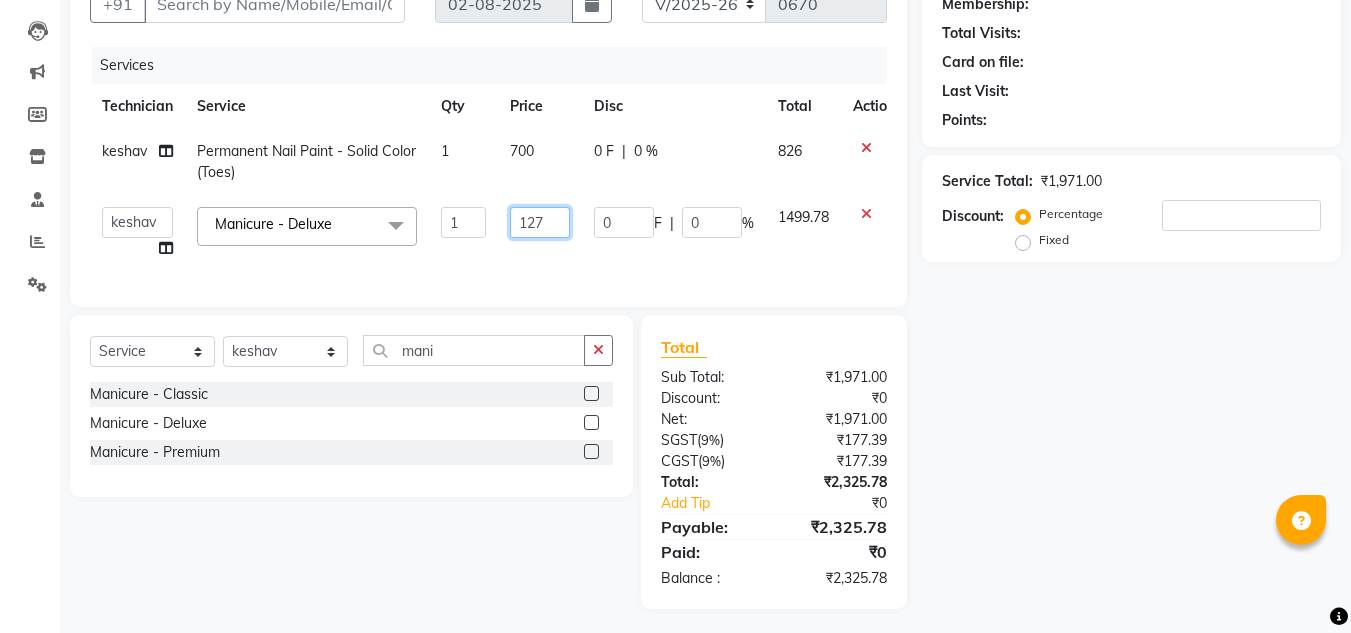 type on "1272" 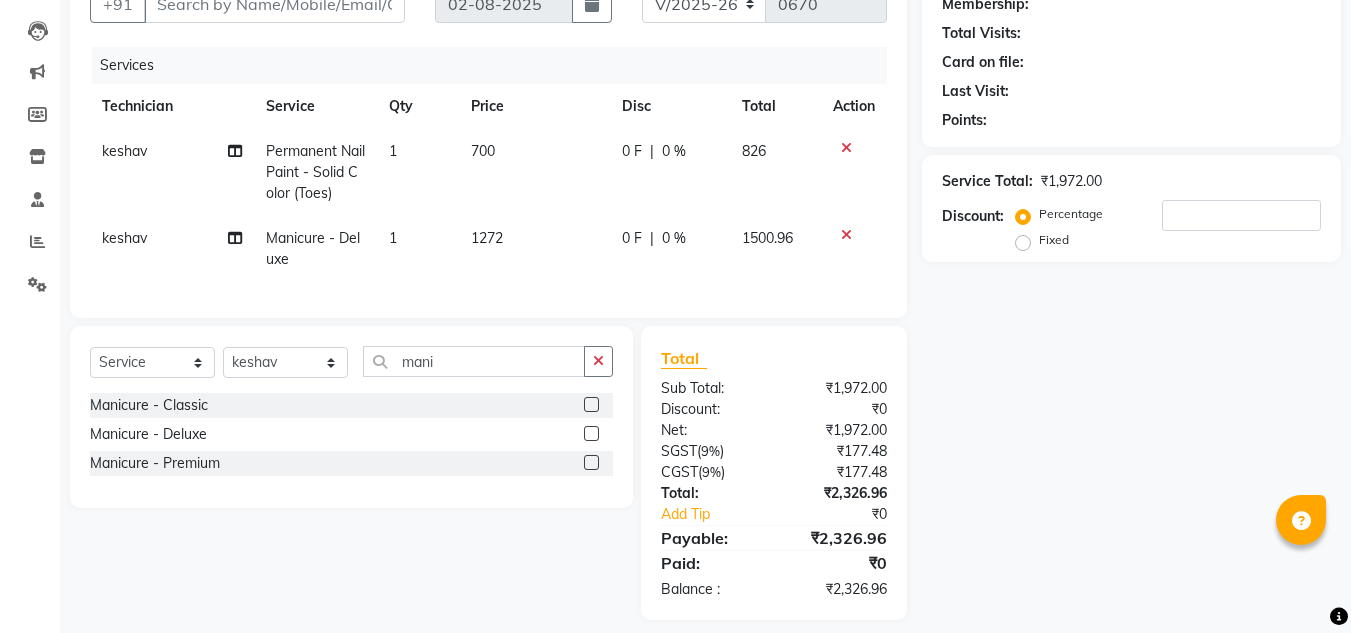 click on "1272" 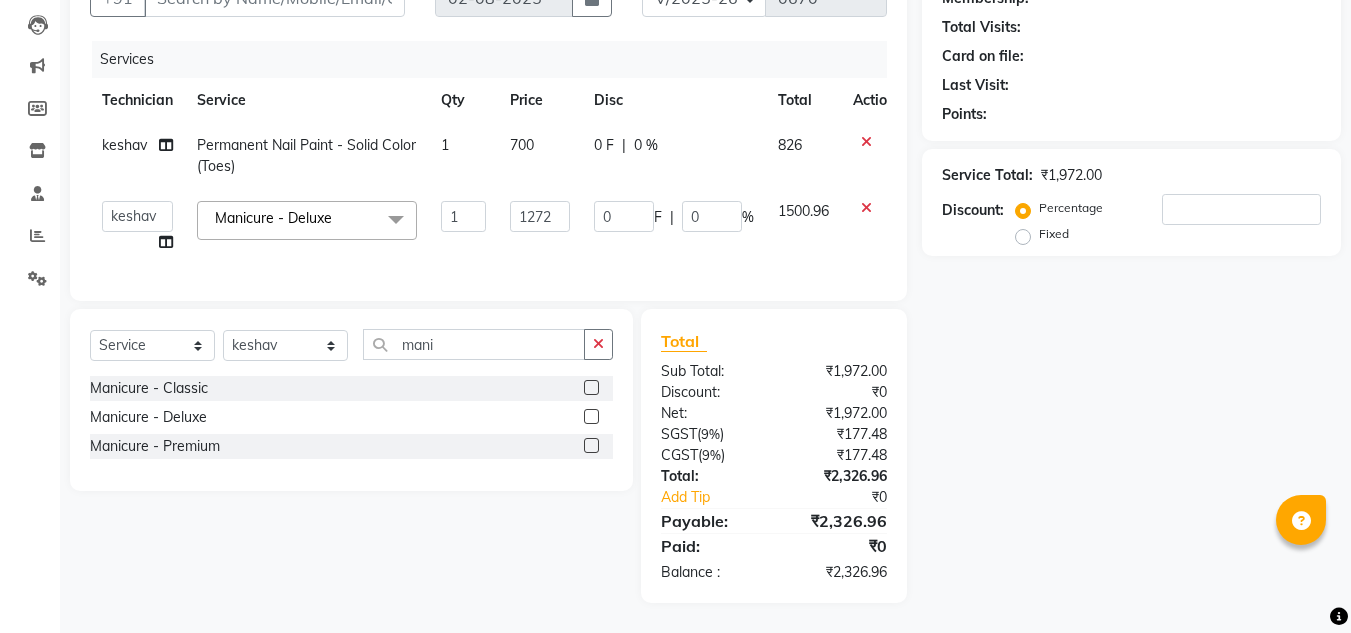 scroll, scrollTop: 0, scrollLeft: 0, axis: both 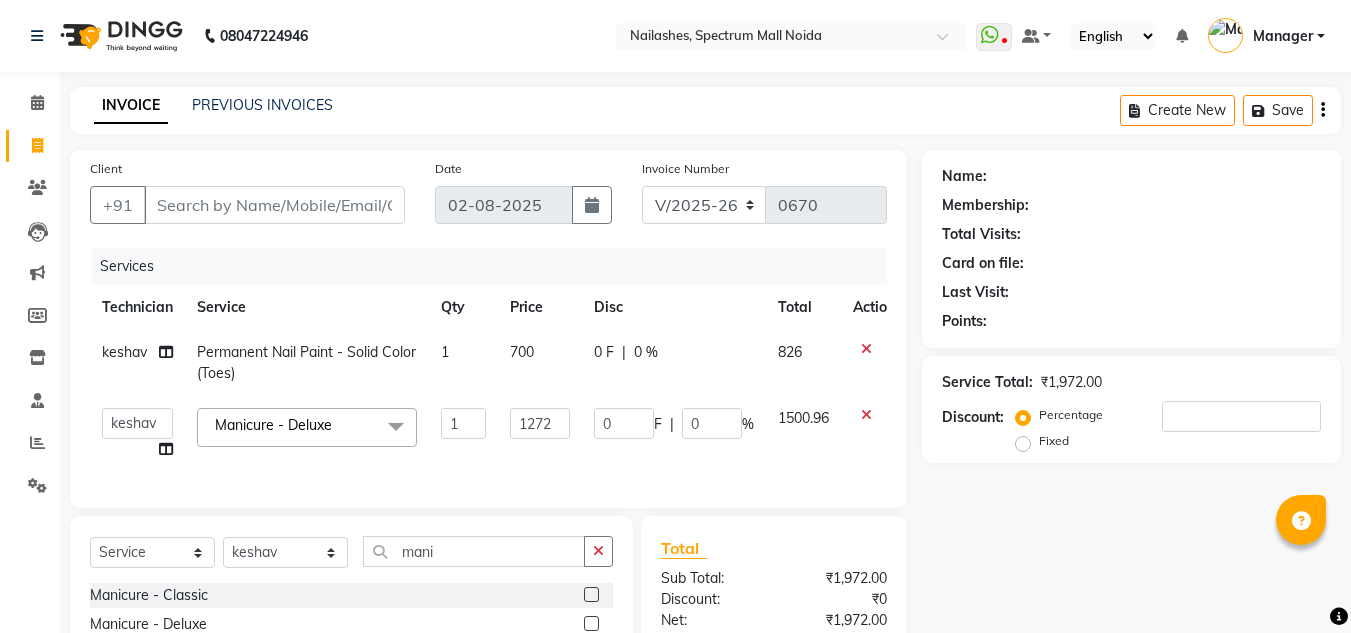 click on "700" 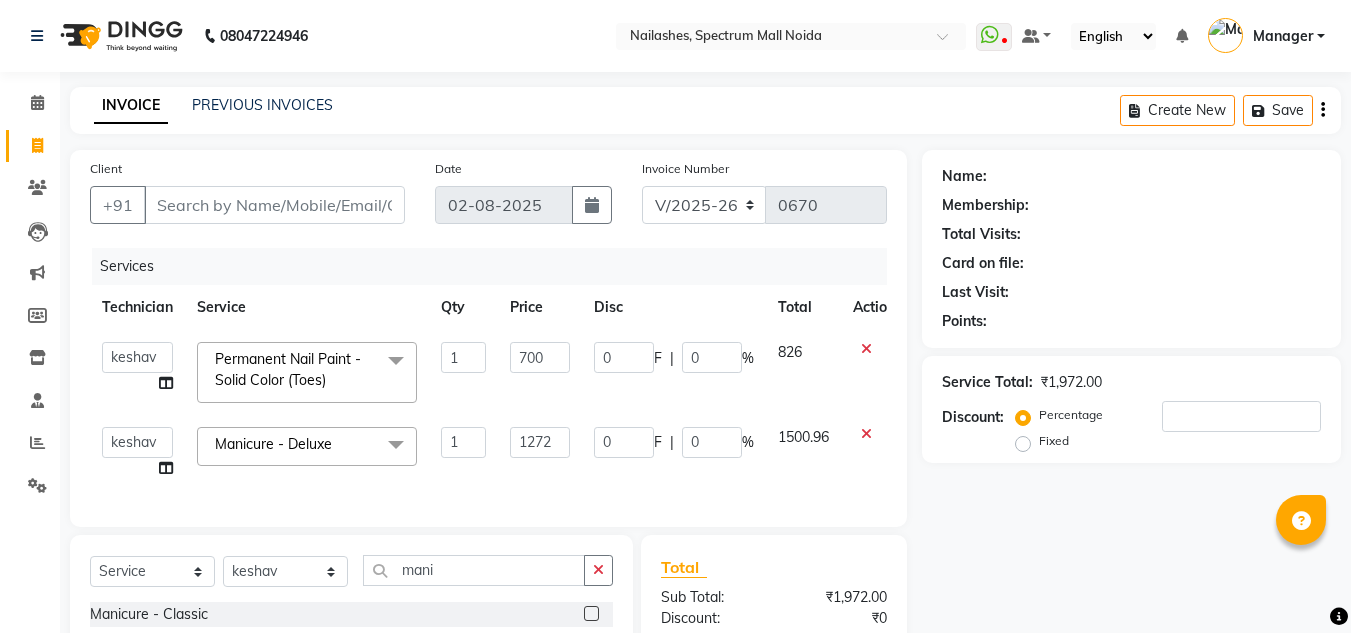 click on "700" 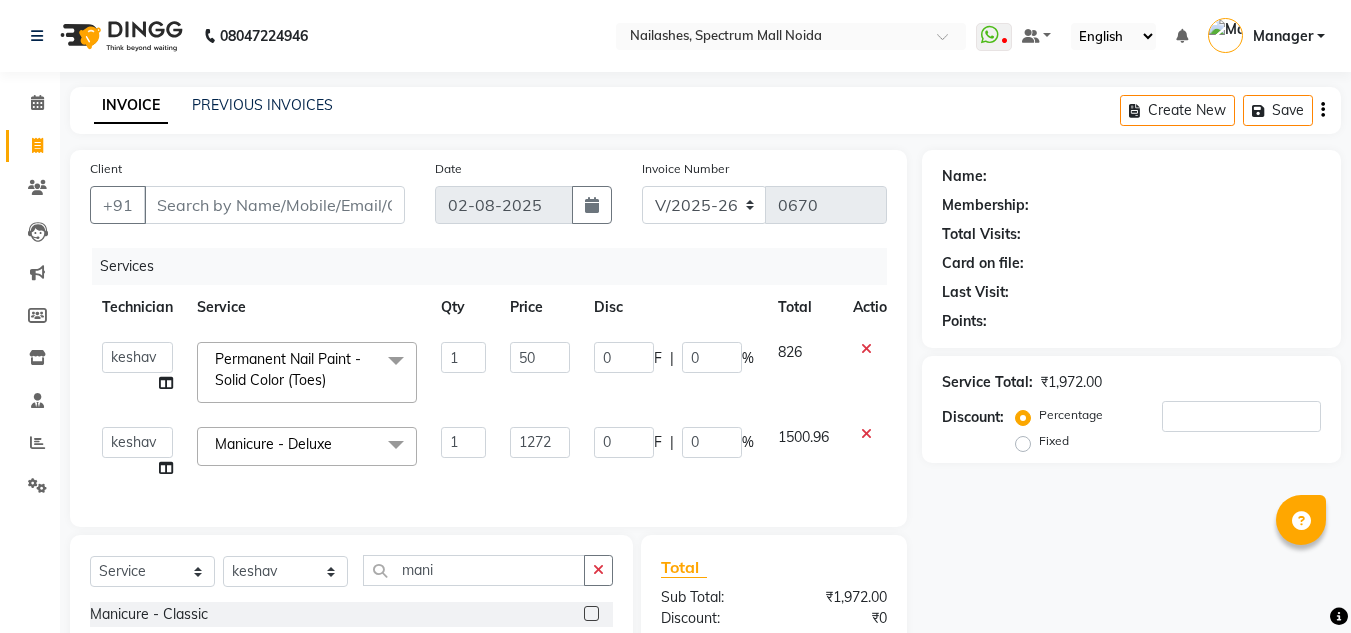 type on "500" 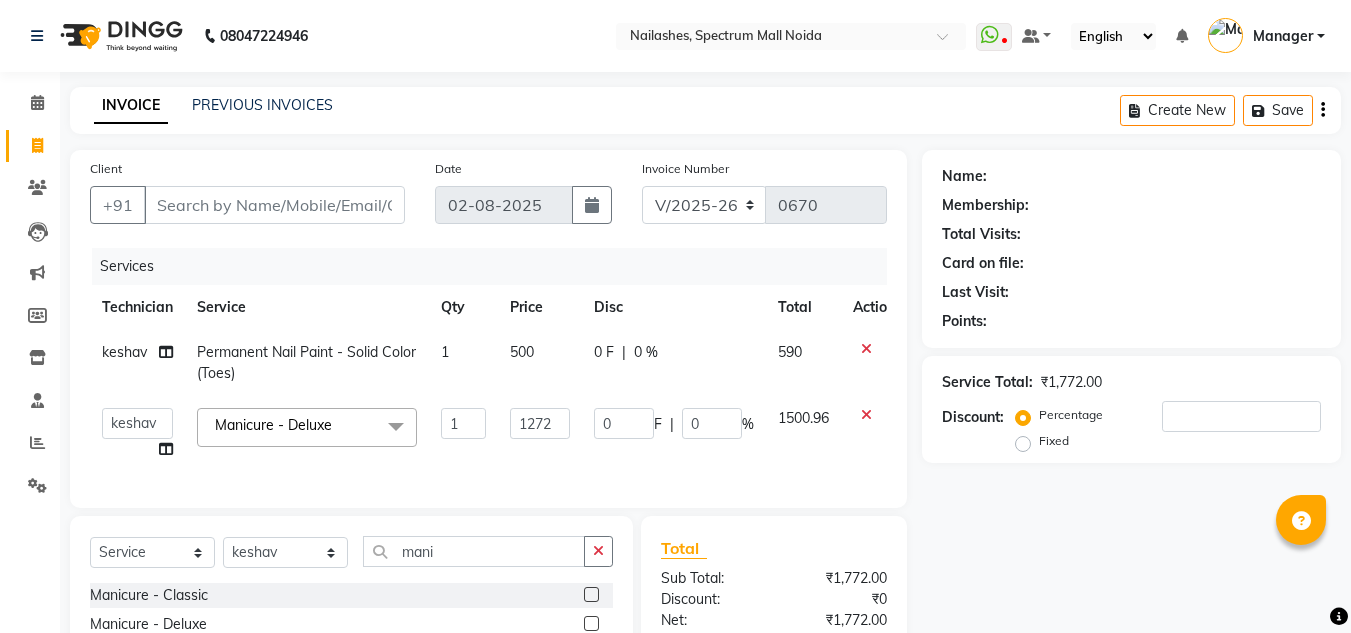 click on "Disc" 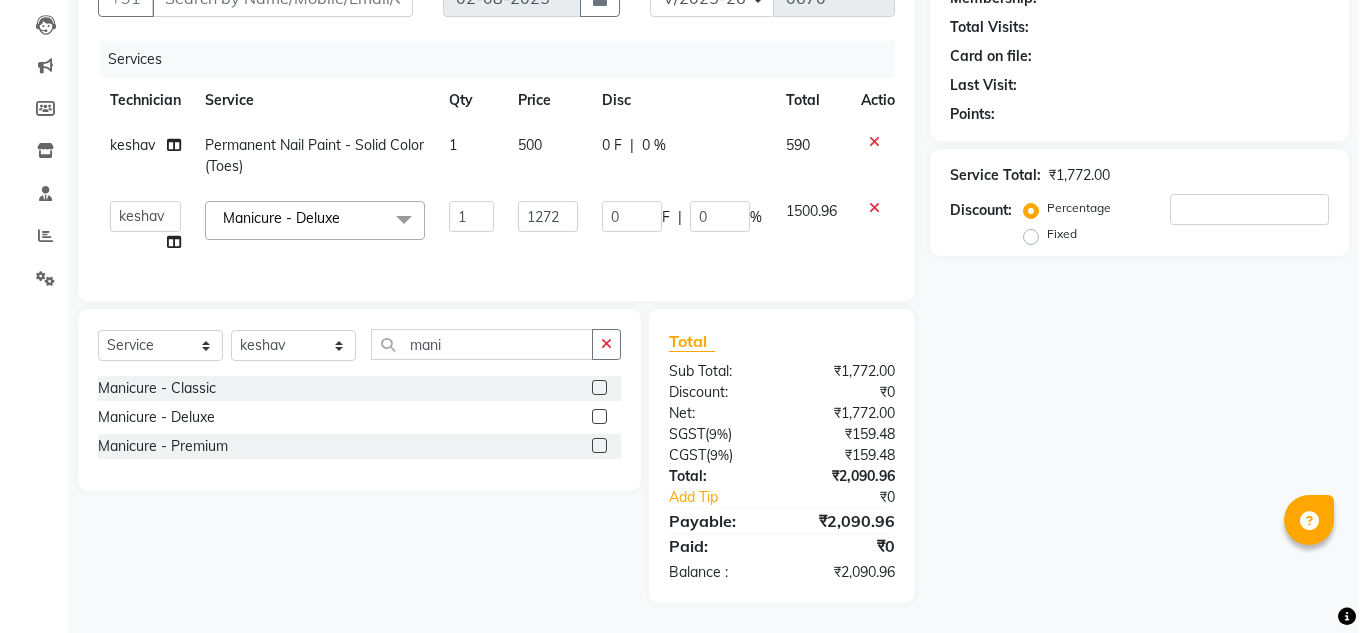 scroll, scrollTop: 0, scrollLeft: 0, axis: both 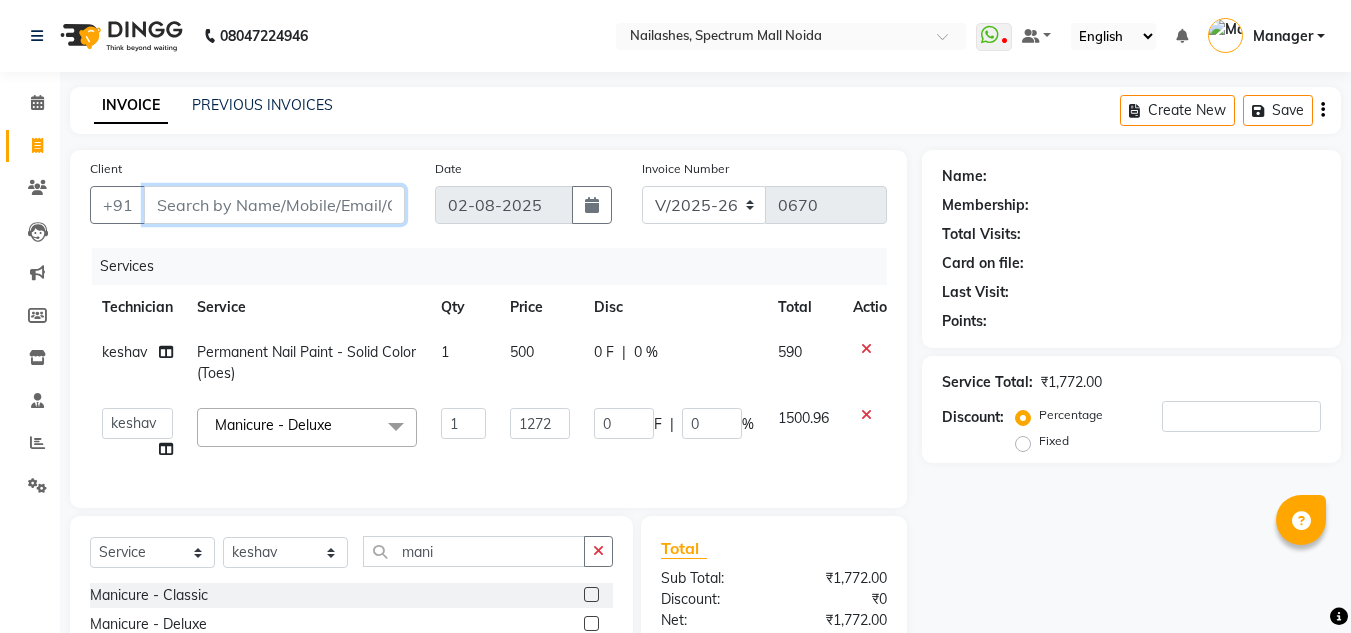 click on "Client" at bounding box center (274, 205) 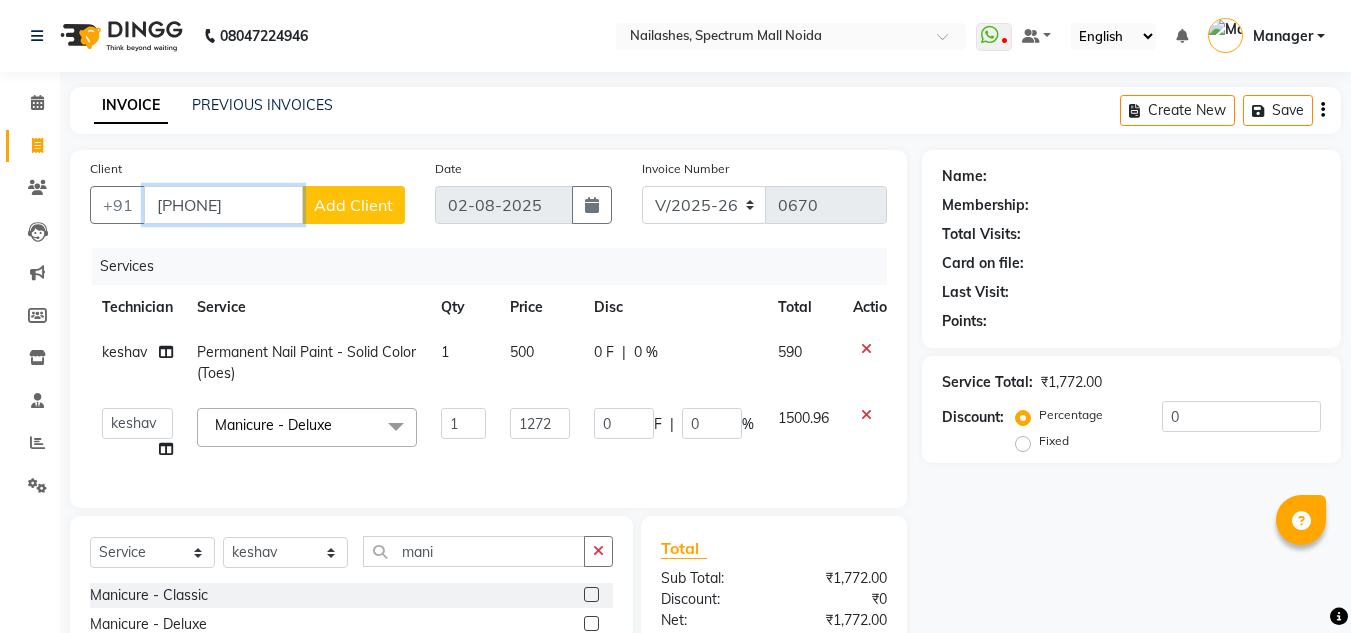 type on "[PHONE]" 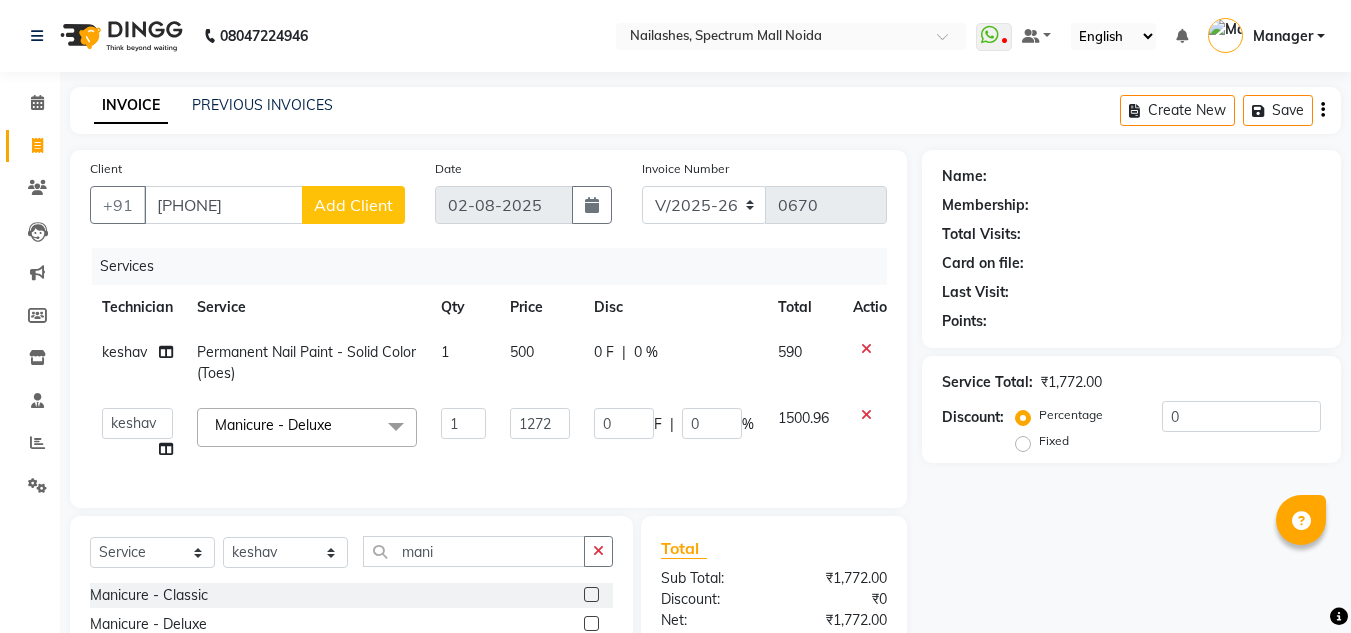 click on "Add Client" 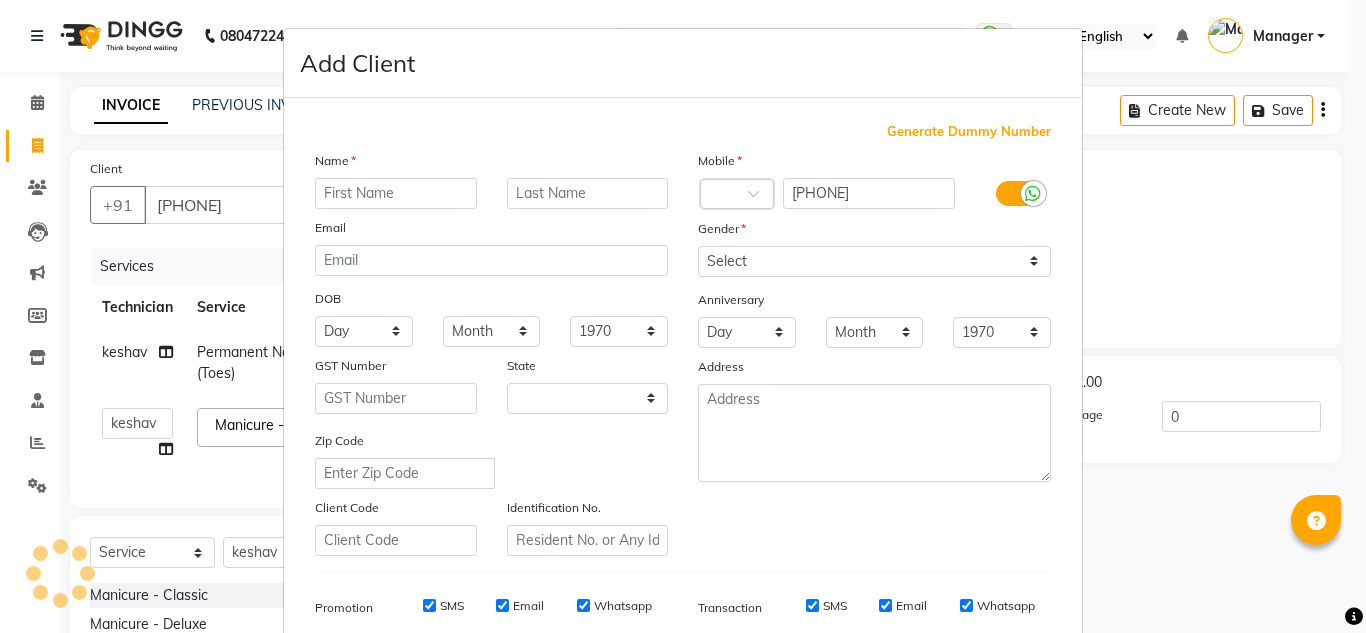 select on "21" 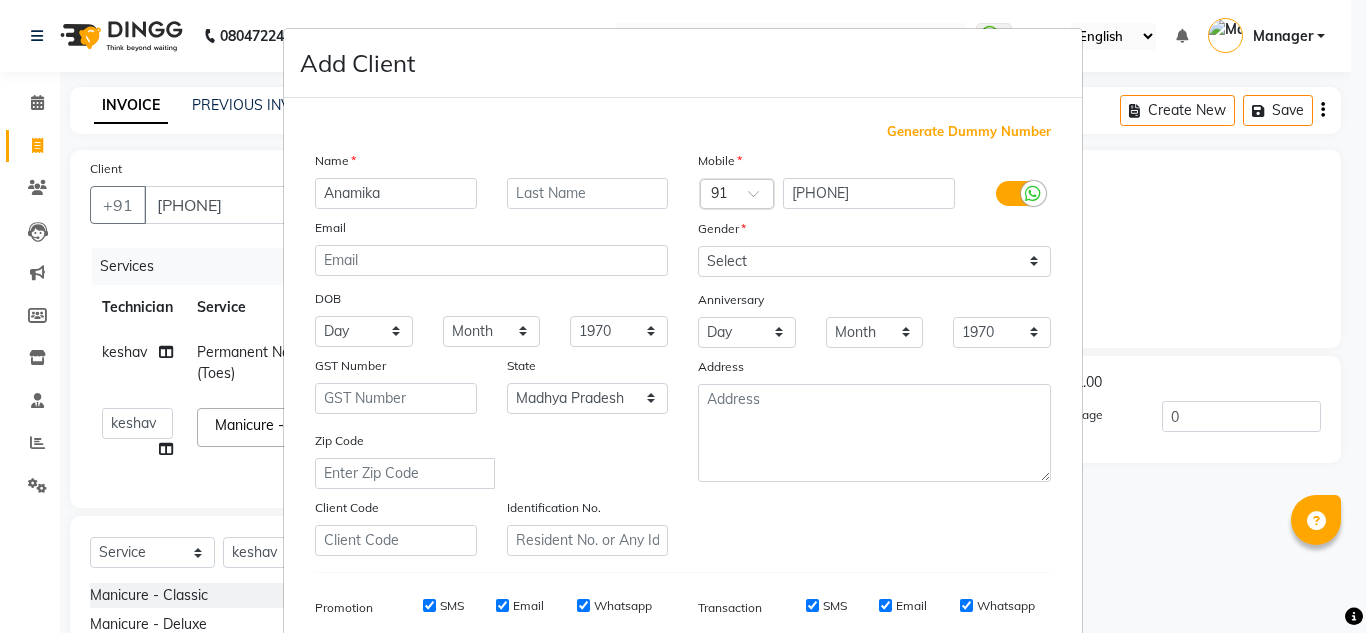 type on "Anamika" 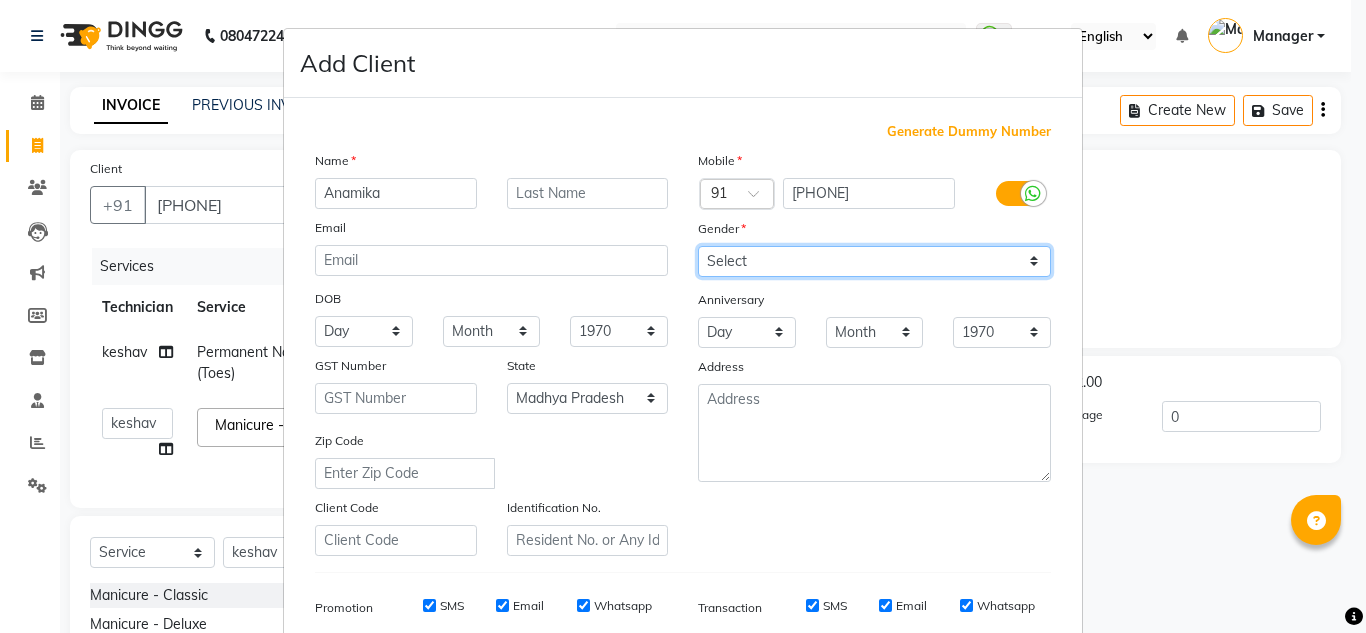 click on "Select Male Female Other Prefer Not To Say" at bounding box center [874, 261] 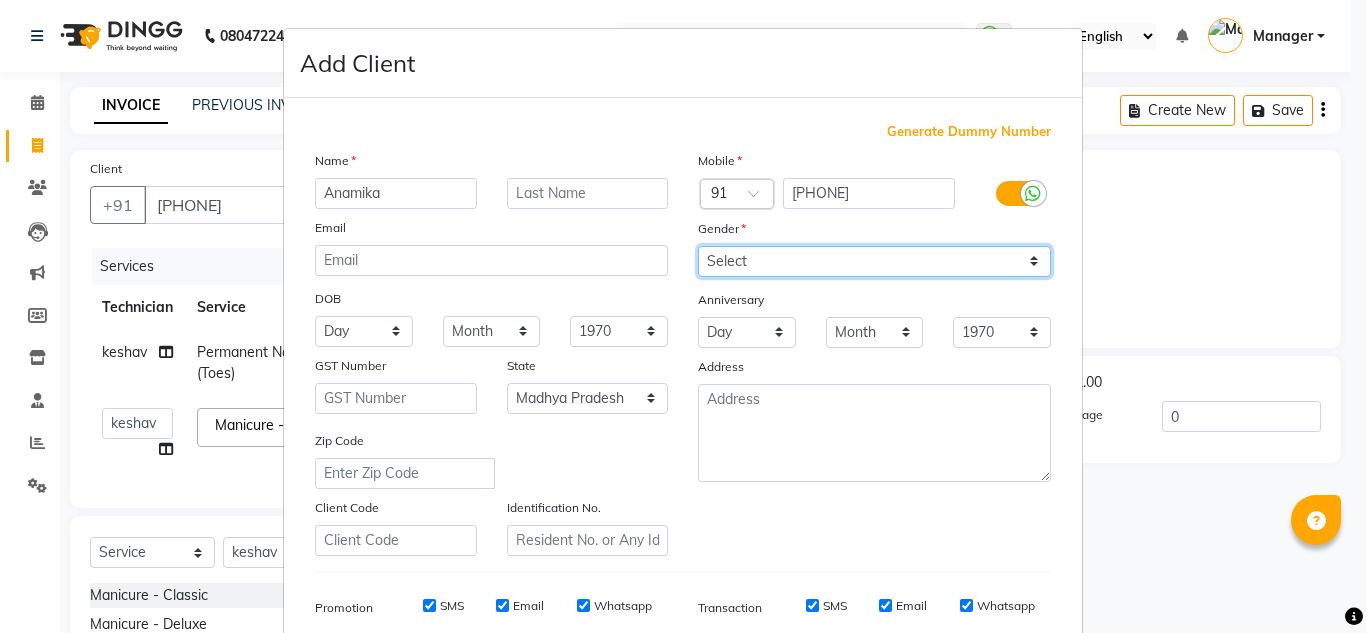 select on "female" 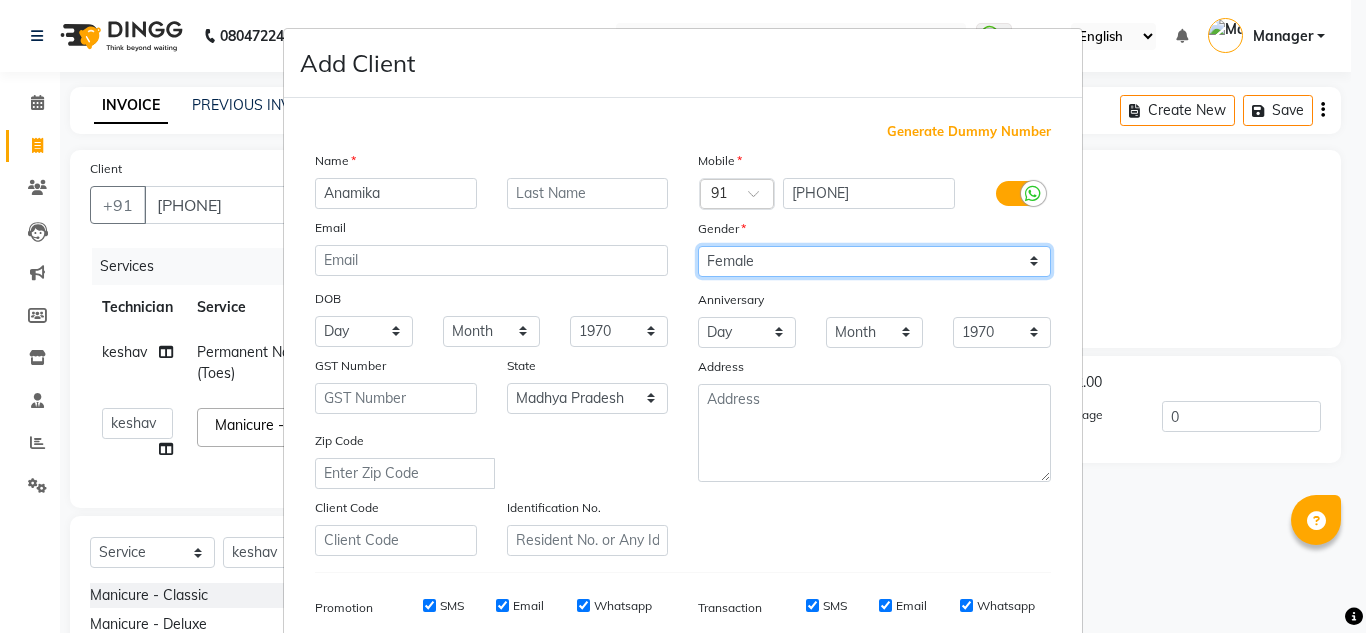 click on "Select Male Female Other Prefer Not To Say" at bounding box center (874, 261) 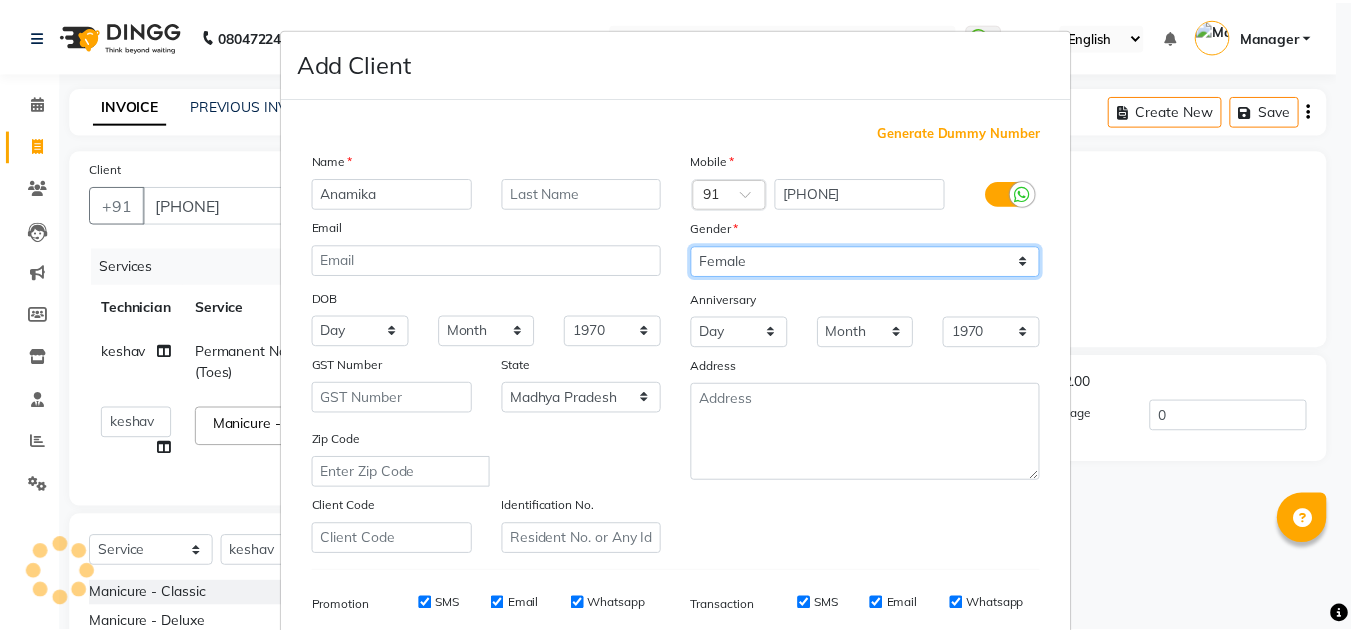 scroll, scrollTop: 290, scrollLeft: 0, axis: vertical 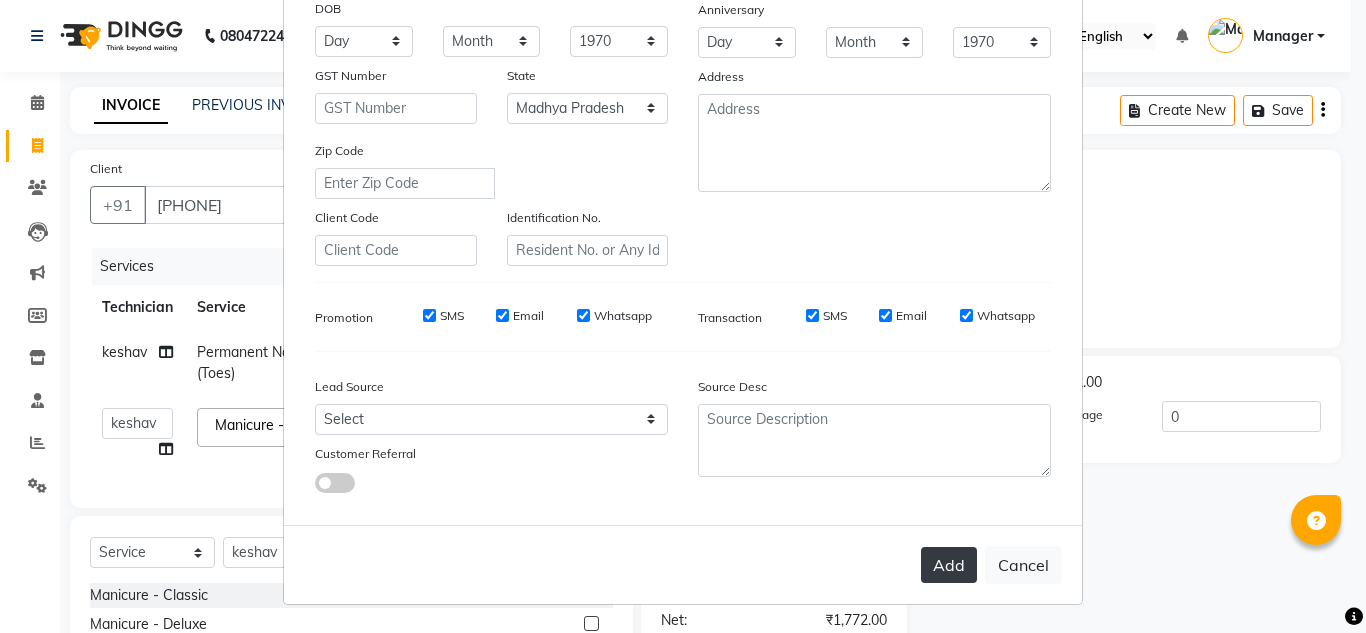 click on "Add" at bounding box center [949, 565] 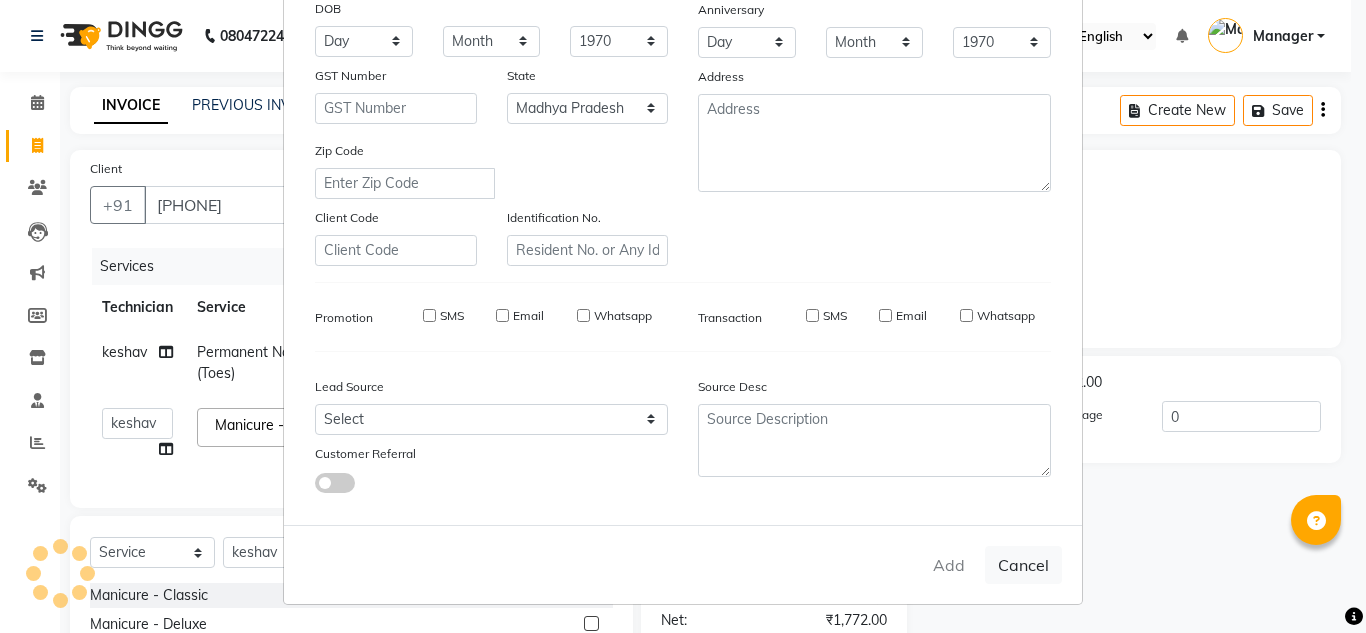 type on "80******47" 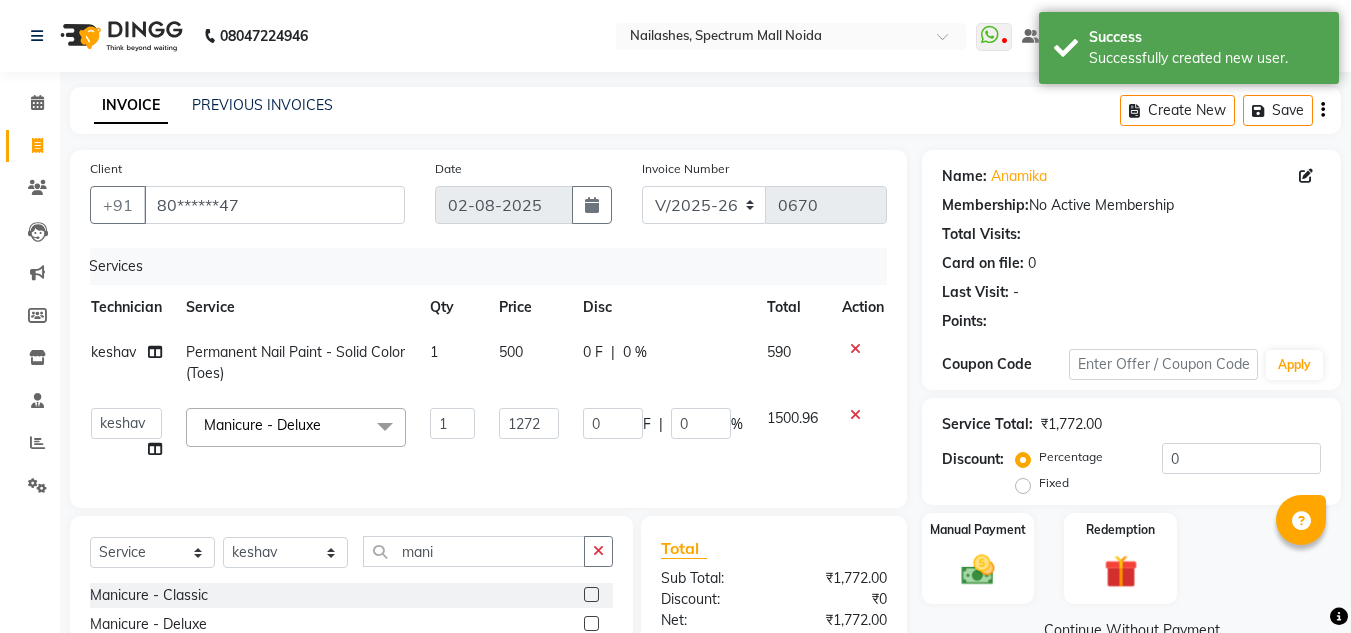 scroll, scrollTop: 0, scrollLeft: 23, axis: horizontal 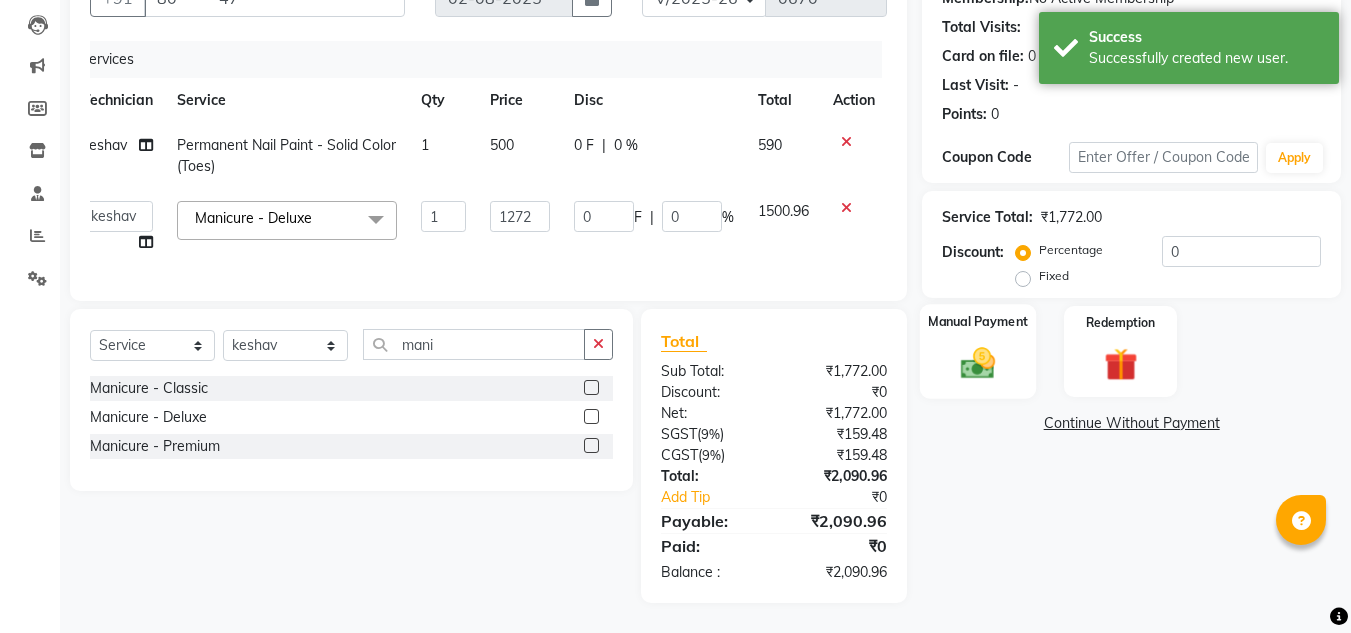 click 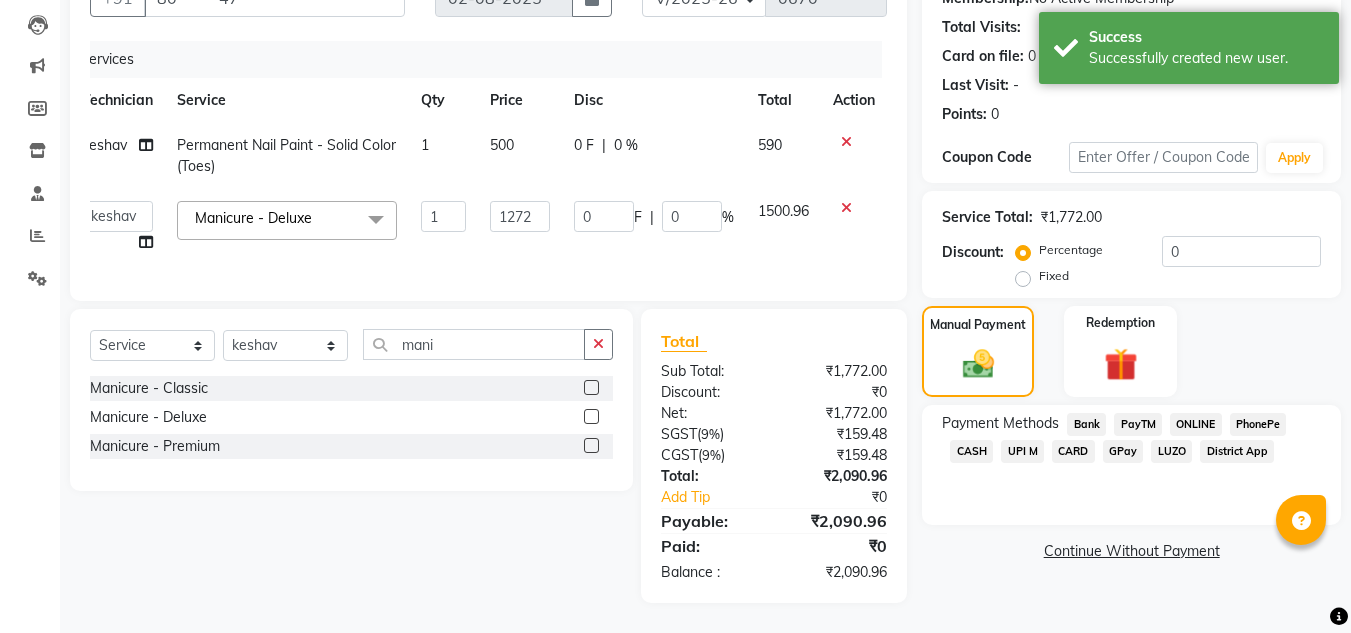 click on "ONLINE" 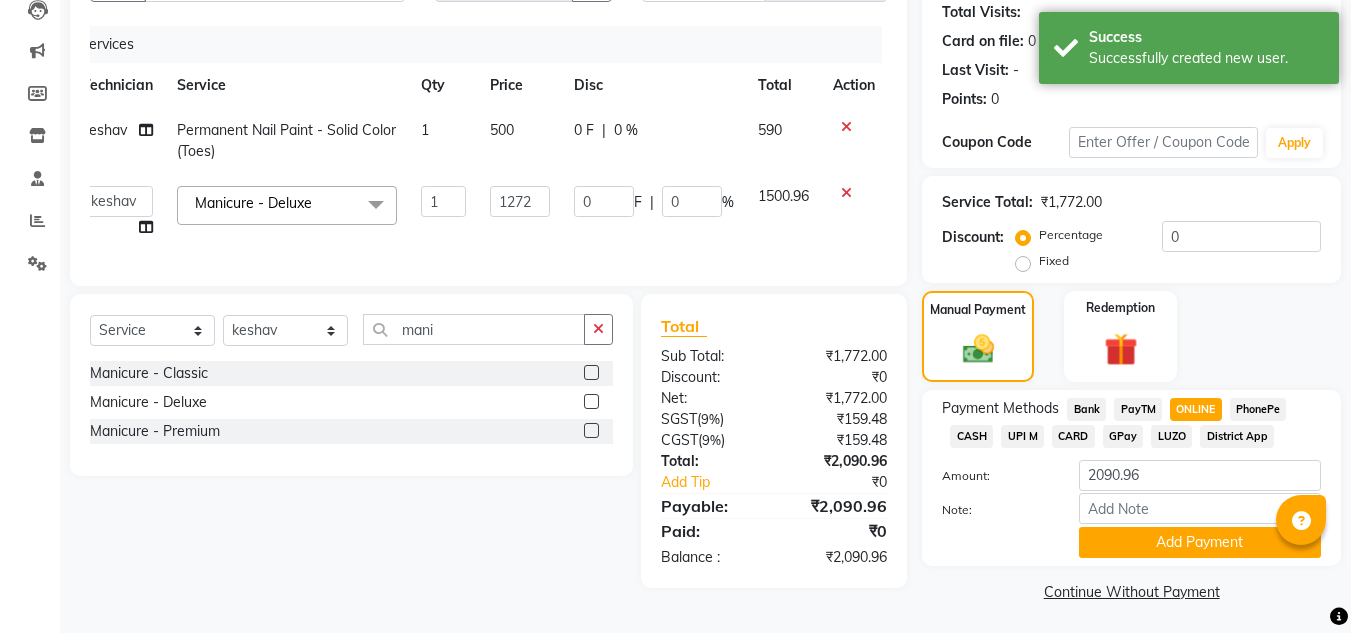 scroll, scrollTop: 226, scrollLeft: 0, axis: vertical 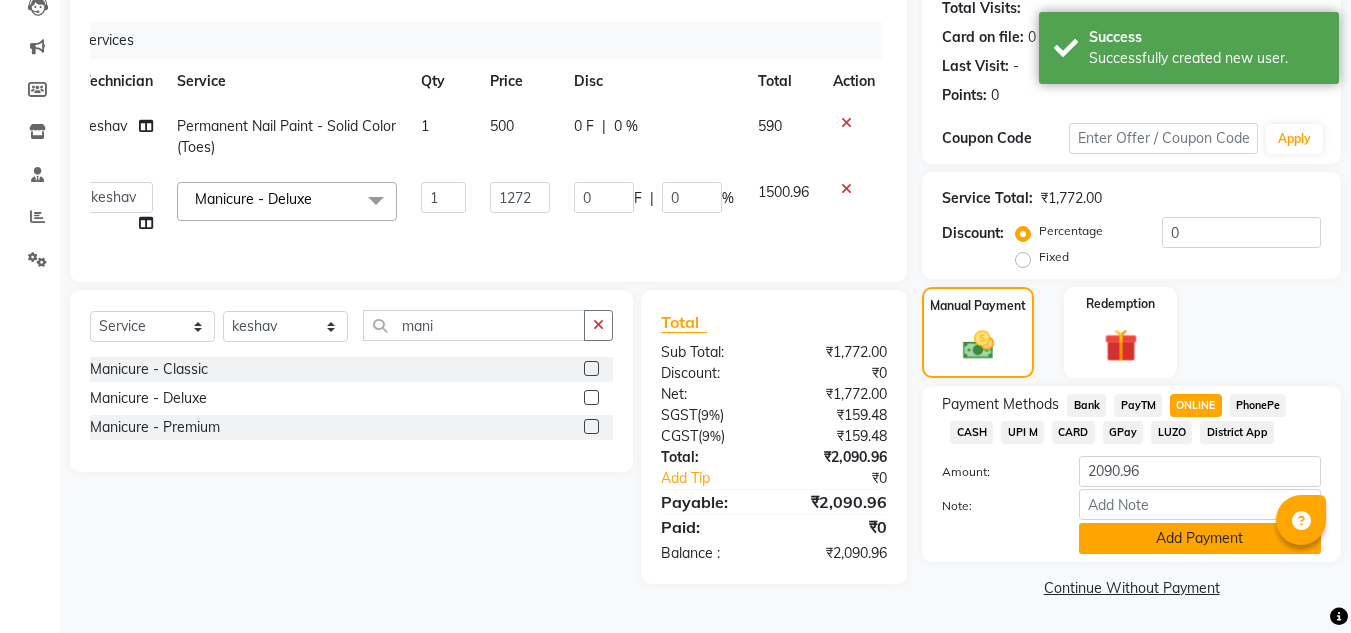 click on "Add Payment" 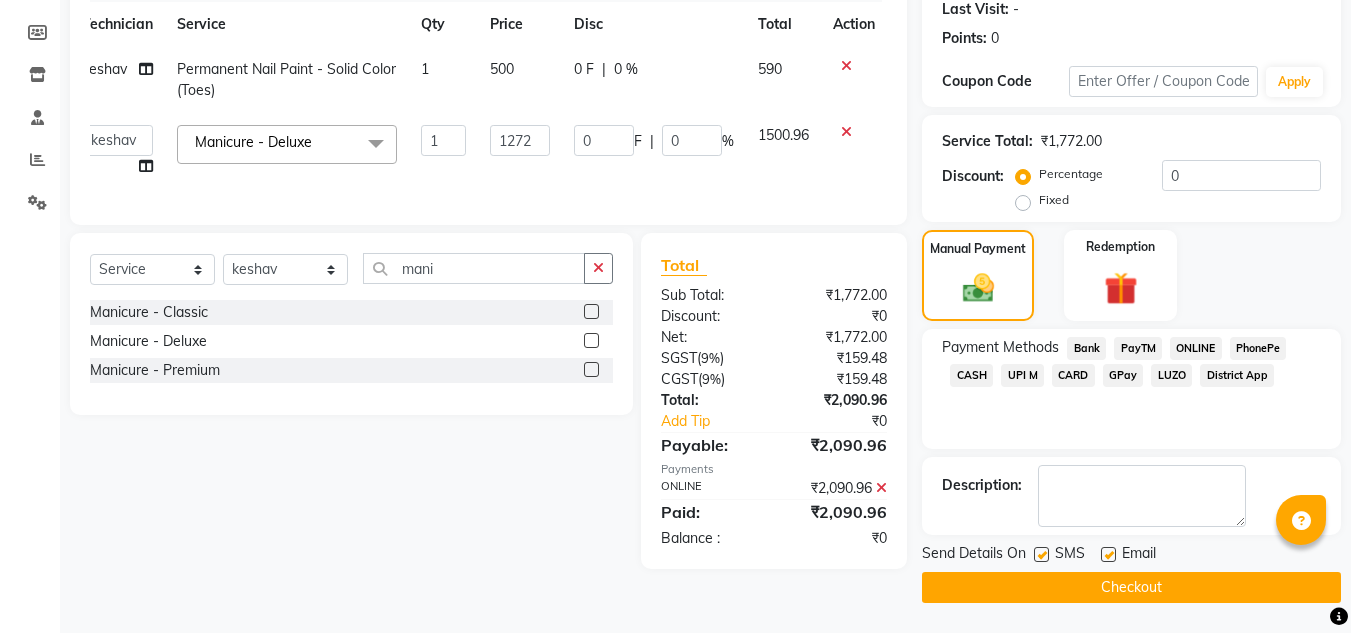 scroll, scrollTop: 280, scrollLeft: 0, axis: vertical 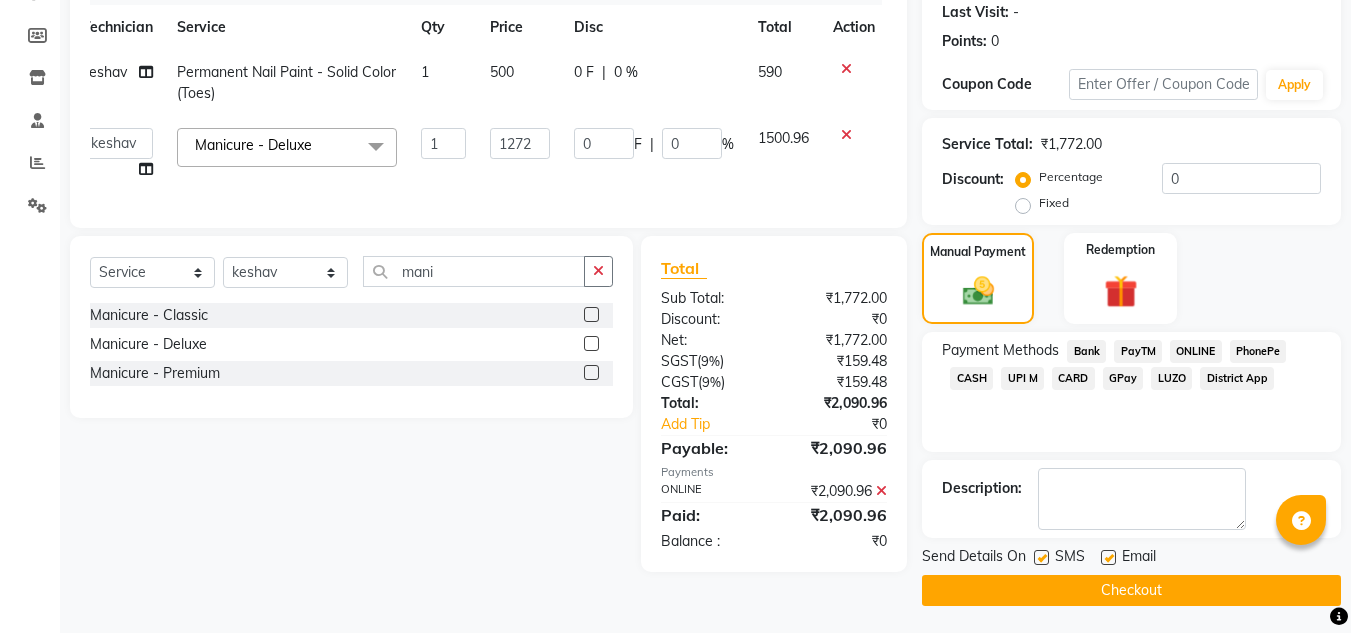 click on "Checkout" 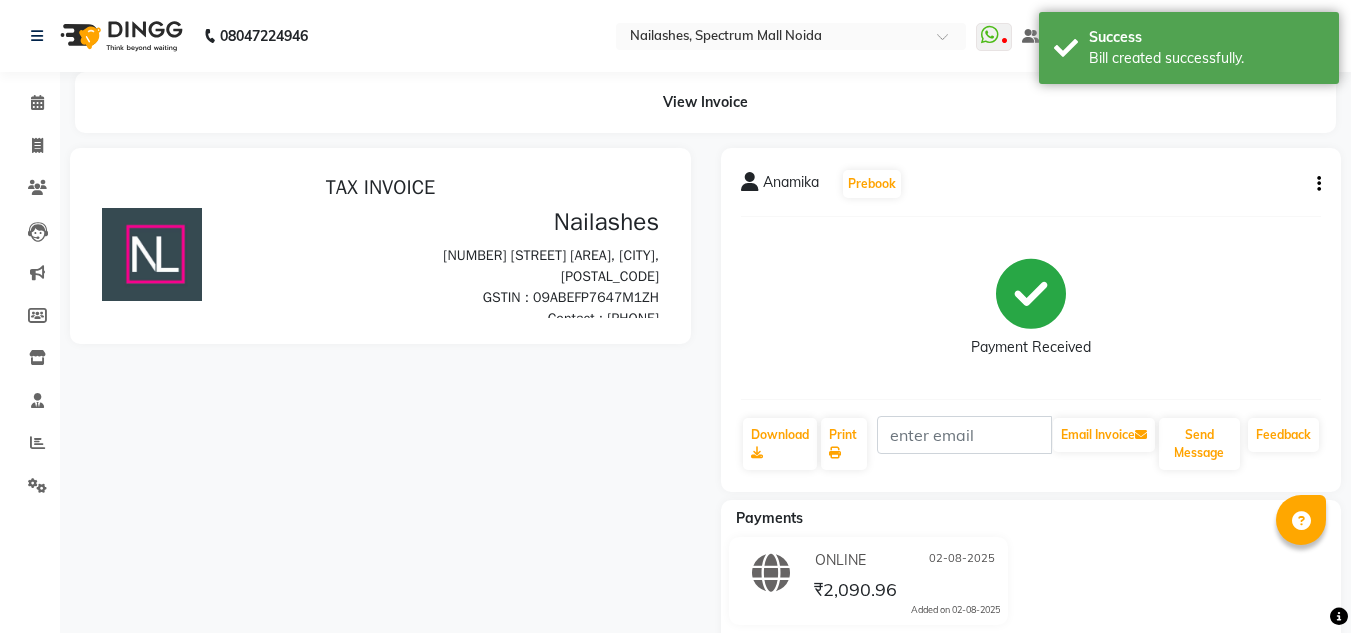 scroll, scrollTop: 0, scrollLeft: 0, axis: both 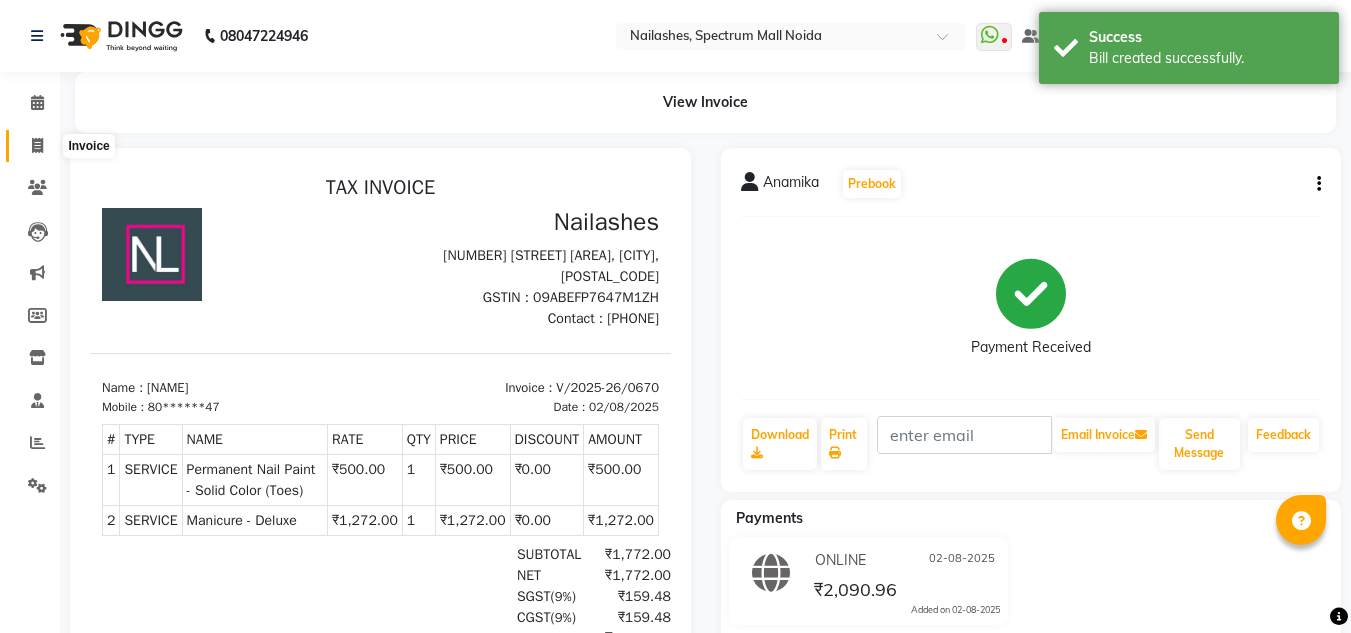 click 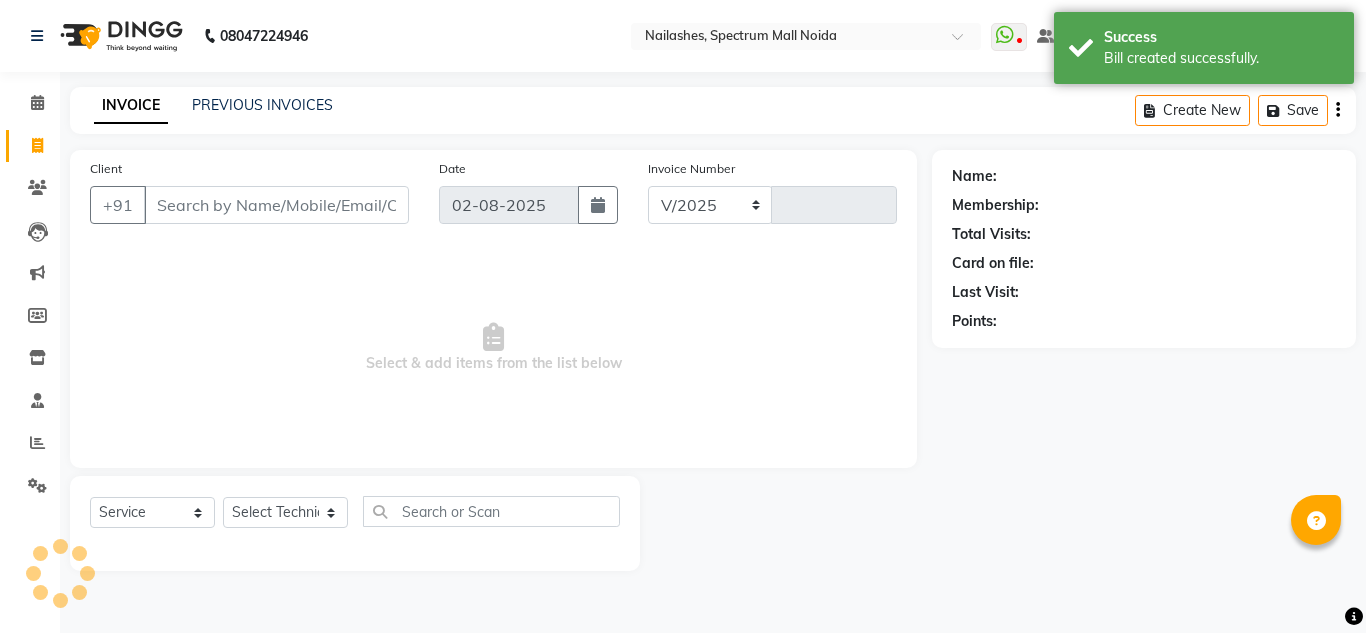 select on "6068" 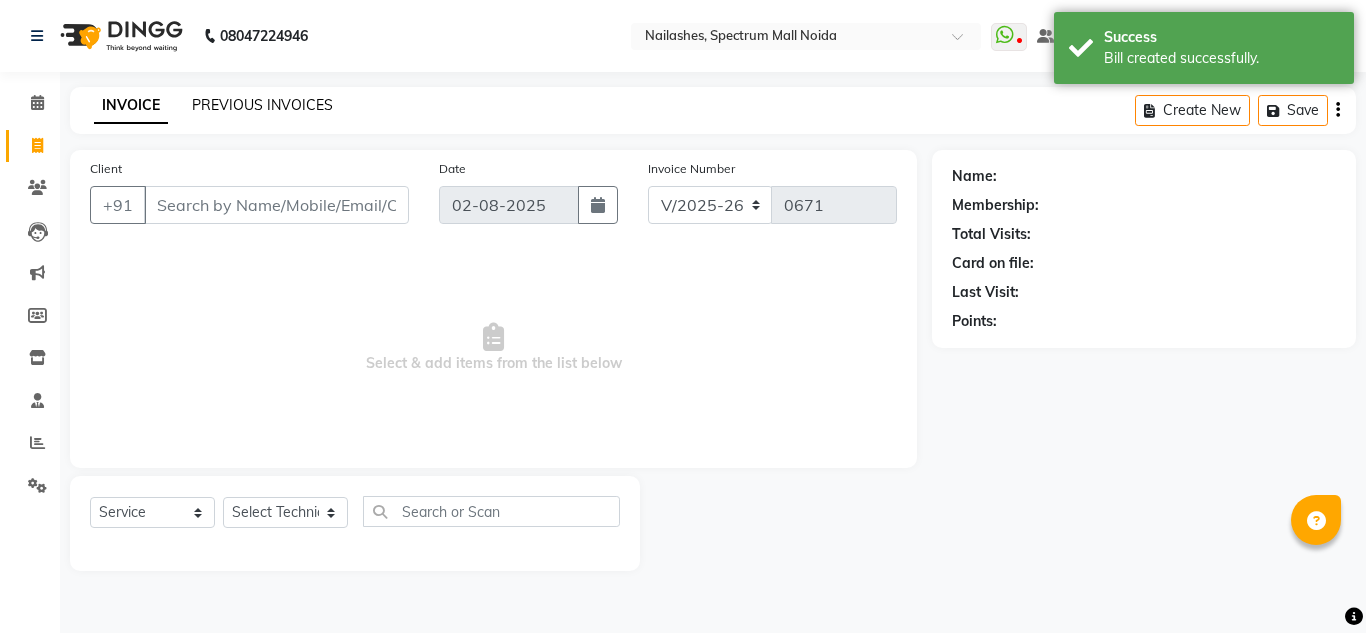 click on "PREVIOUS INVOICES" 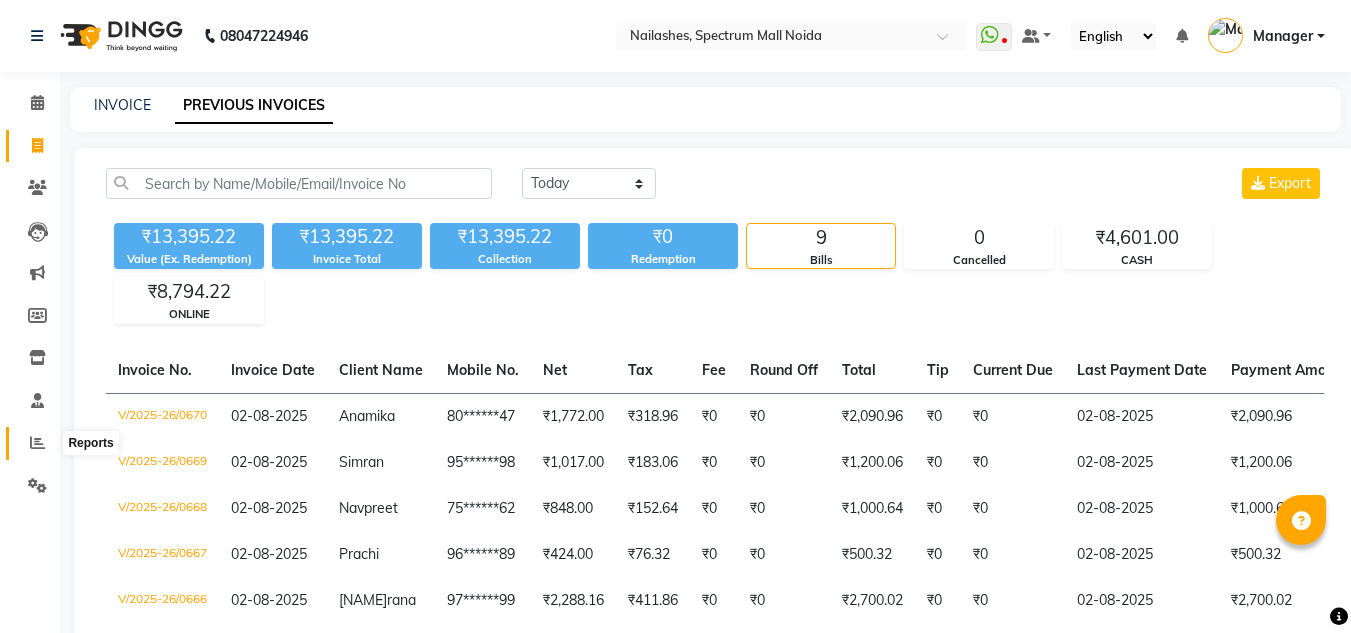 click 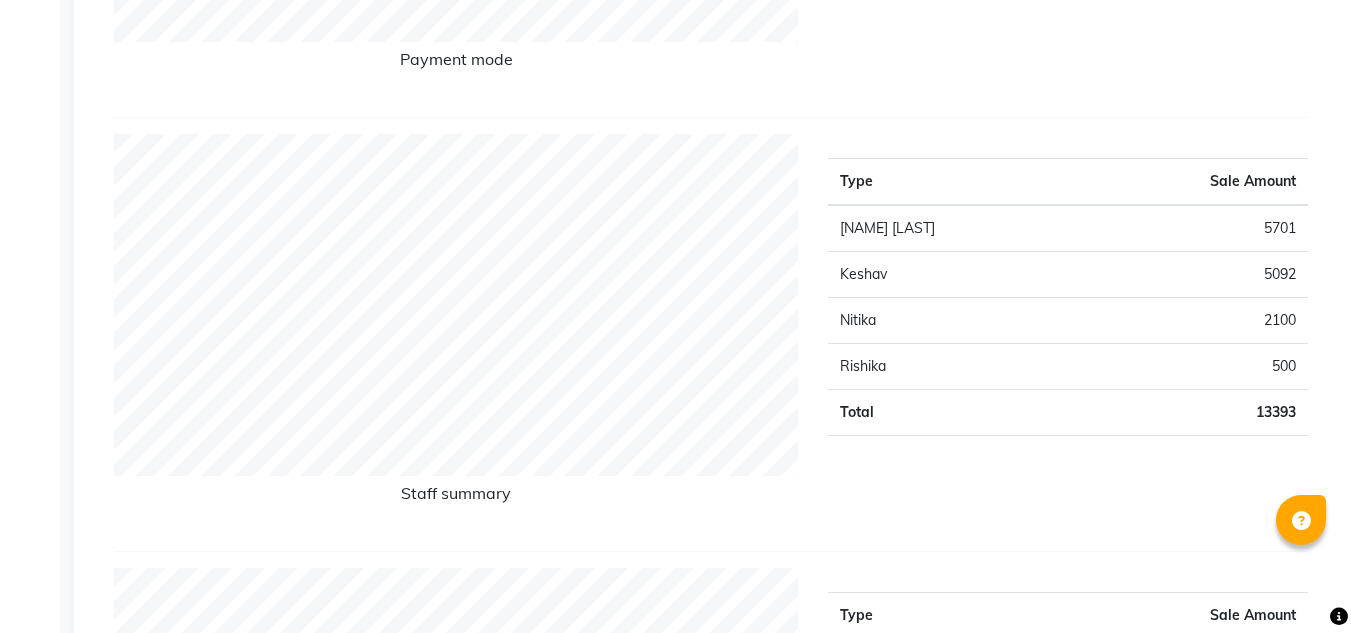 scroll, scrollTop: 0, scrollLeft: 0, axis: both 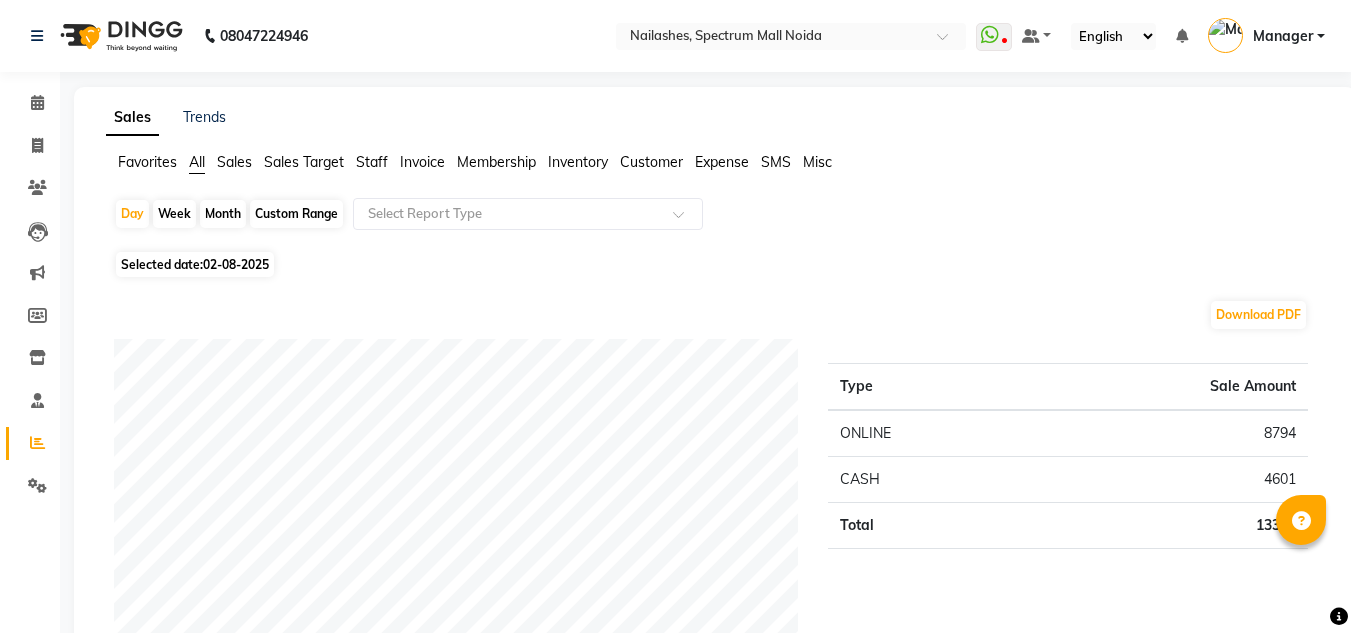 click on "Staff" 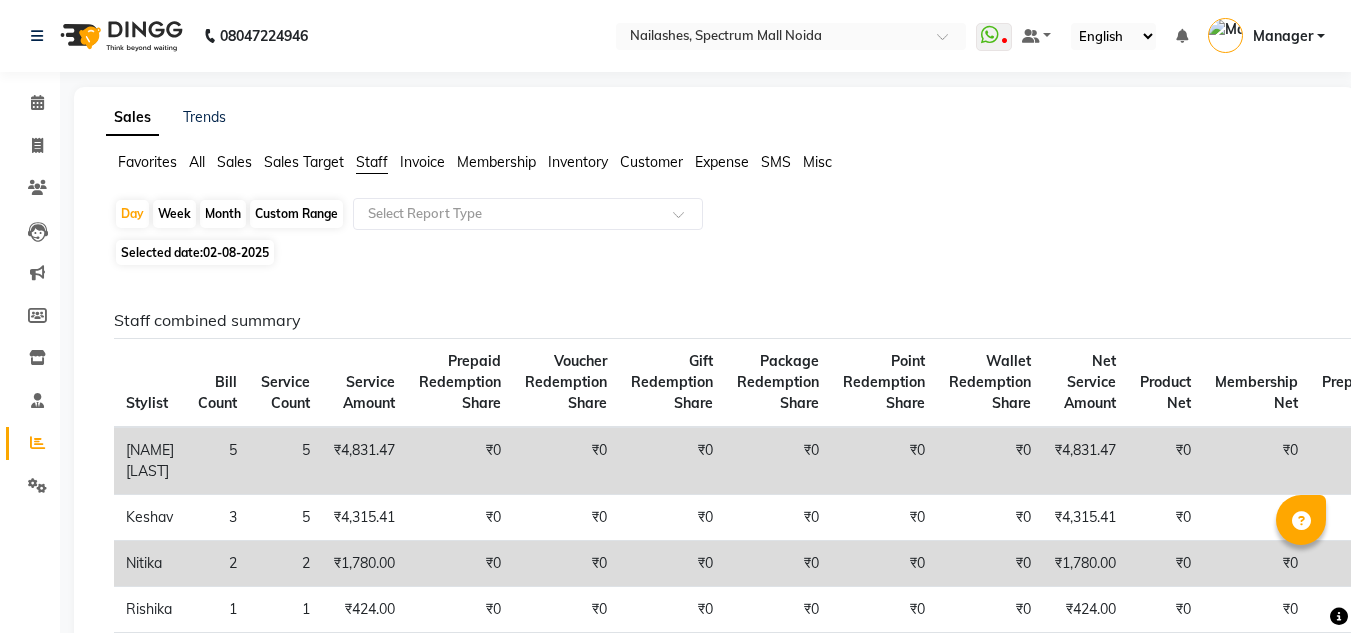 click on "Custom Range" 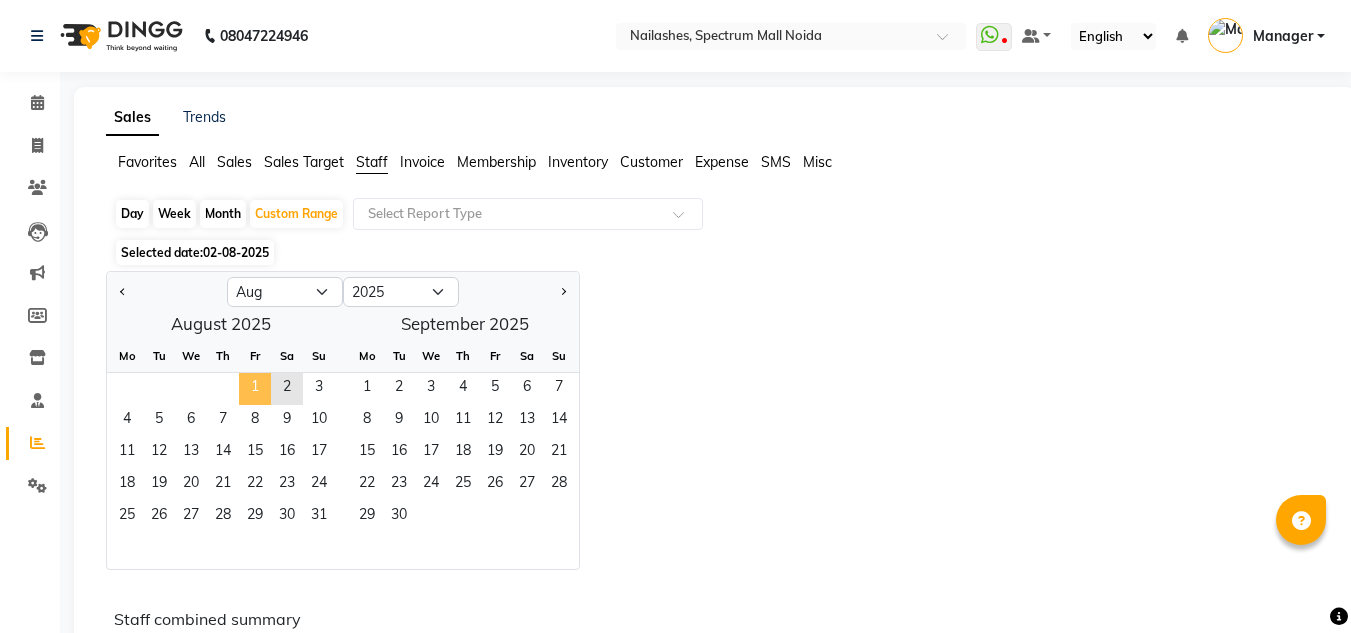click on "1" 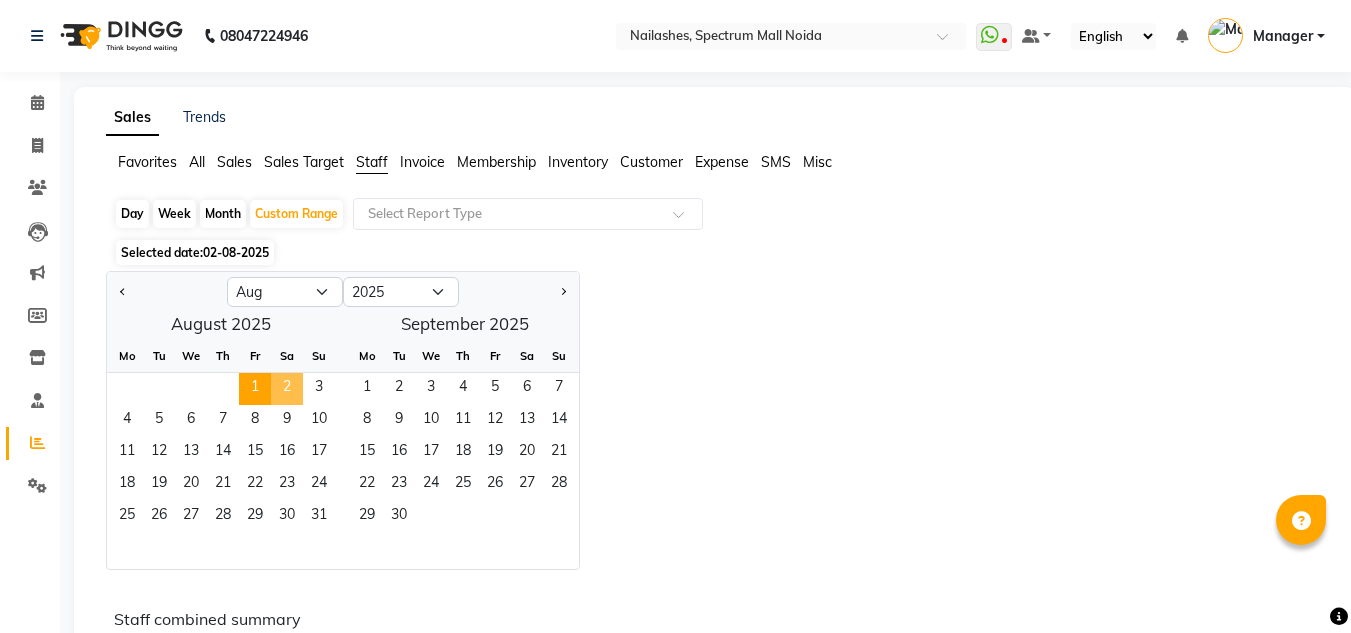 click on "2" 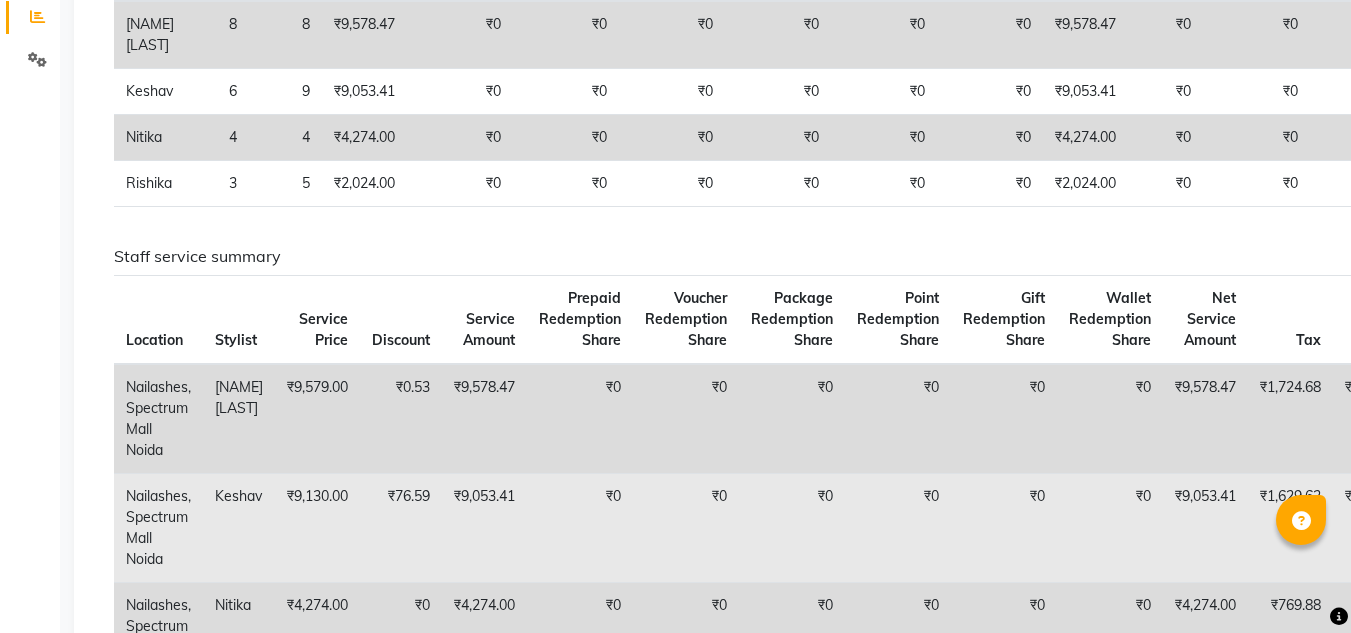 scroll, scrollTop: 0, scrollLeft: 0, axis: both 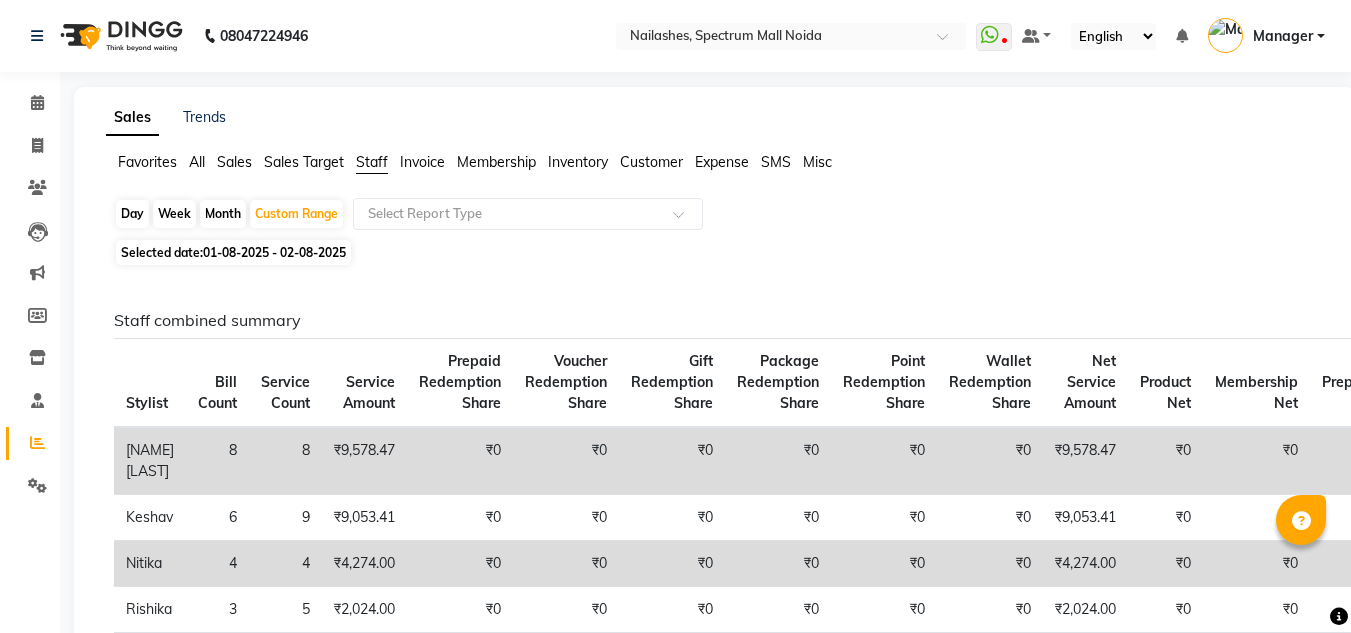 click on "All" 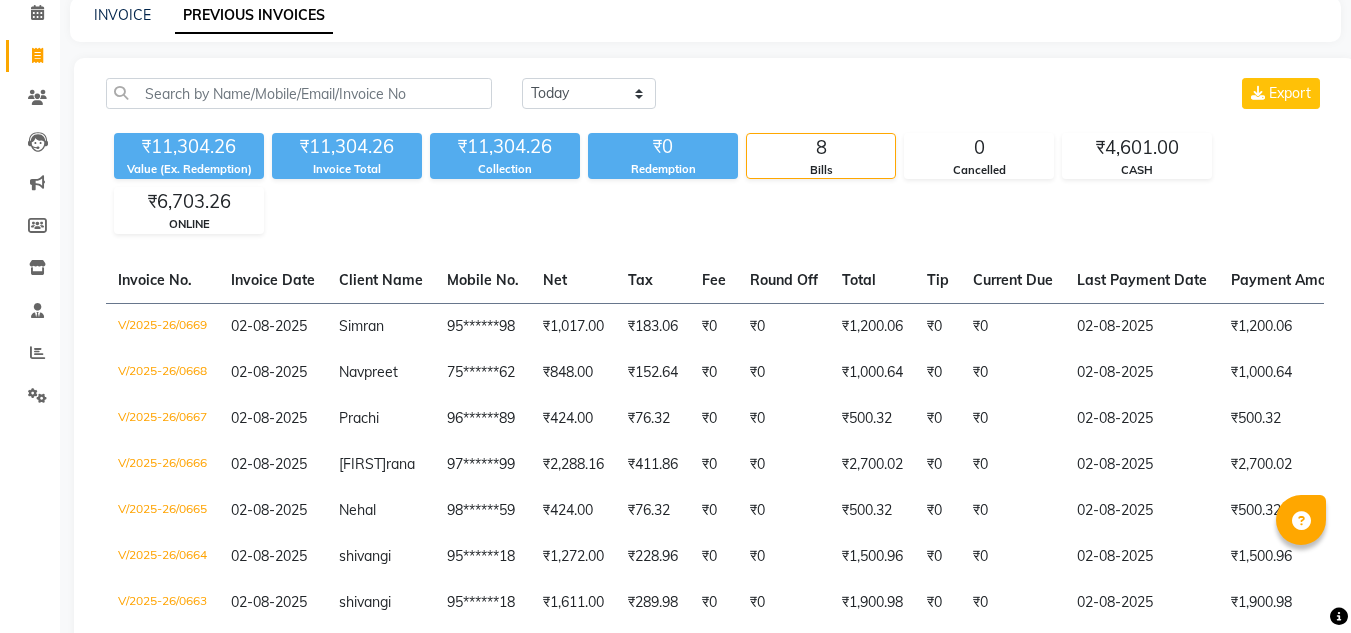 scroll, scrollTop: 253, scrollLeft: 0, axis: vertical 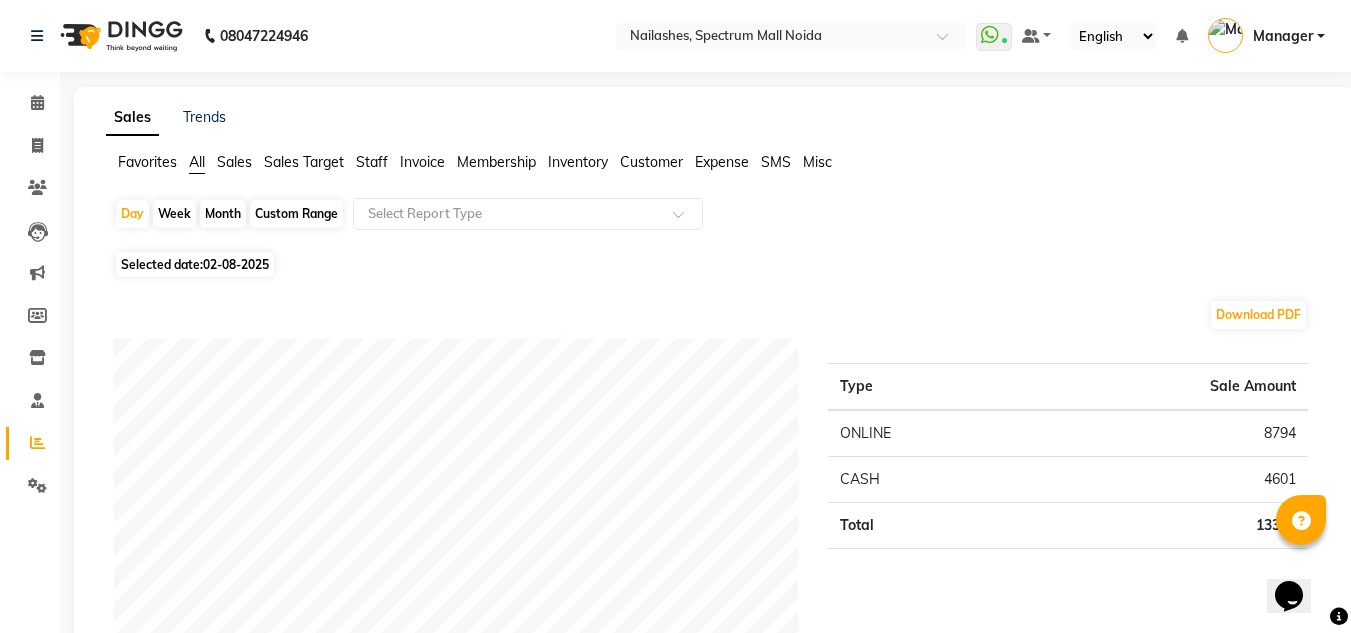 click on "Payment mode" 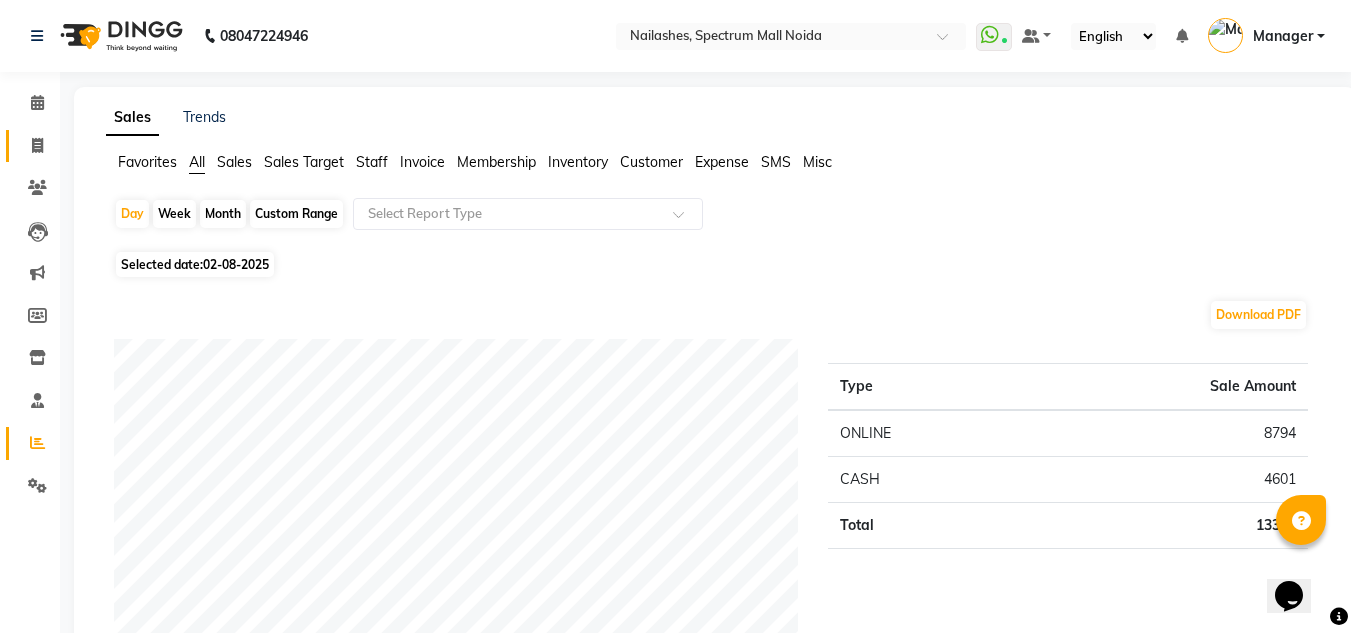 click on "Invoice" 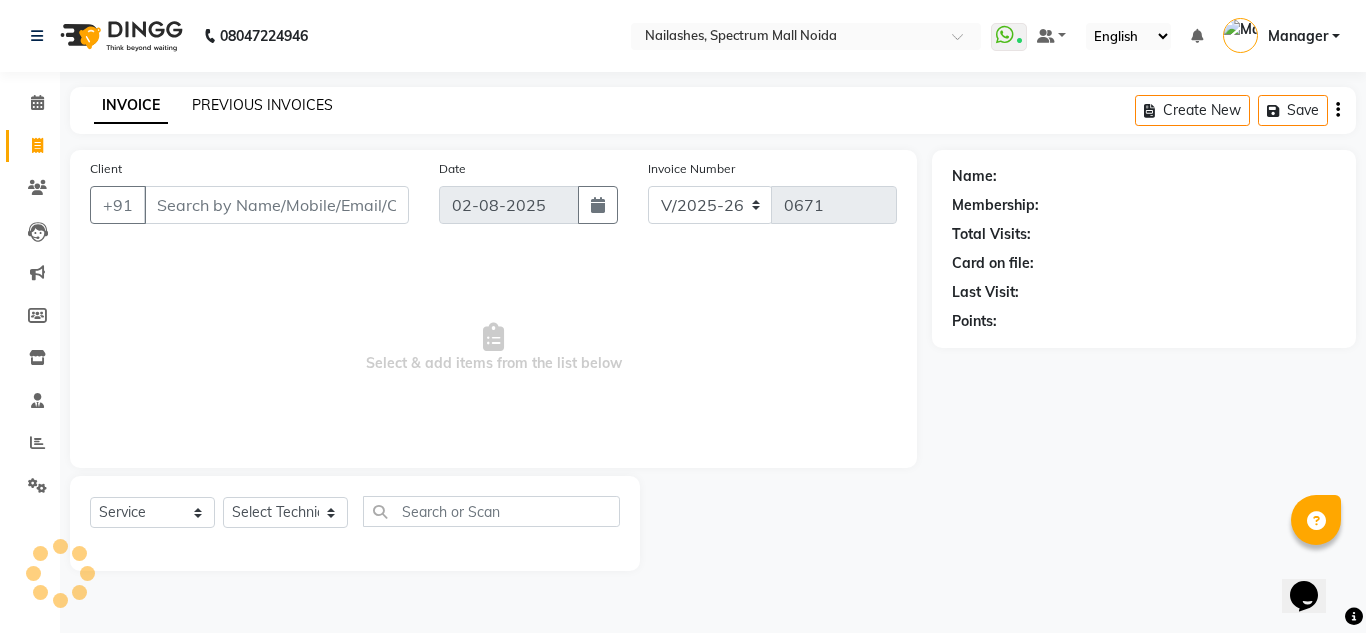 click on "PREVIOUS INVOICES" 